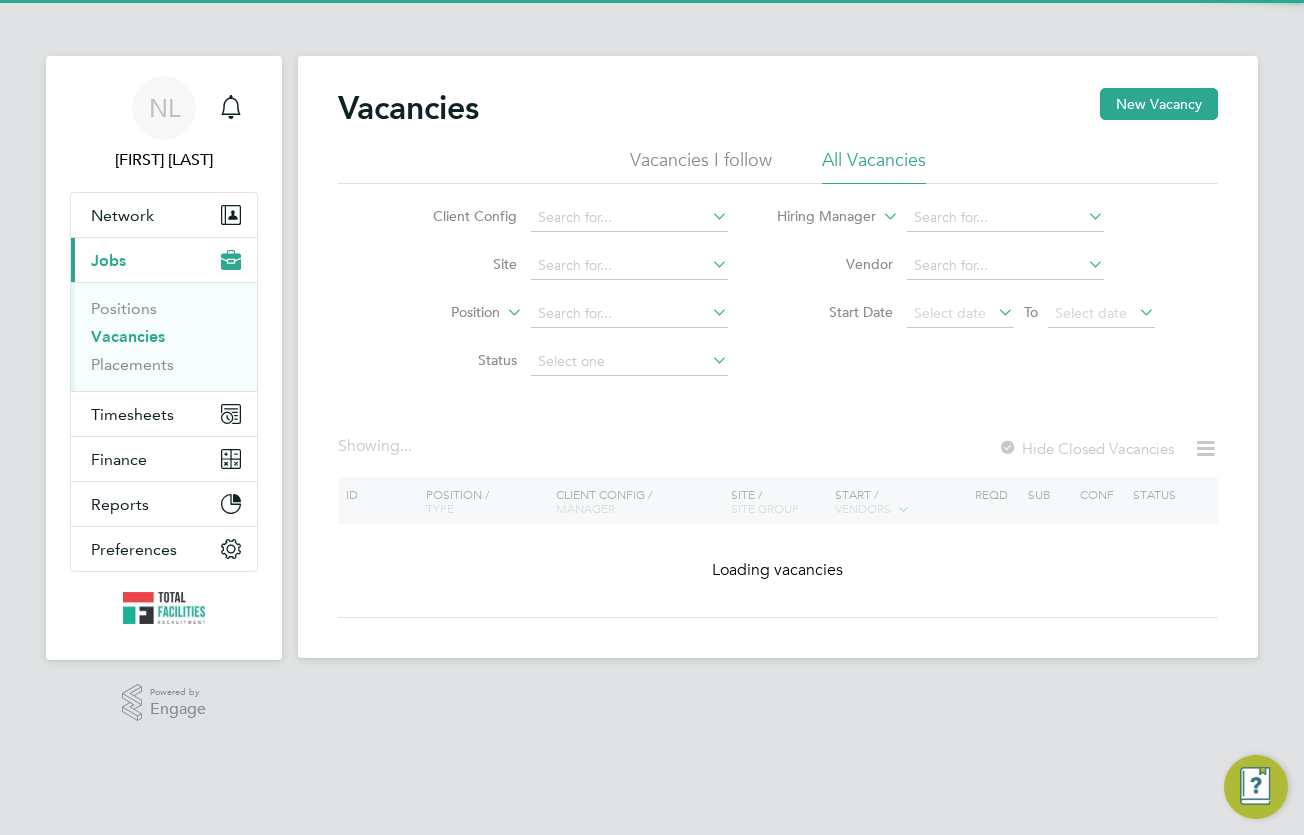 scroll, scrollTop: 0, scrollLeft: 0, axis: both 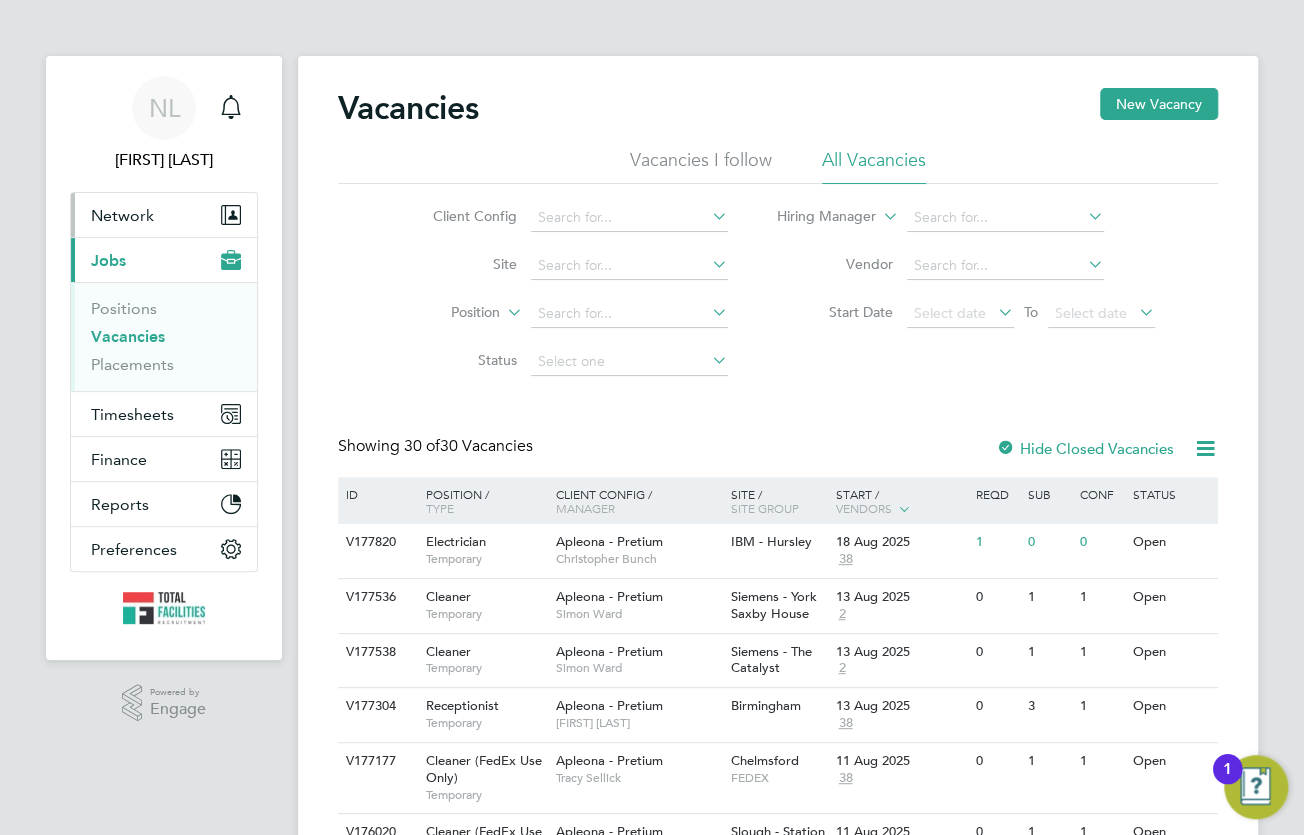 click on "Network" at bounding box center (164, 215) 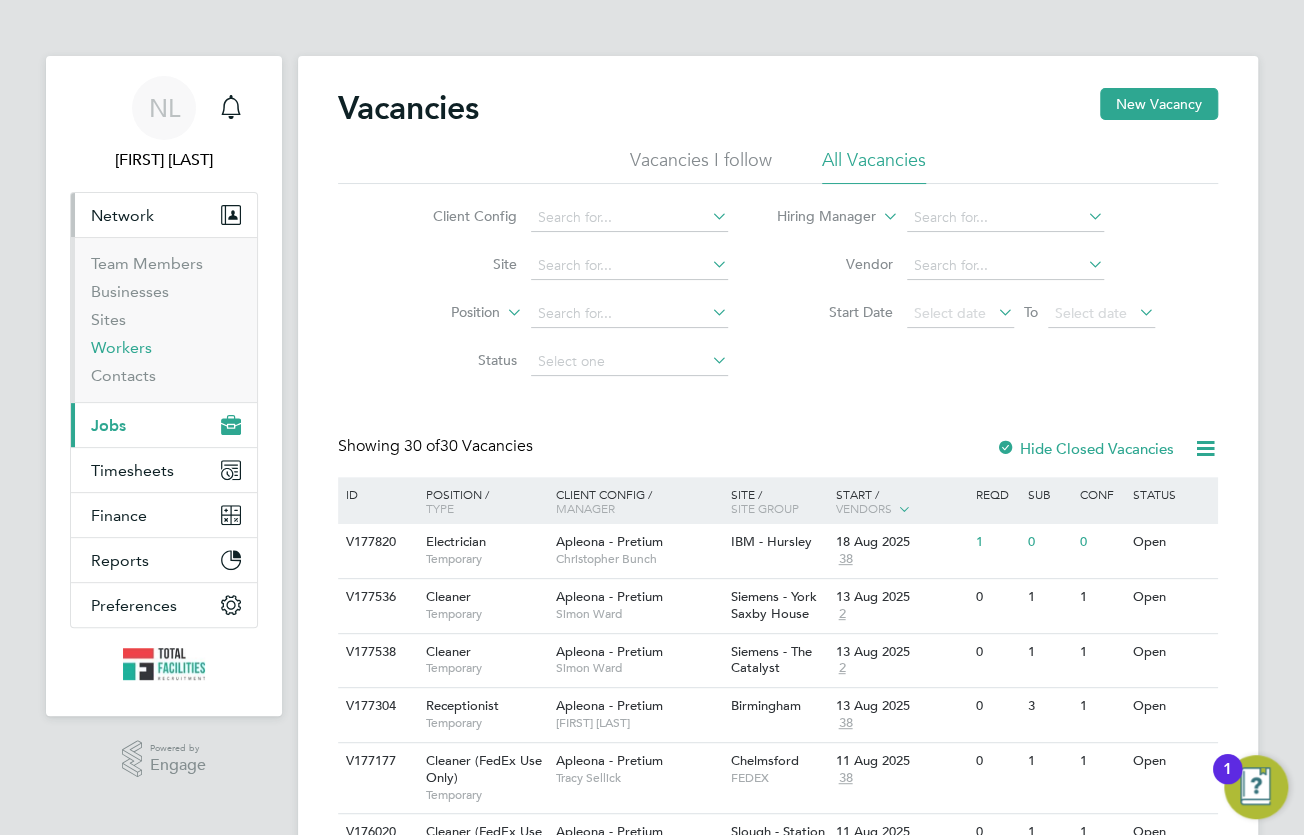 drag, startPoint x: 113, startPoint y: 347, endPoint x: 88, endPoint y: 352, distance: 25.495098 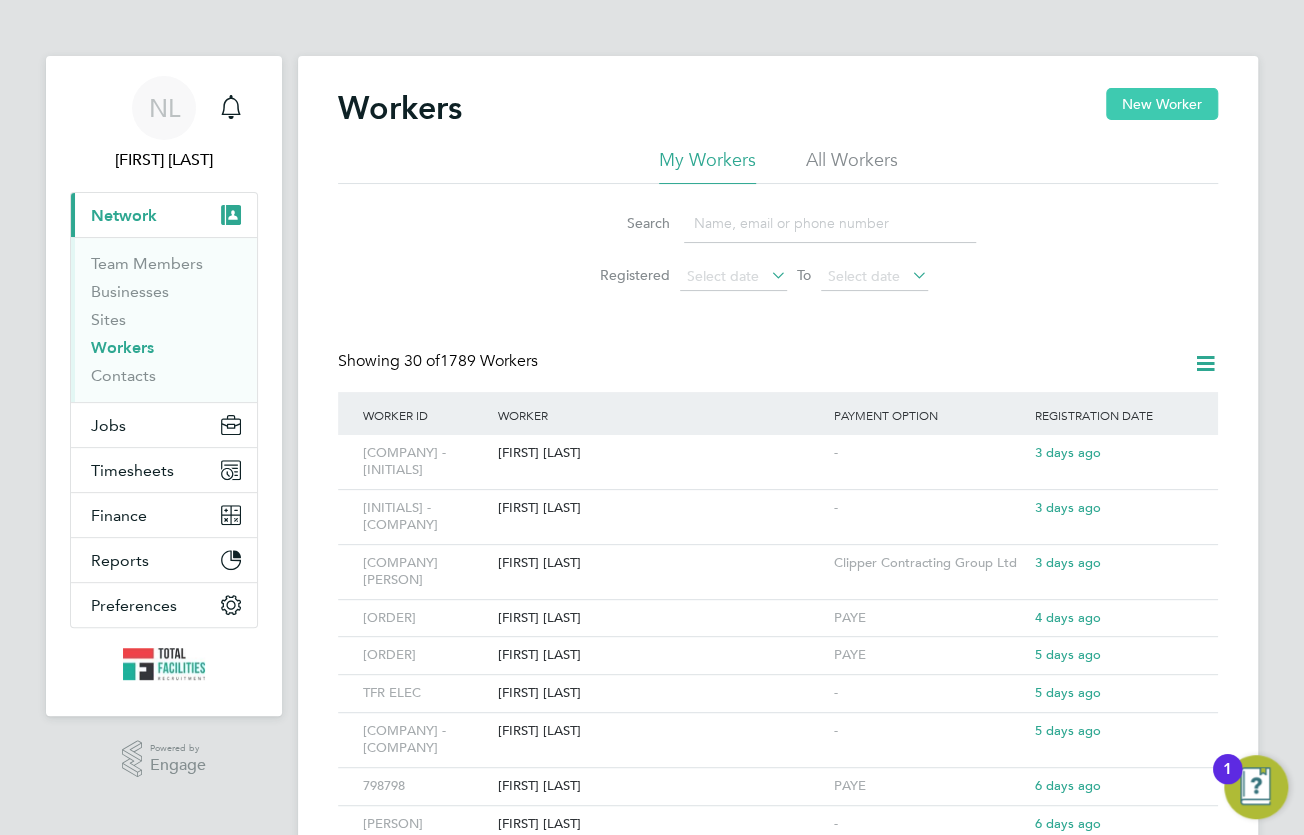 click on "New Worker" 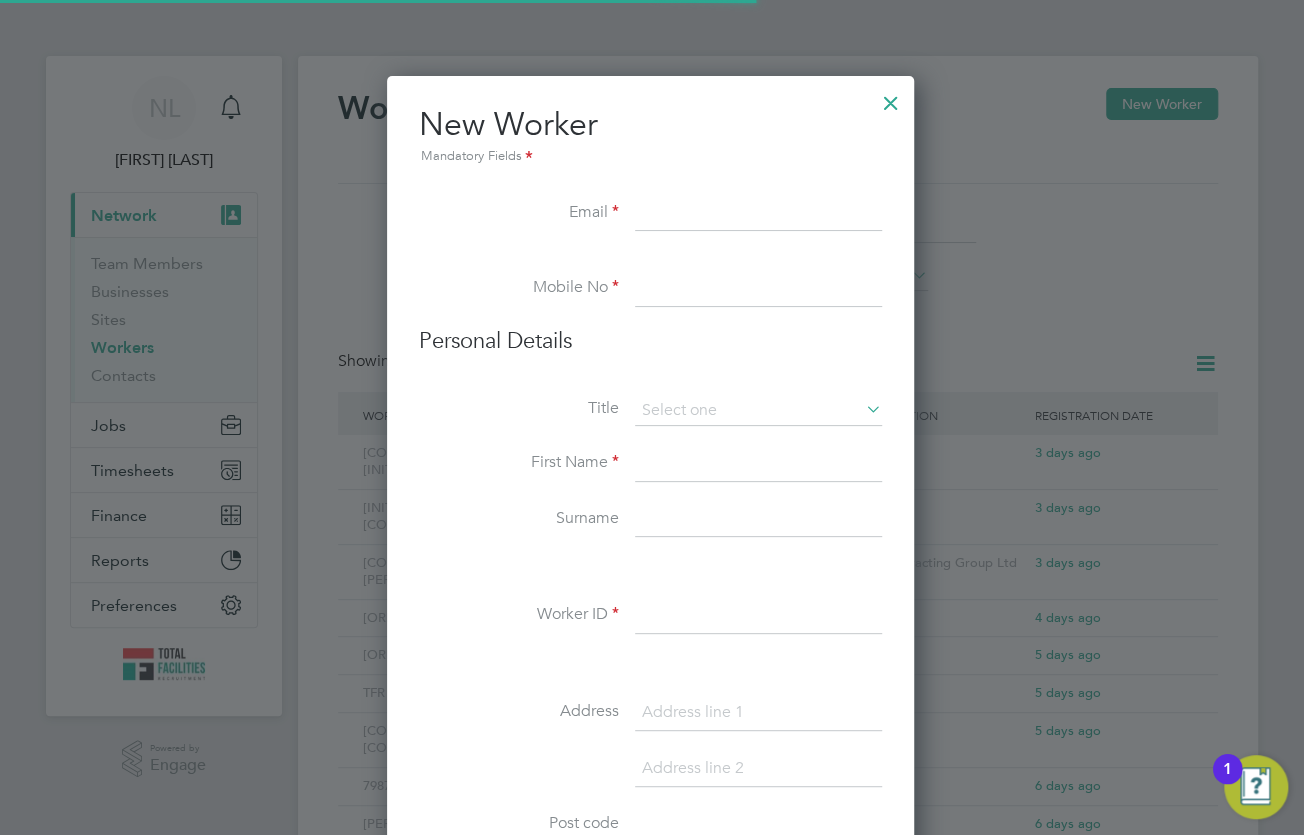 scroll, scrollTop: 10, scrollLeft: 10, axis: both 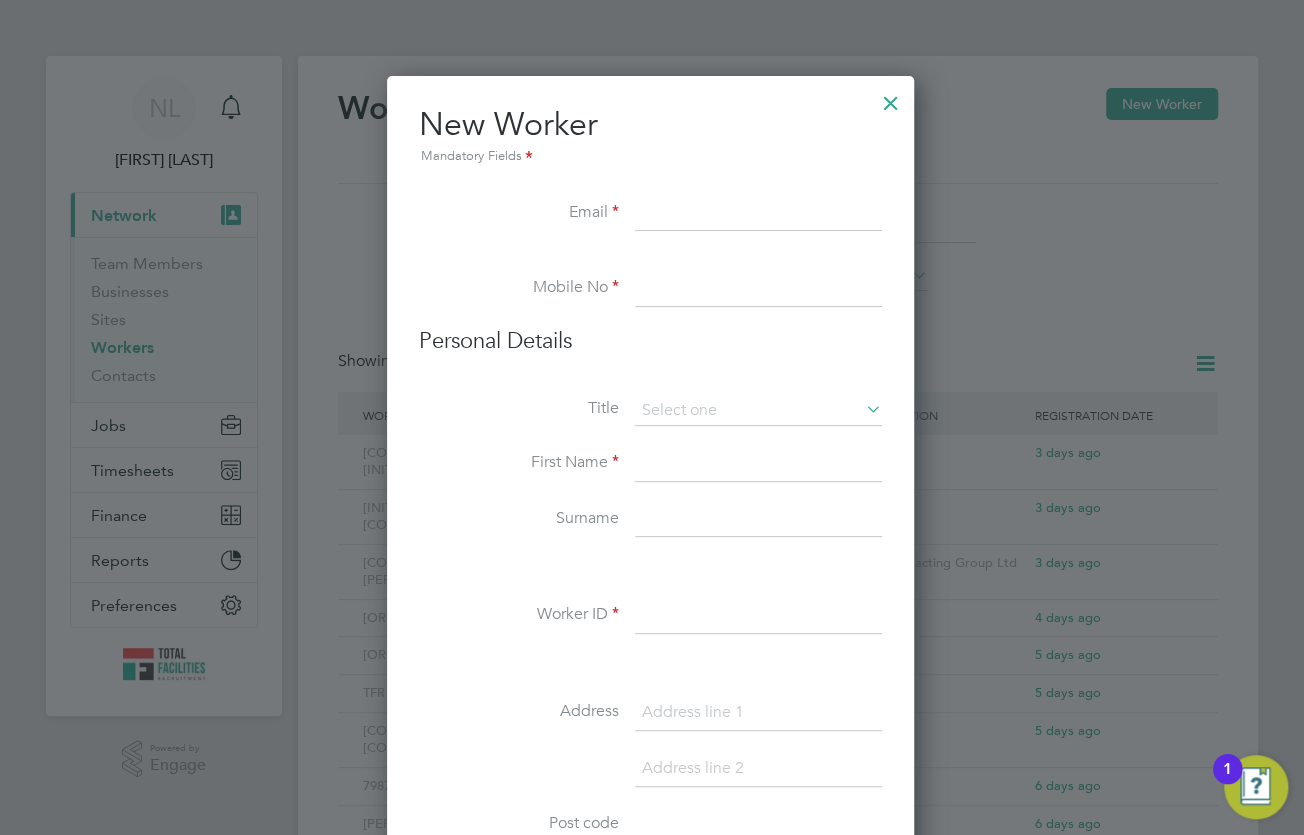 drag, startPoint x: 599, startPoint y: 290, endPoint x: 684, endPoint y: 287, distance: 85.052925 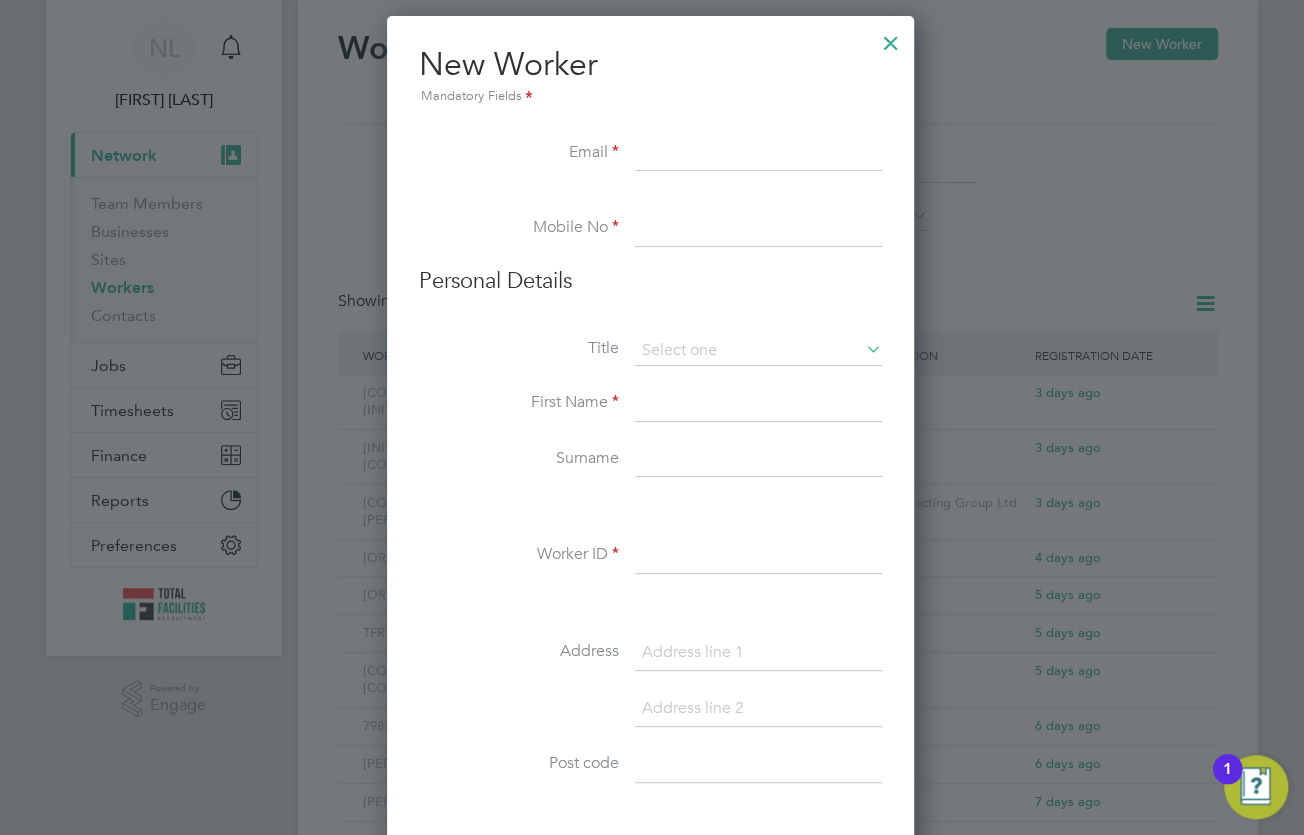 scroll, scrollTop: 90, scrollLeft: 0, axis: vertical 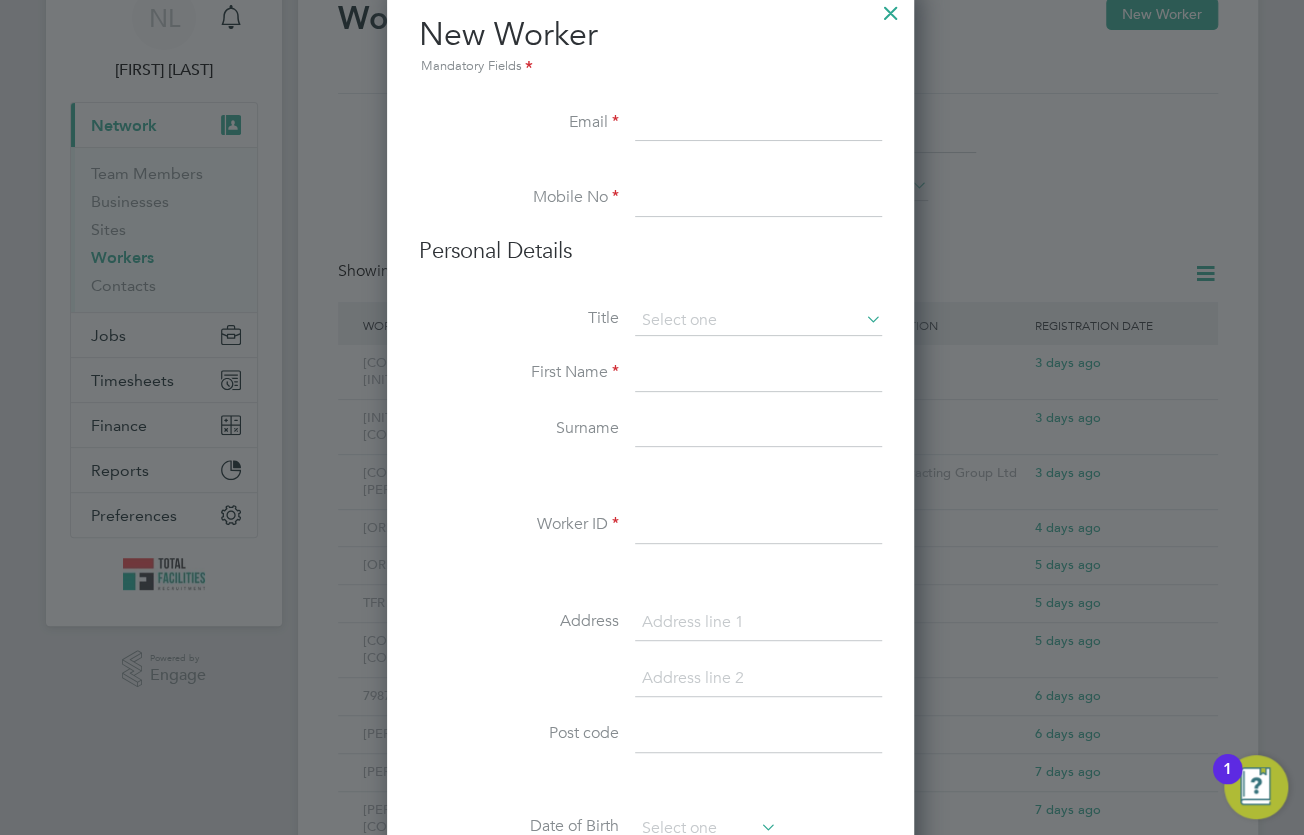 click at bounding box center (758, 374) 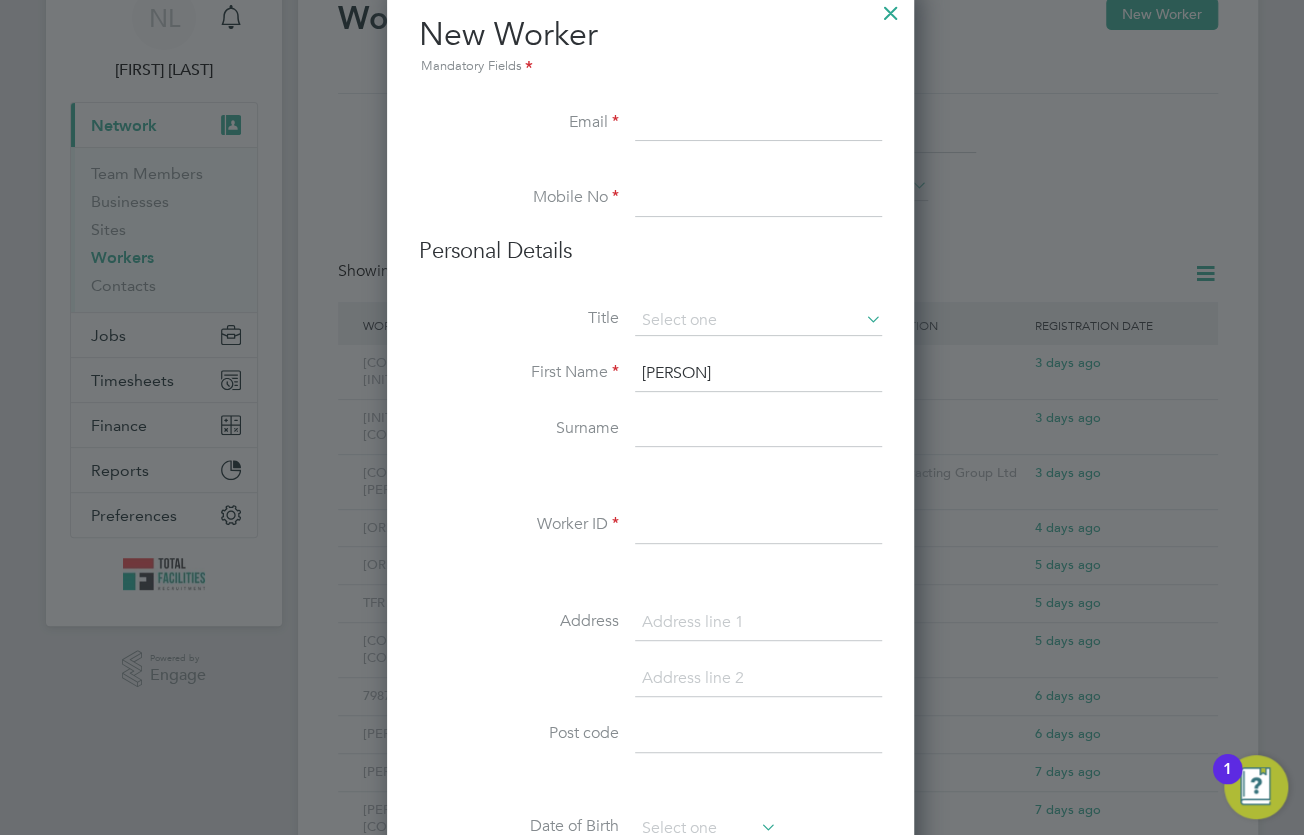 type on "[PERSON]" 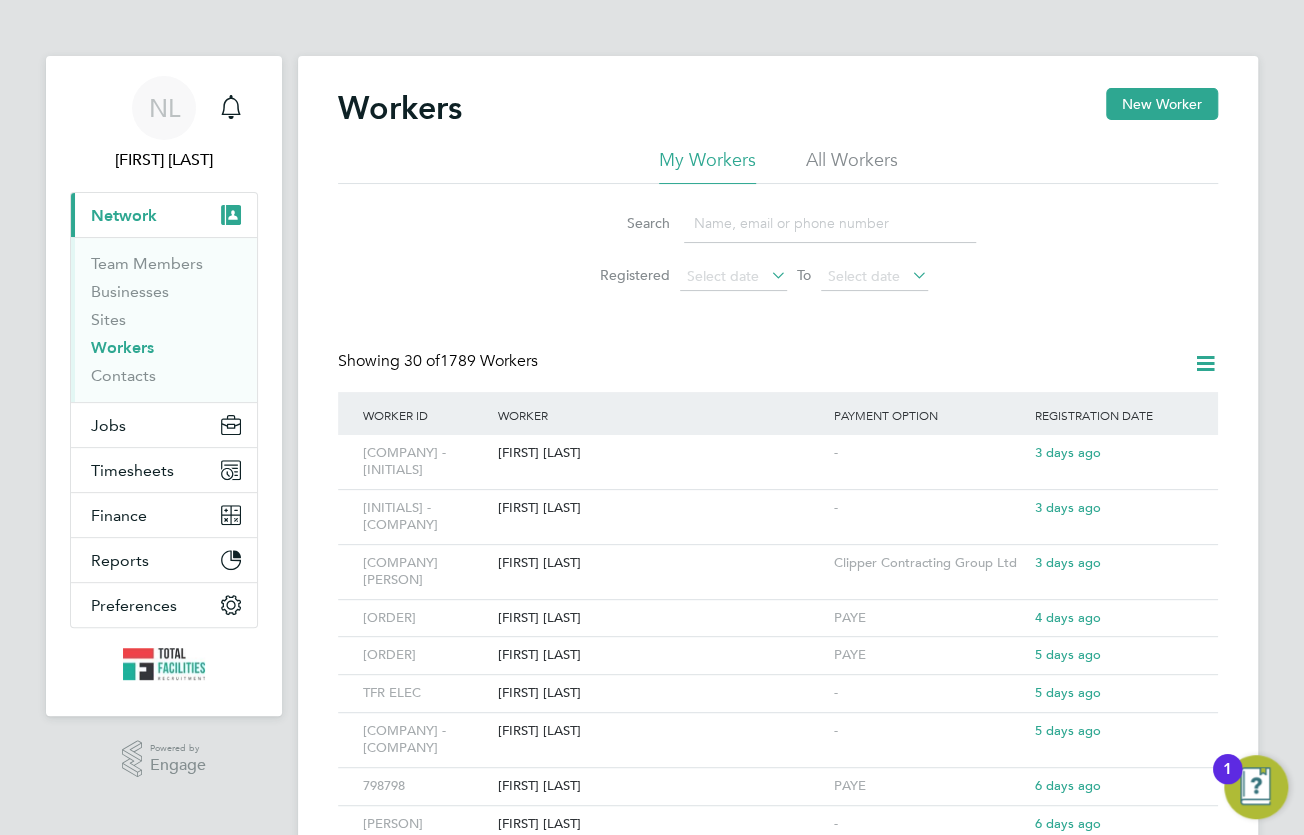 scroll, scrollTop: 0, scrollLeft: 0, axis: both 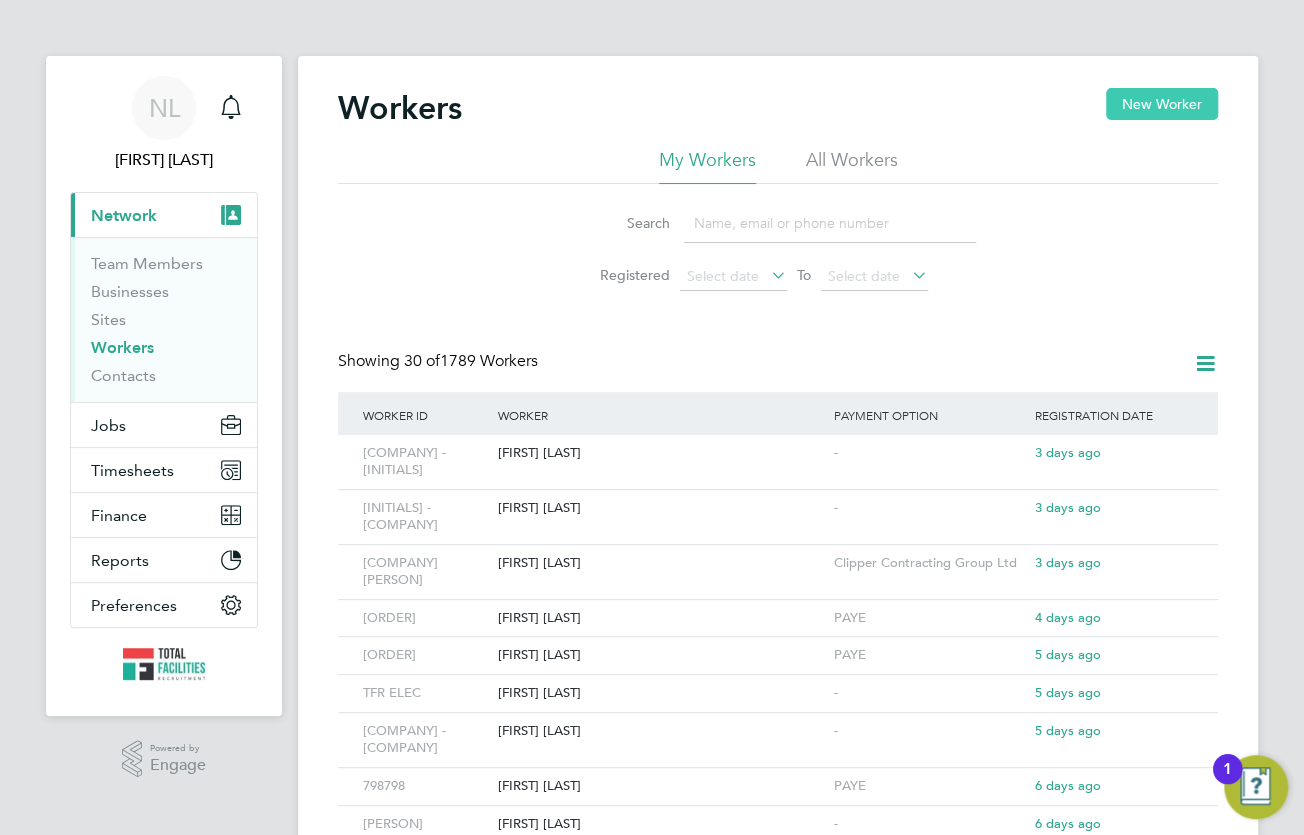 click on "New Worker" 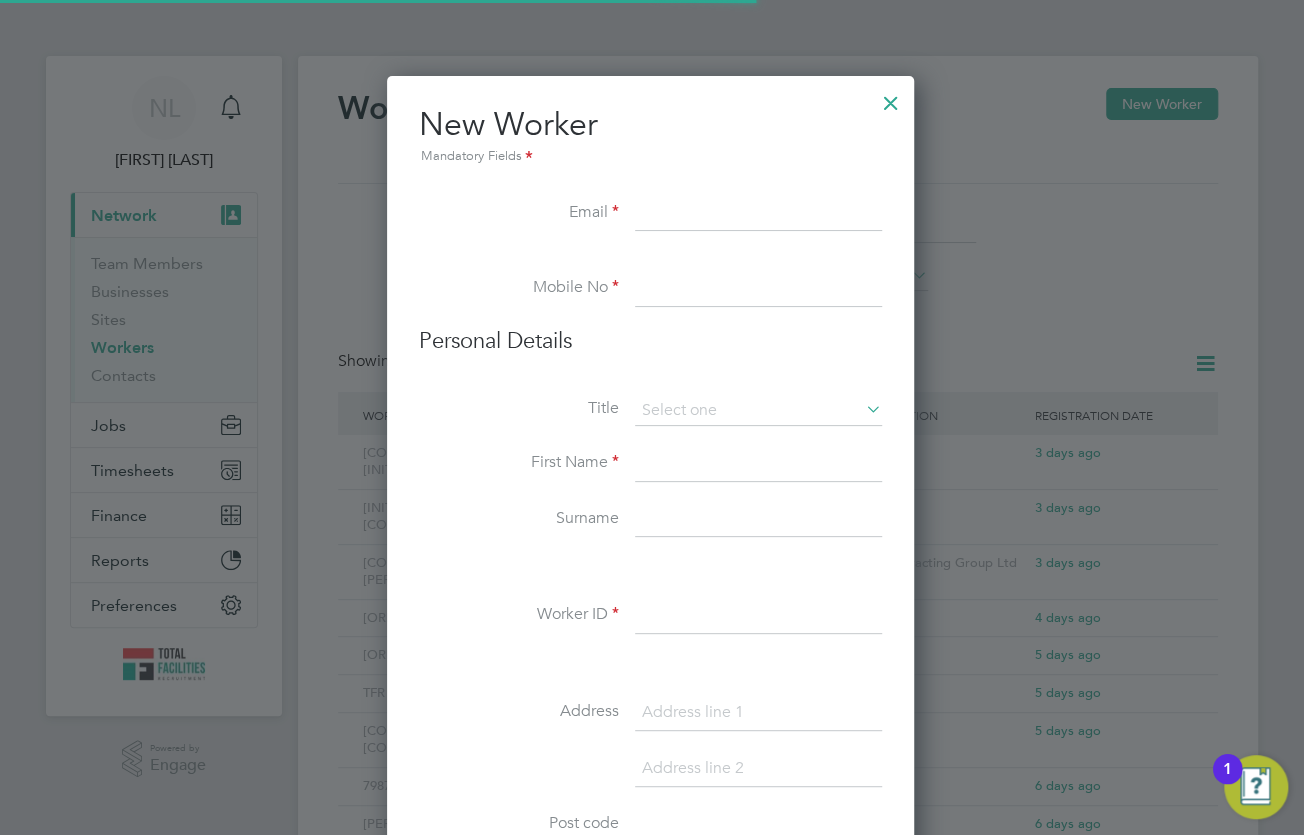 scroll, scrollTop: 10, scrollLeft: 10, axis: both 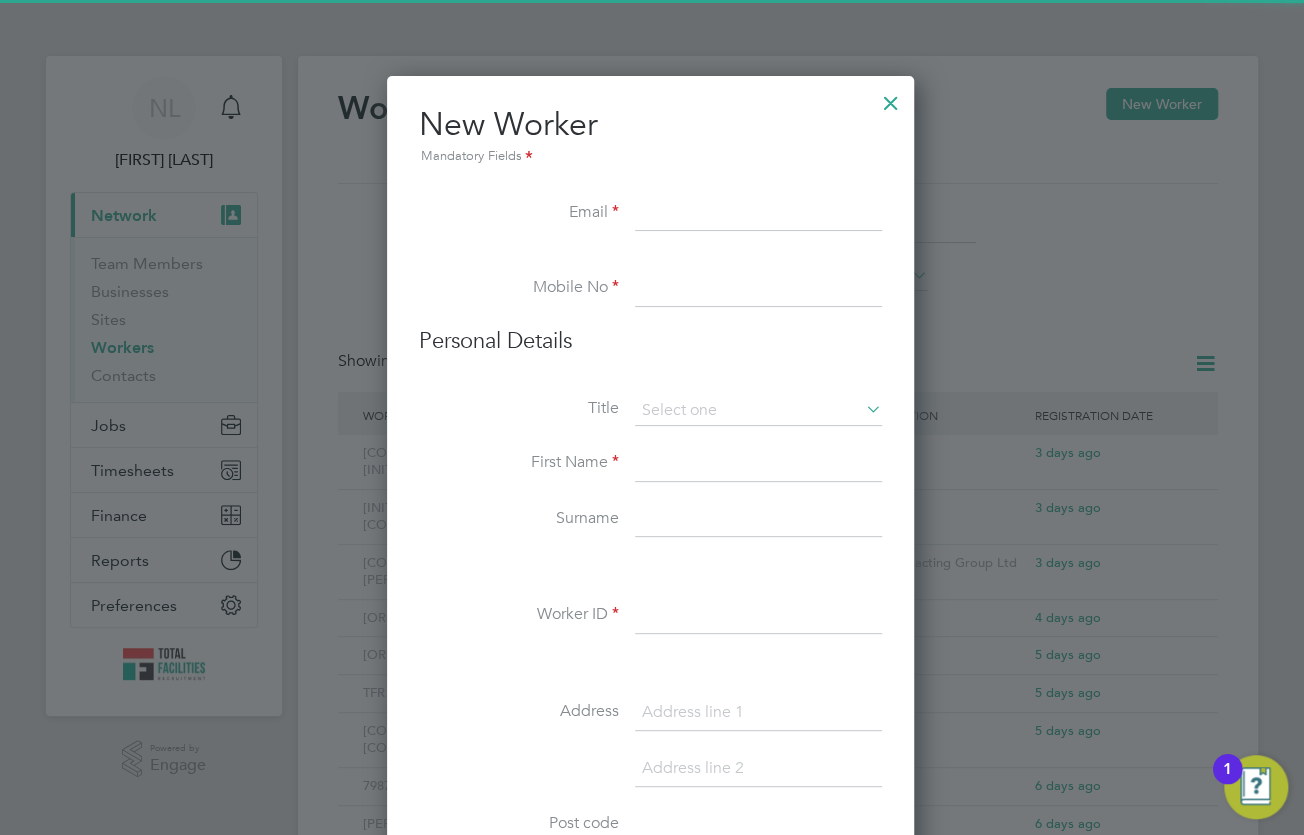 click at bounding box center (758, 464) 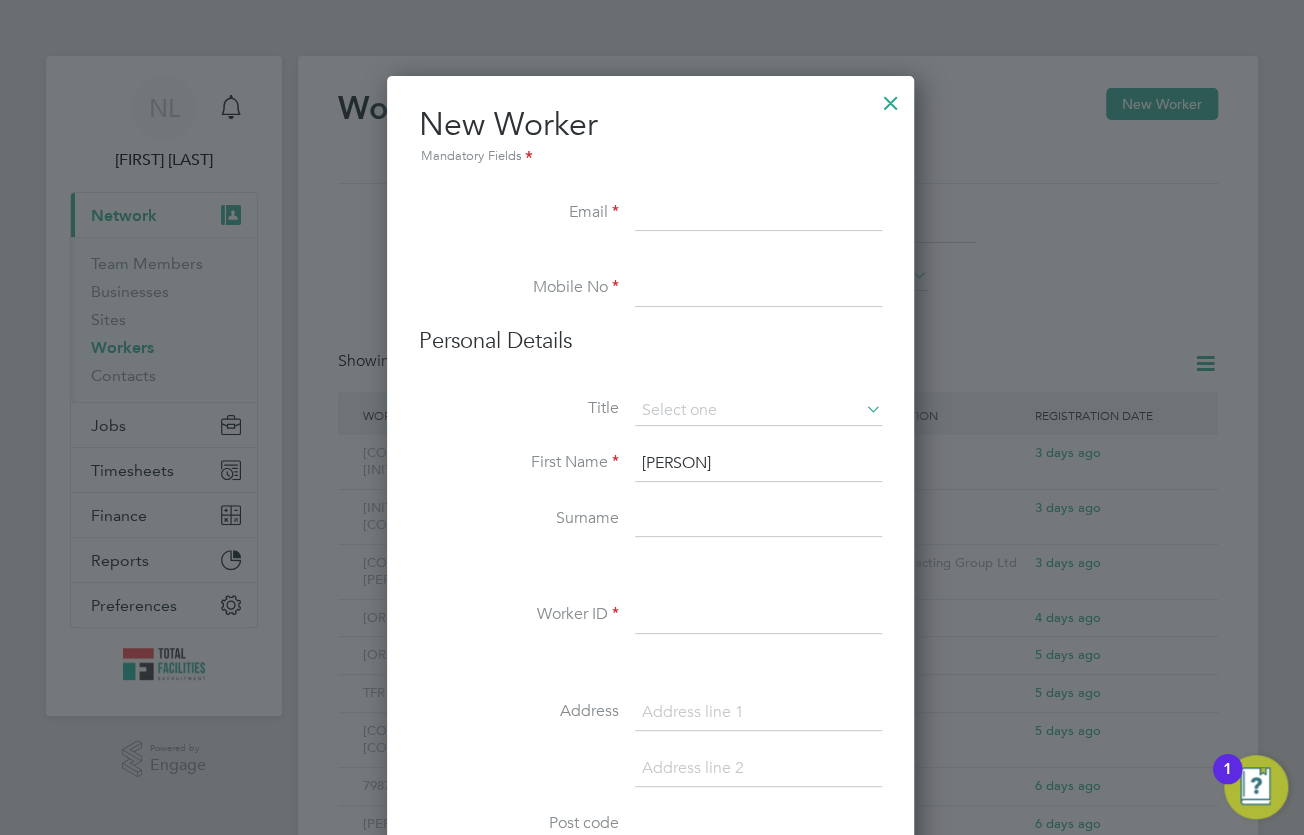 type on "[PERSON]" 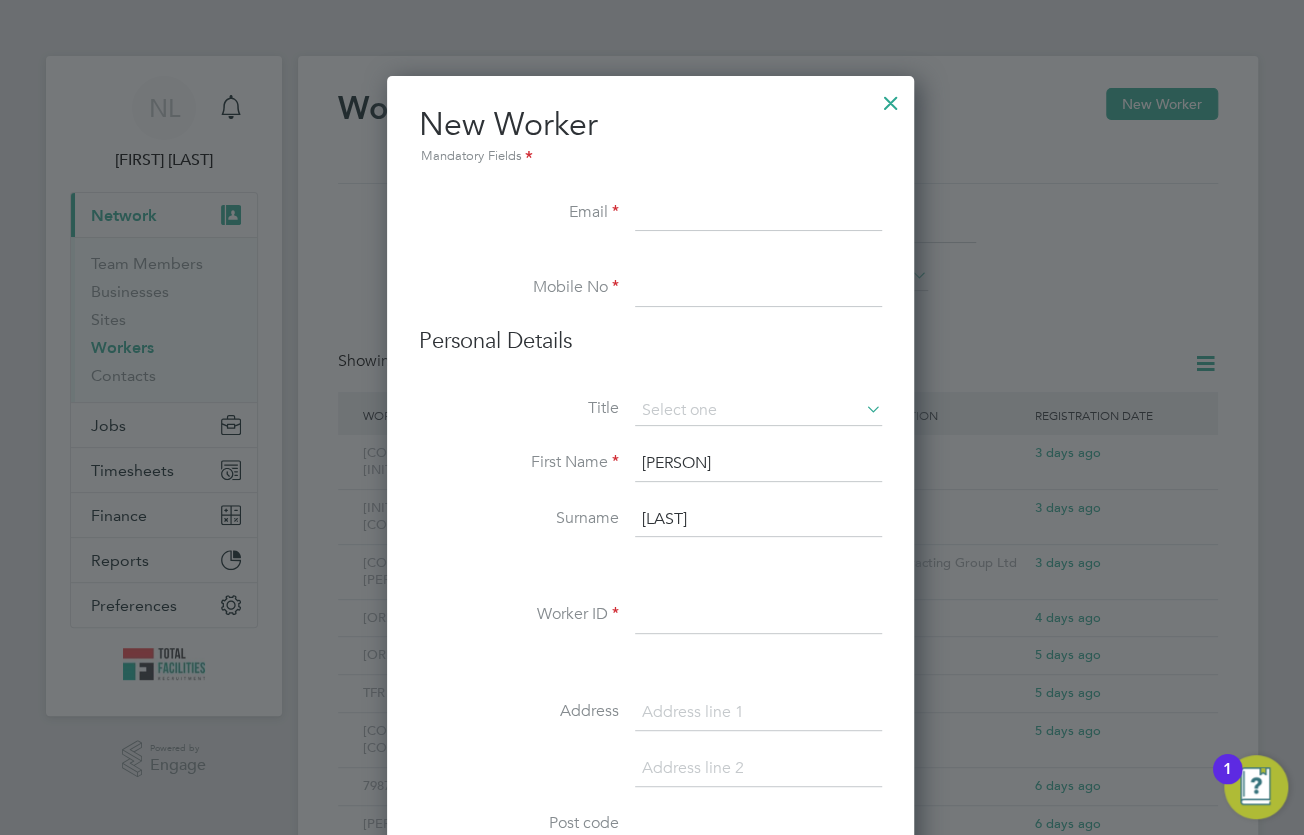 type on "[LAST]" 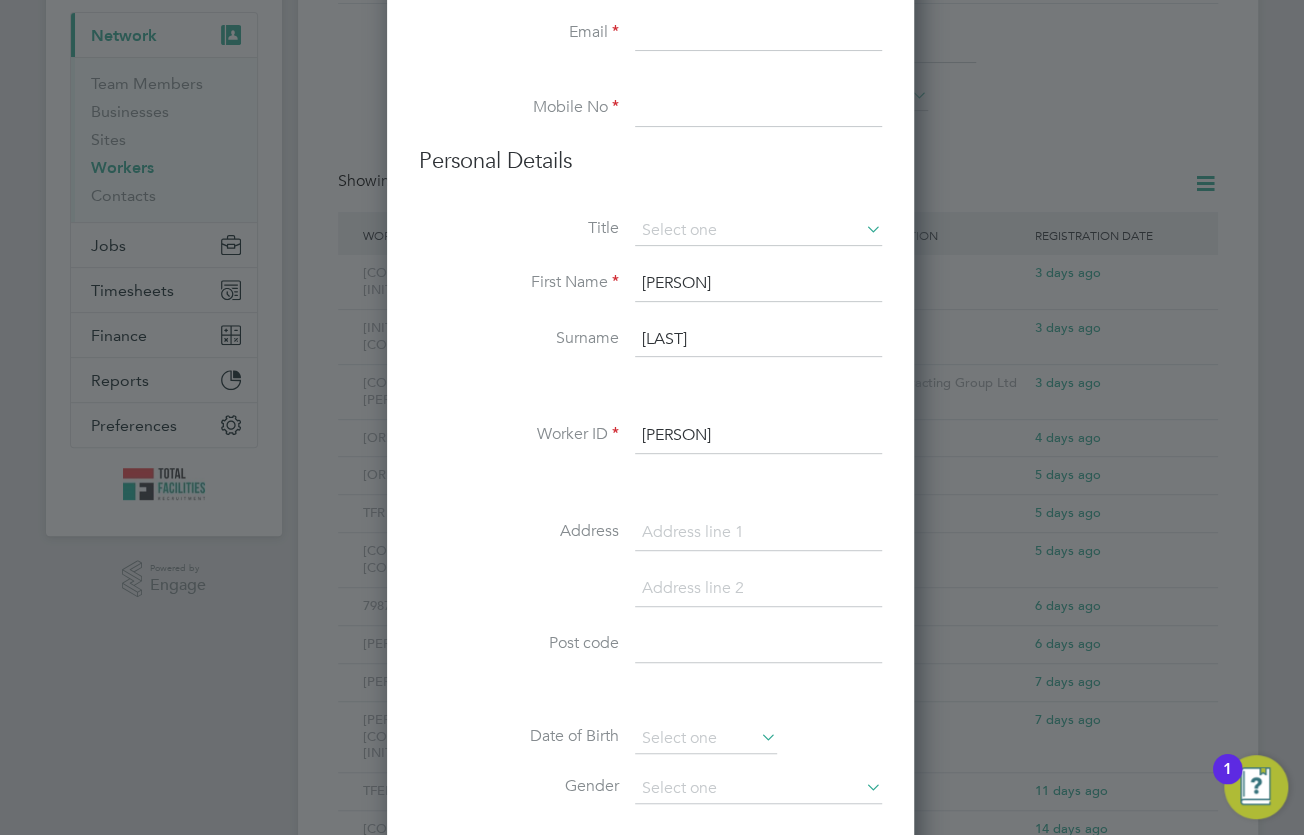 scroll, scrollTop: 272, scrollLeft: 0, axis: vertical 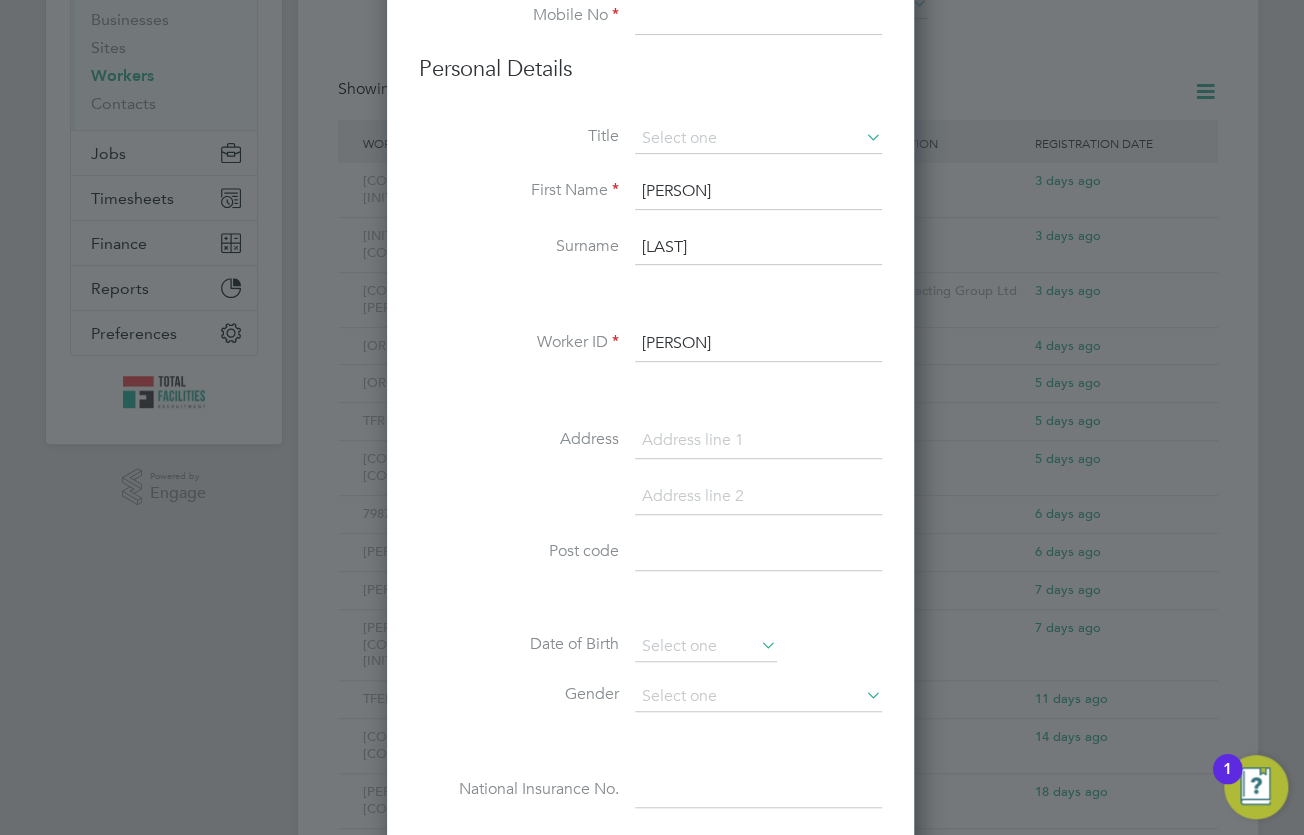 type on "[PERSON]" 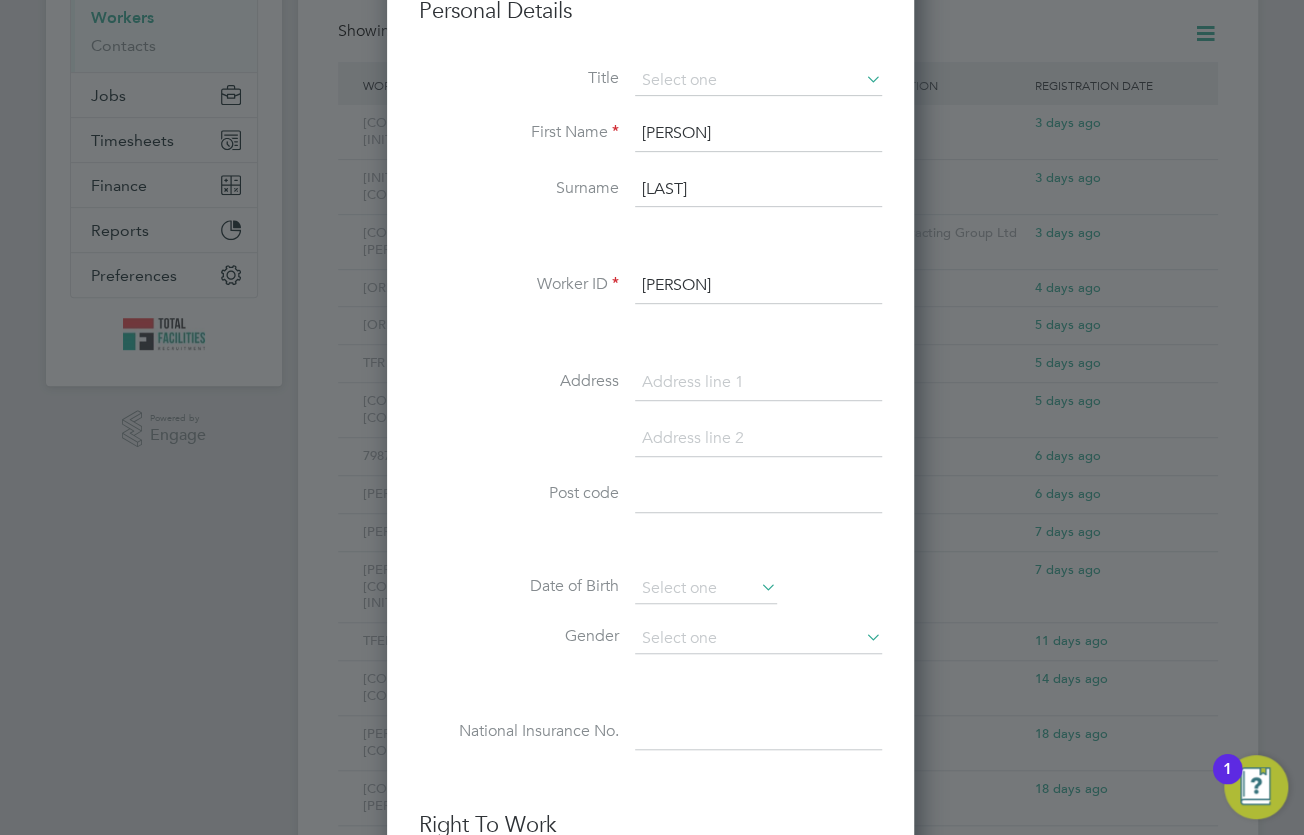 scroll, scrollTop: 363, scrollLeft: 0, axis: vertical 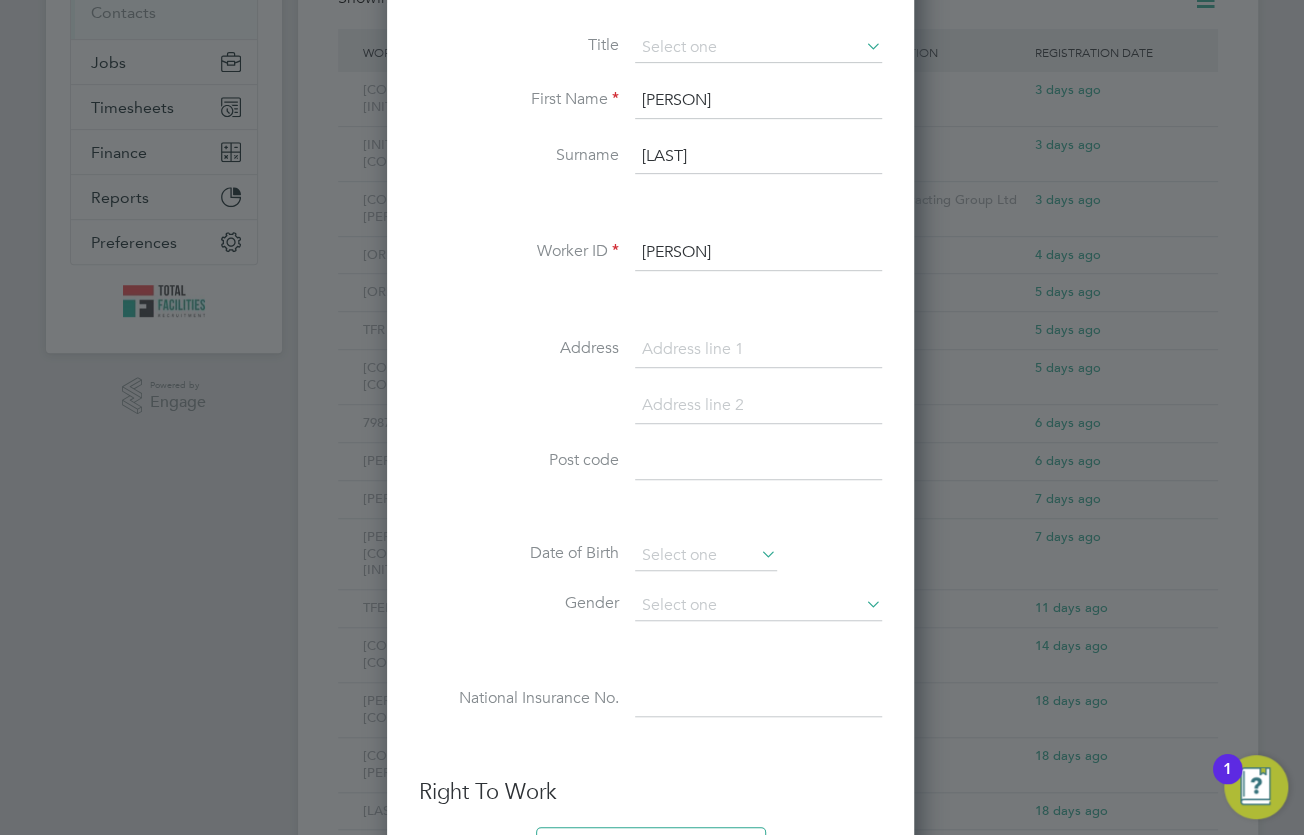 click at bounding box center (758, 350) 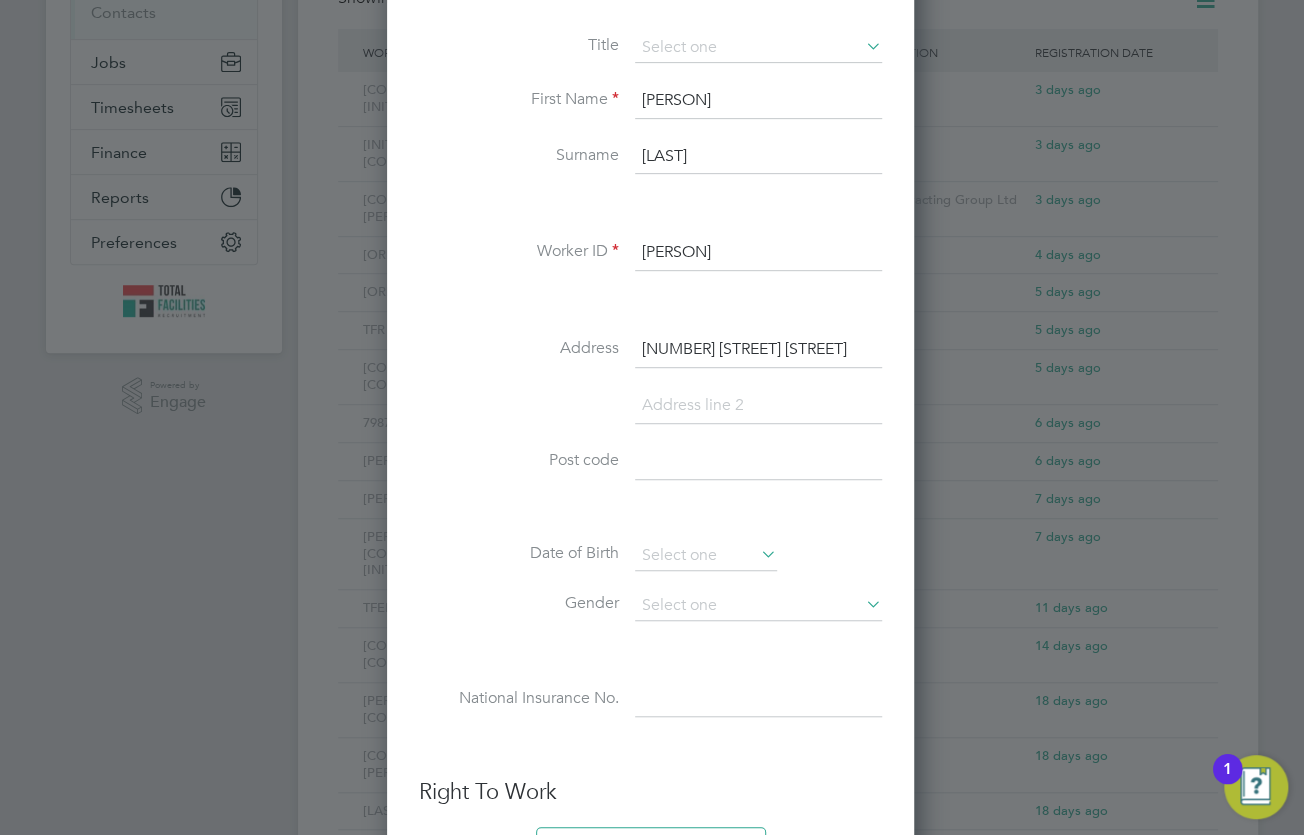 type on "[NUMBER] [STREET] [STREET]" 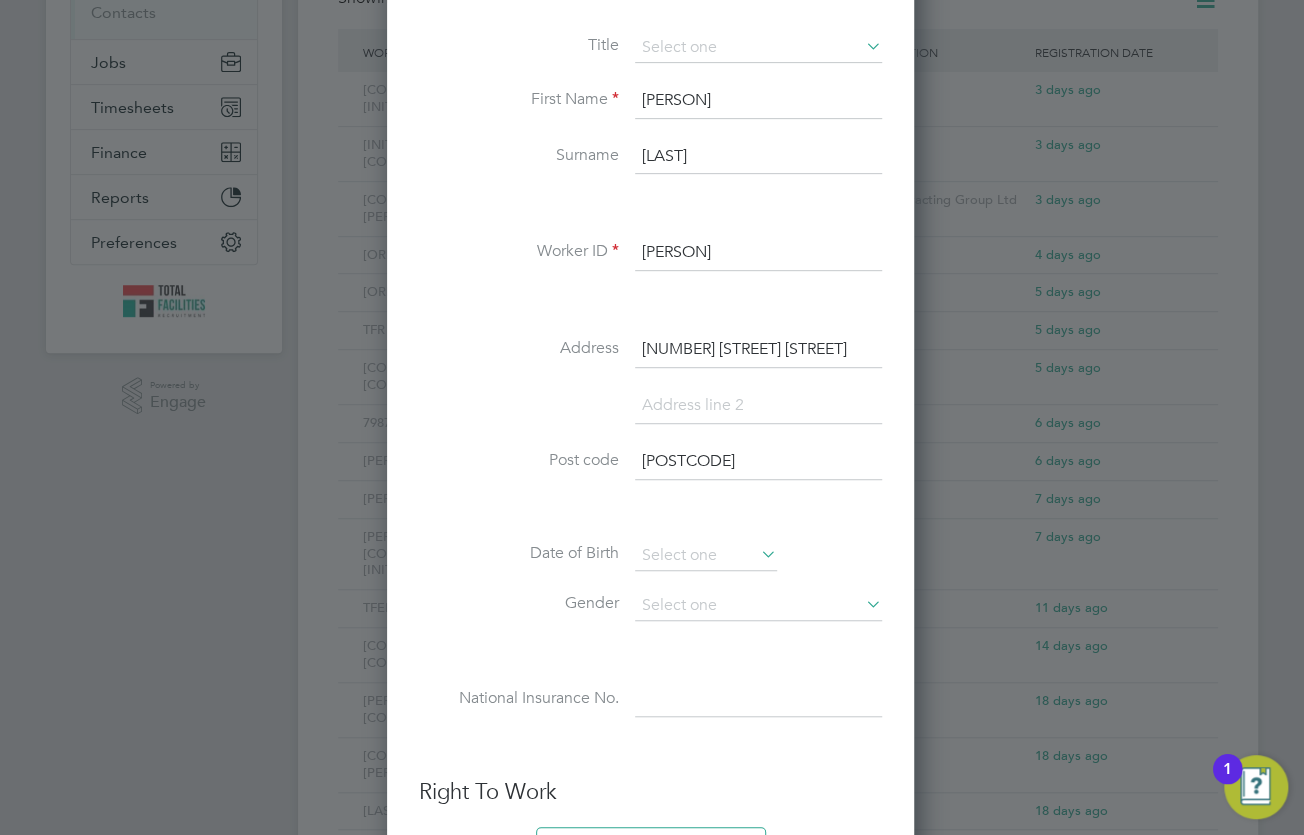 type on "[POSTCODE]" 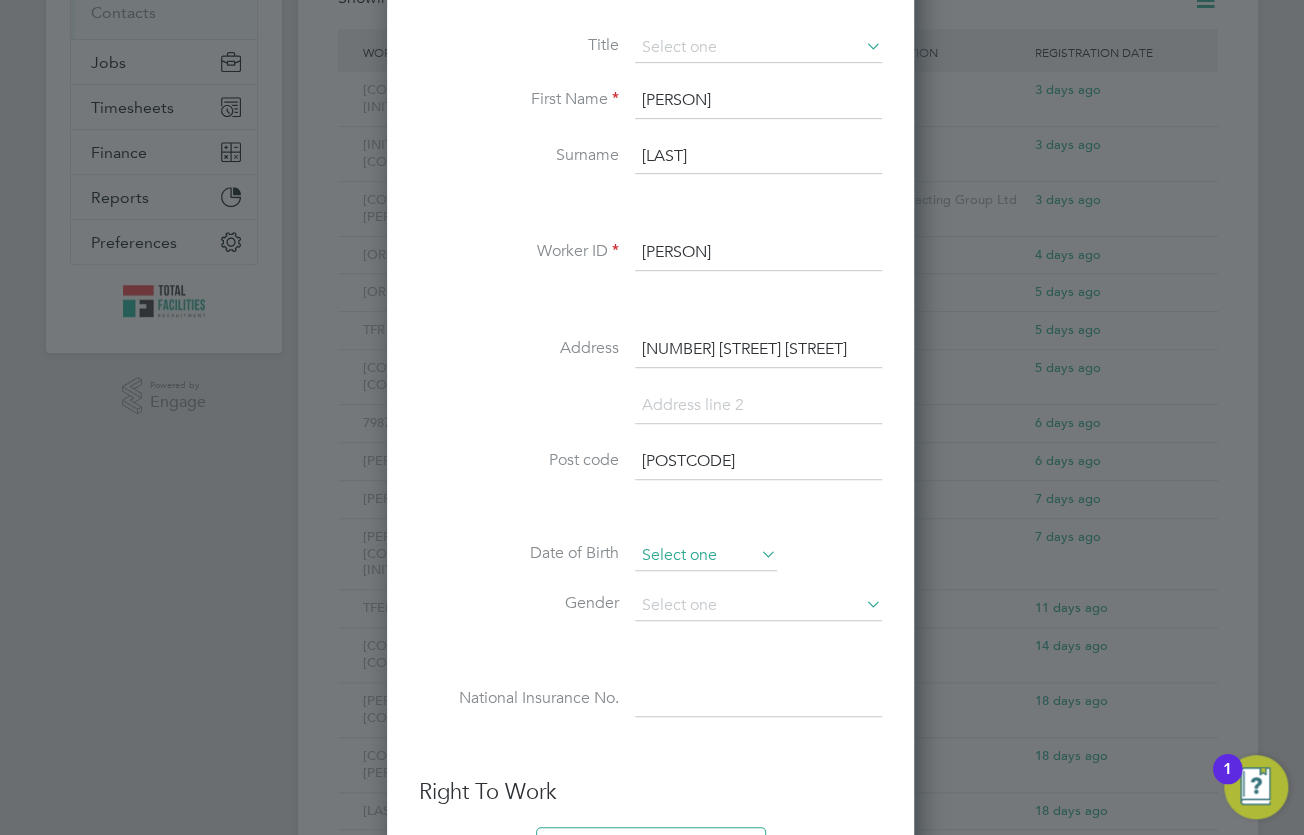 click at bounding box center [706, 556] 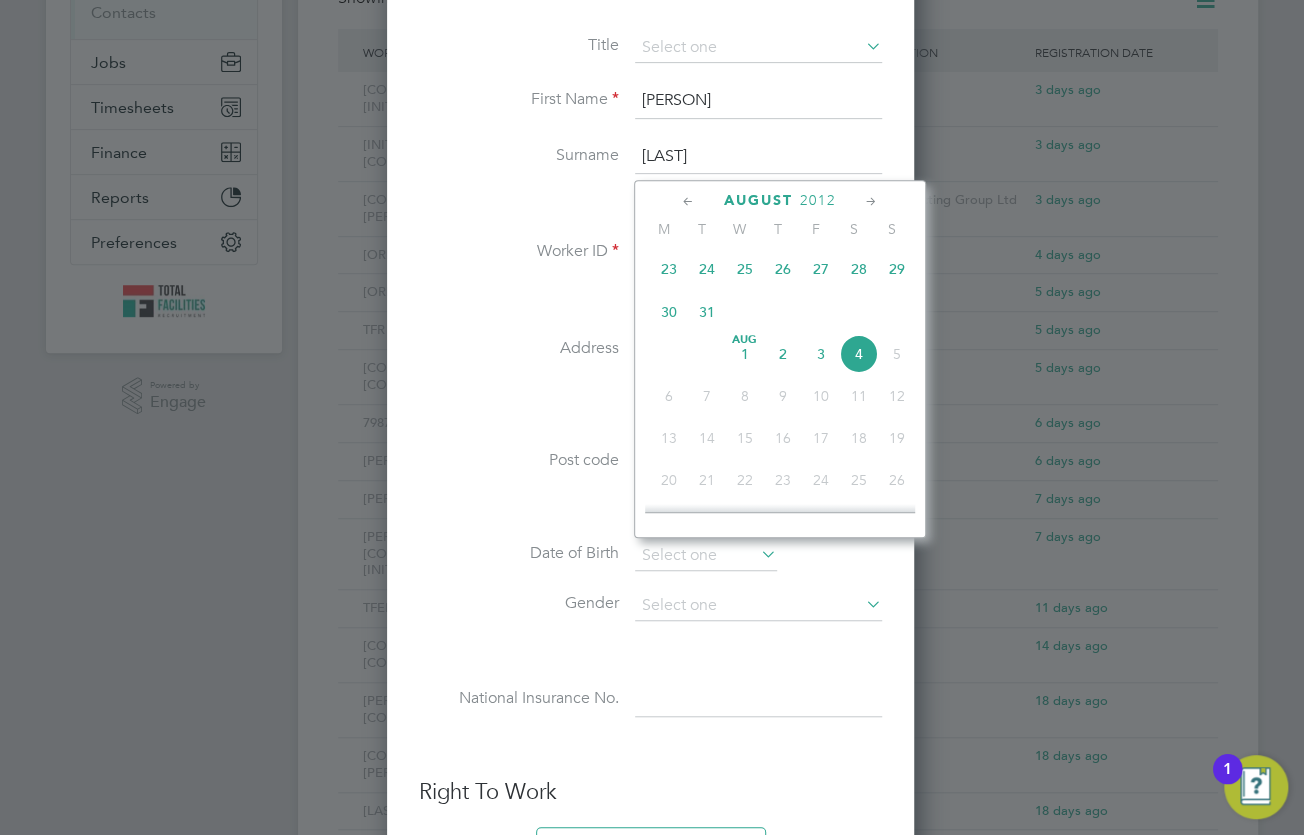 click on "August" 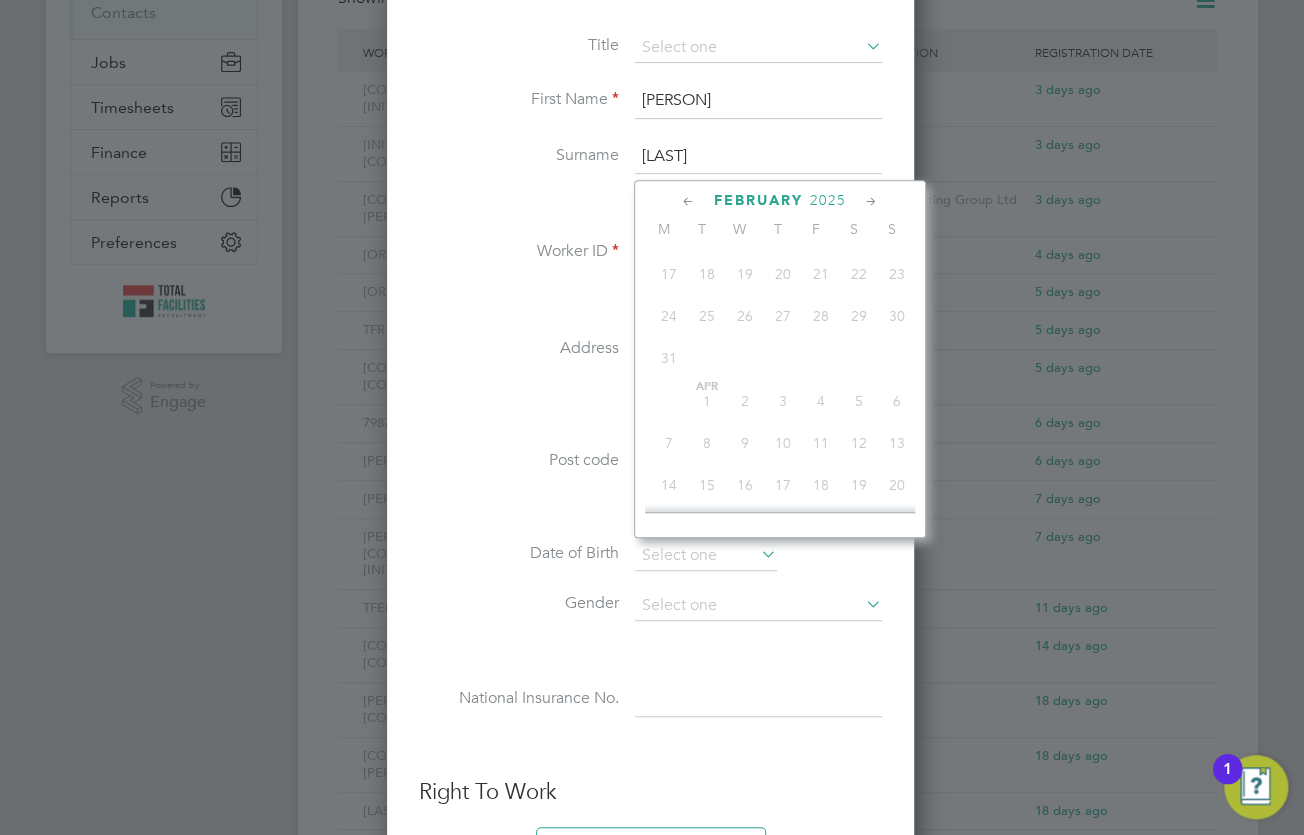 click on "2025" 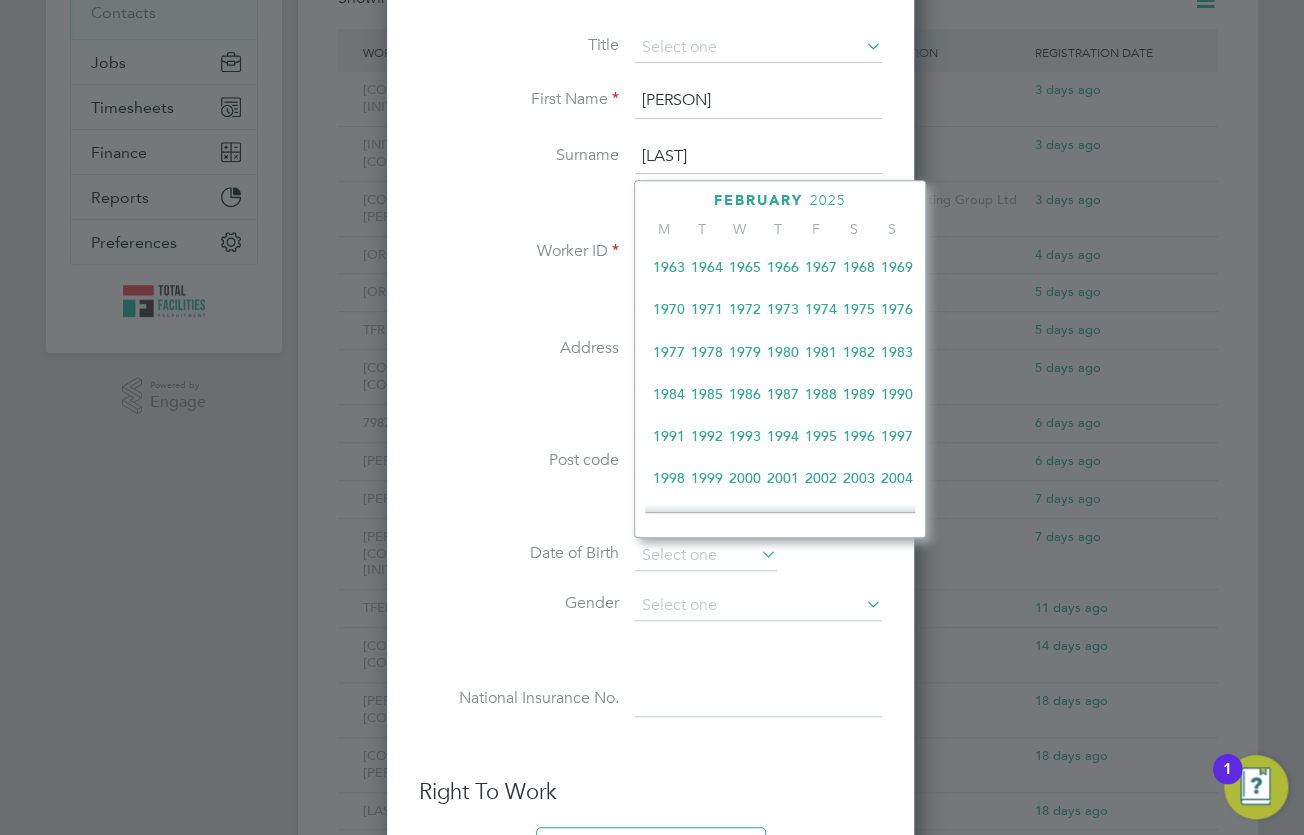 scroll, scrollTop: 334, scrollLeft: 0, axis: vertical 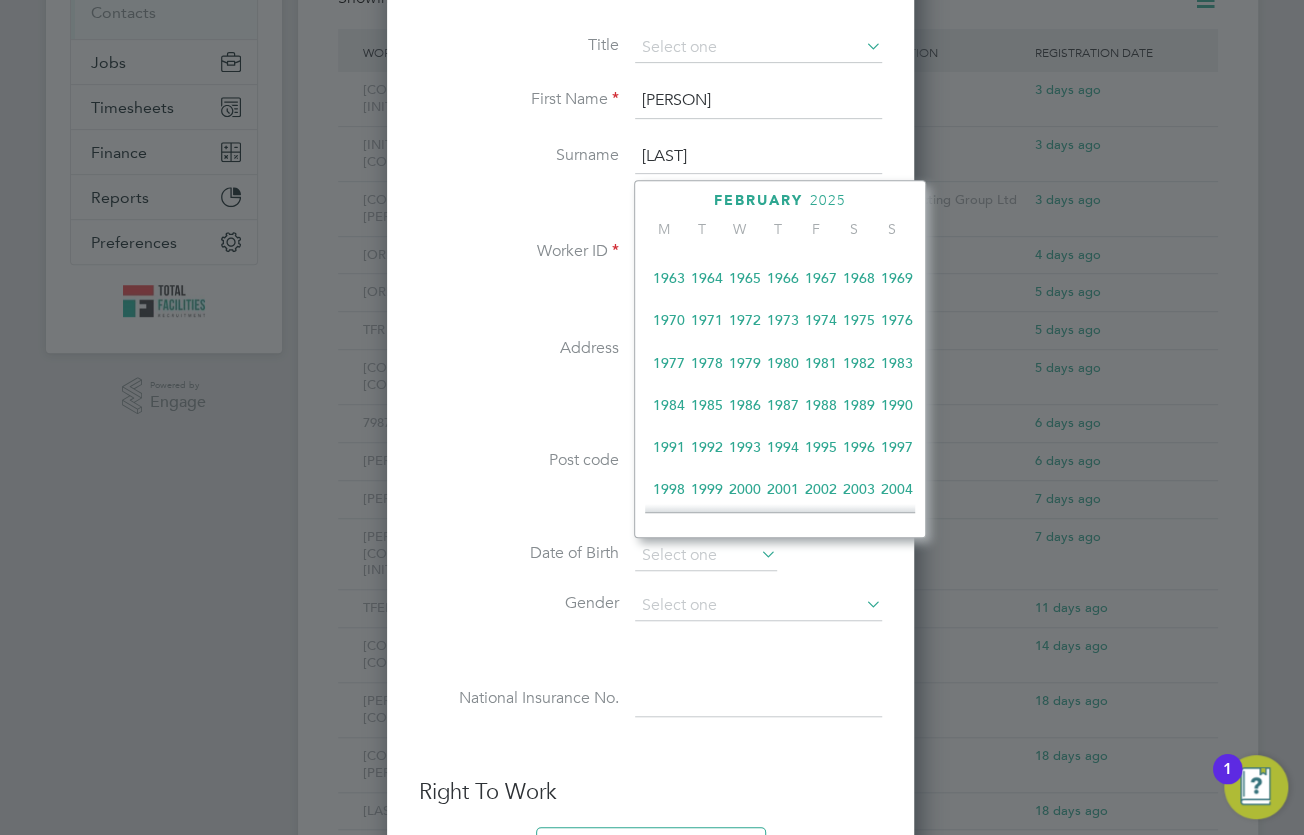 click on "1971" 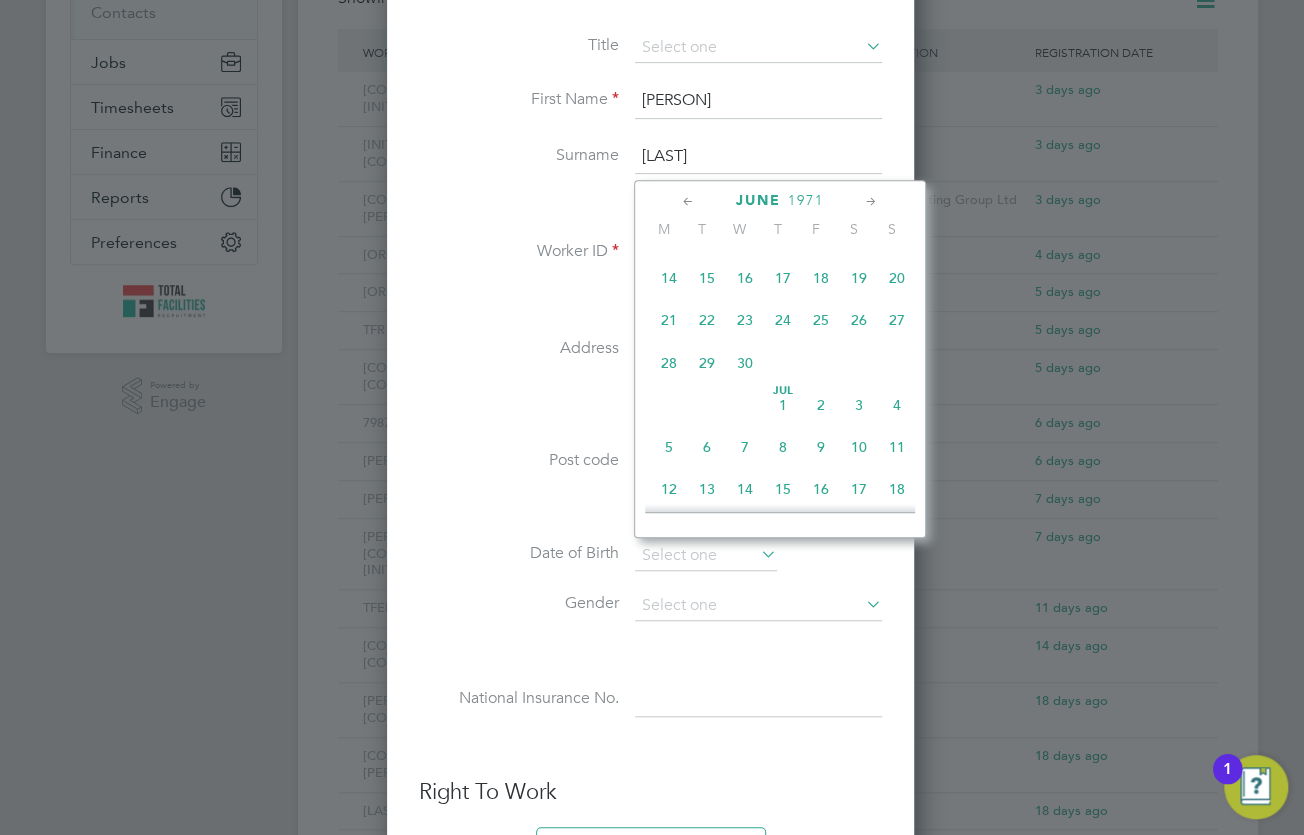 click 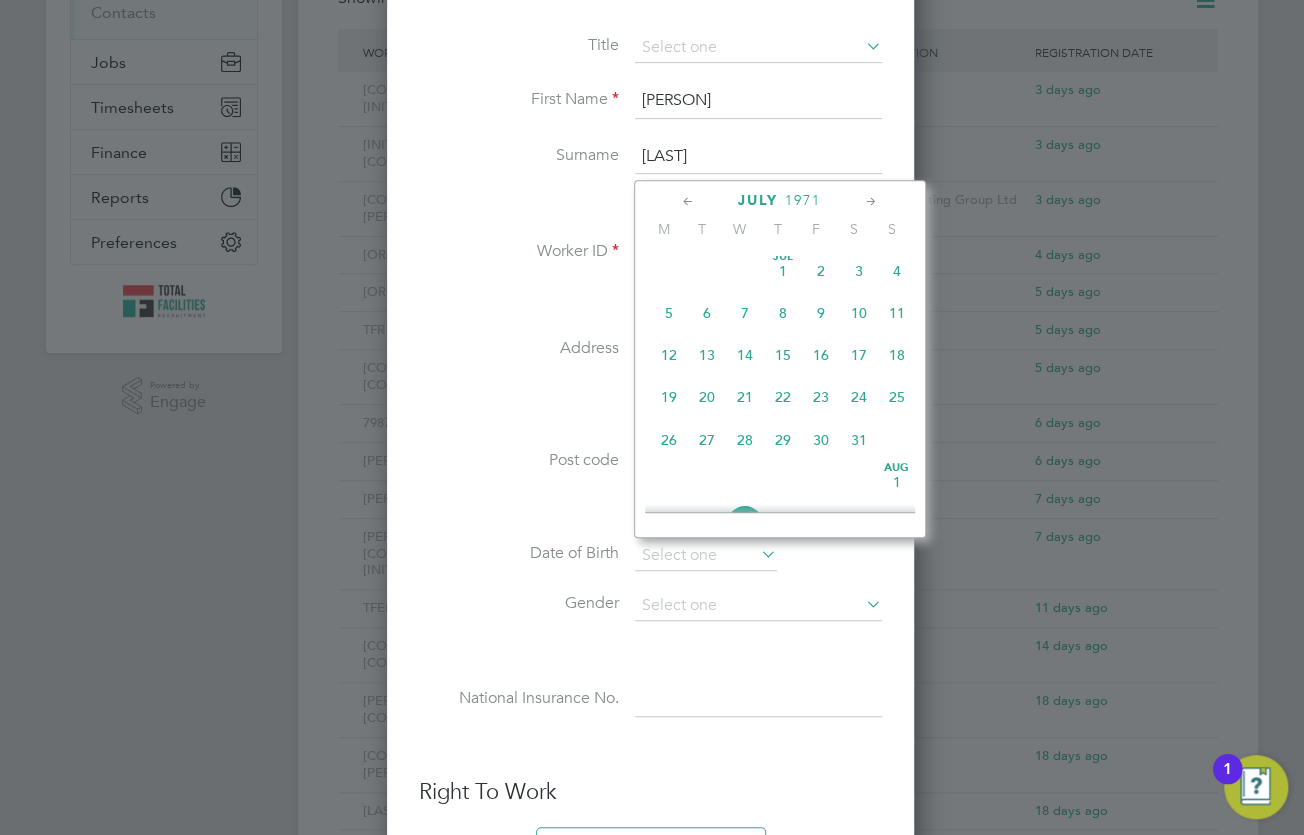 click on "15" 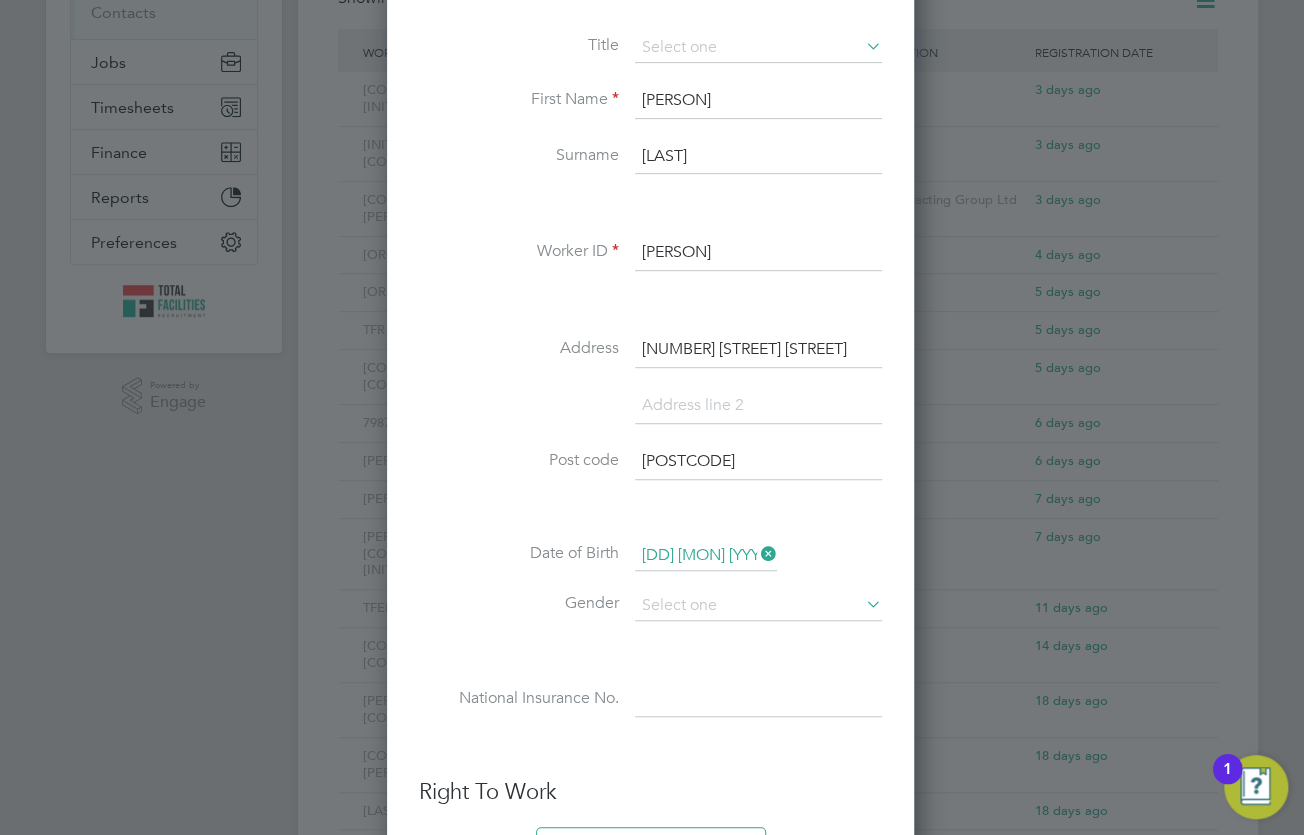 scroll, scrollTop: 818, scrollLeft: 0, axis: vertical 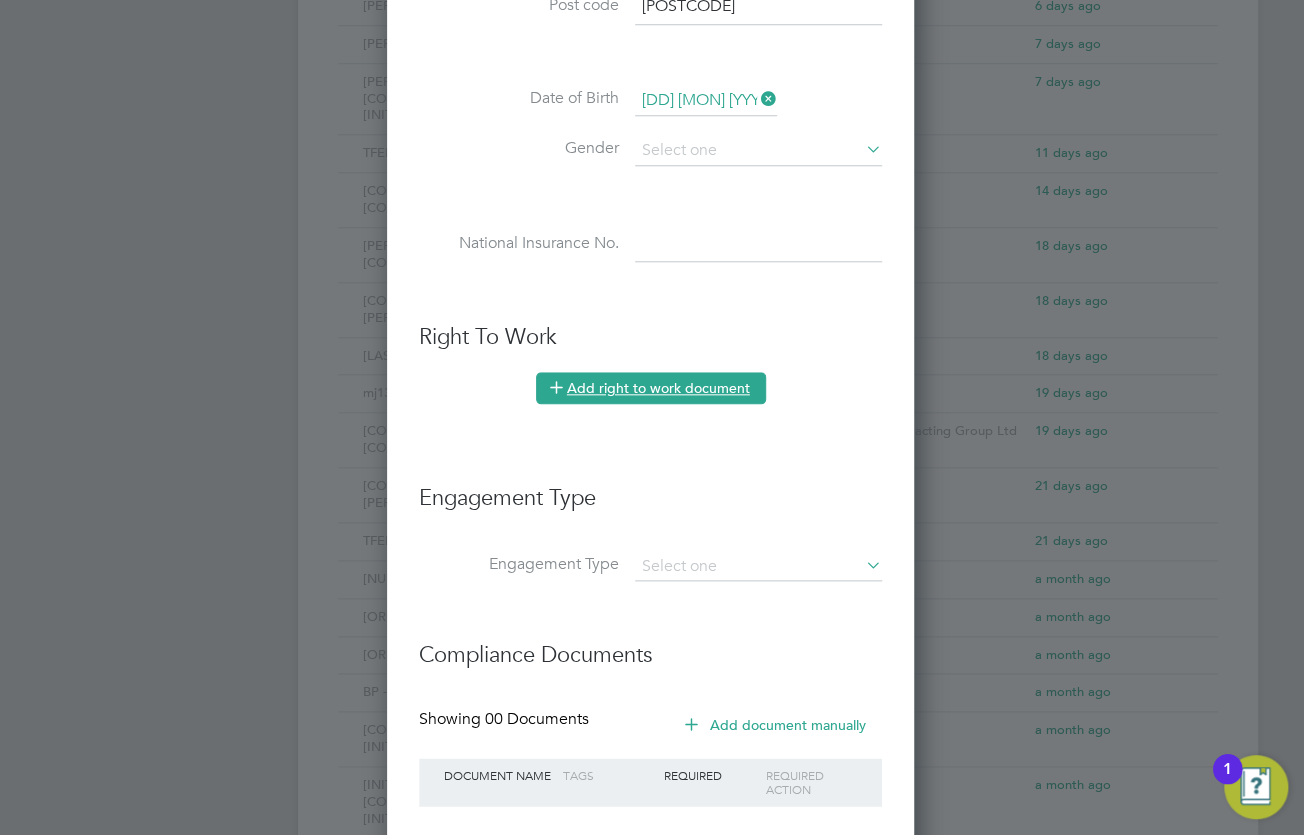 click on "Add right to work document" at bounding box center (651, 388) 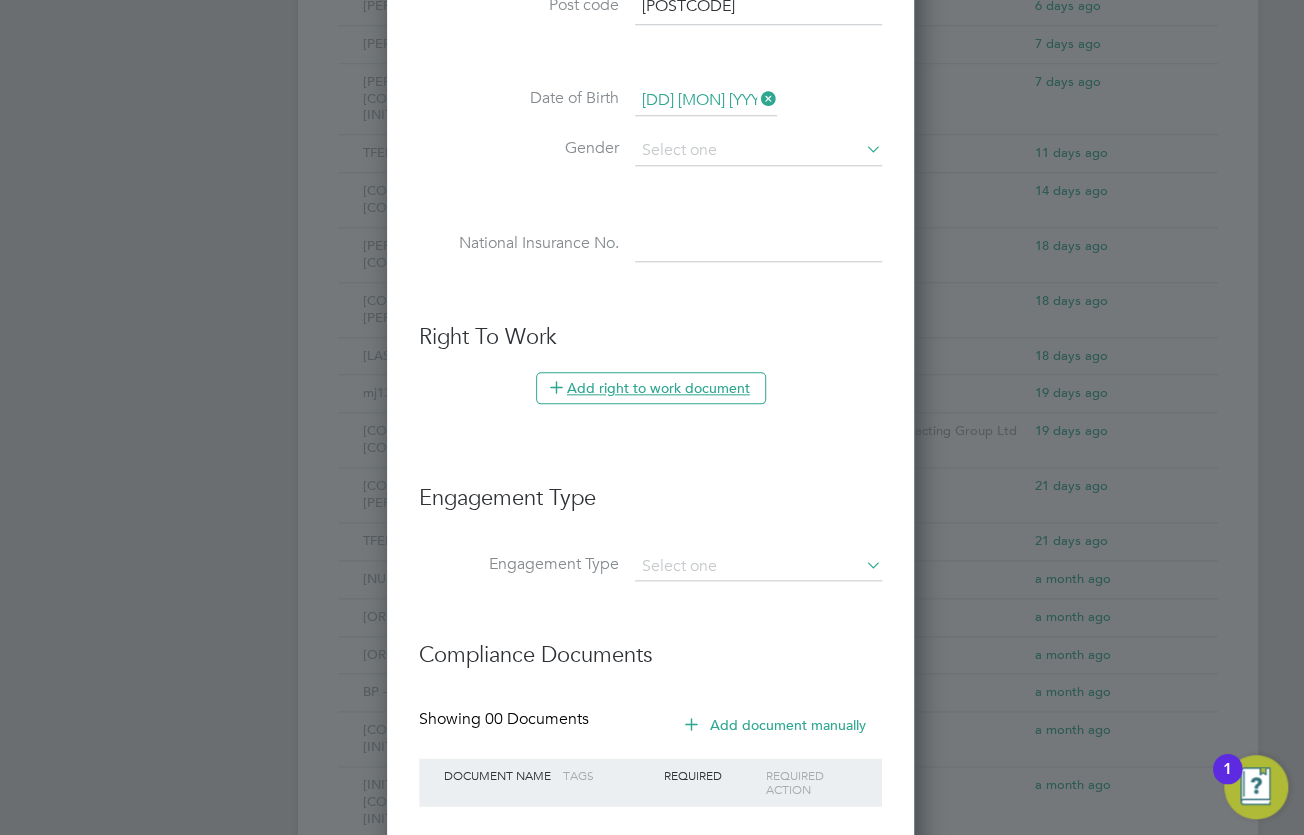 scroll, scrollTop: 10, scrollLeft: 10, axis: both 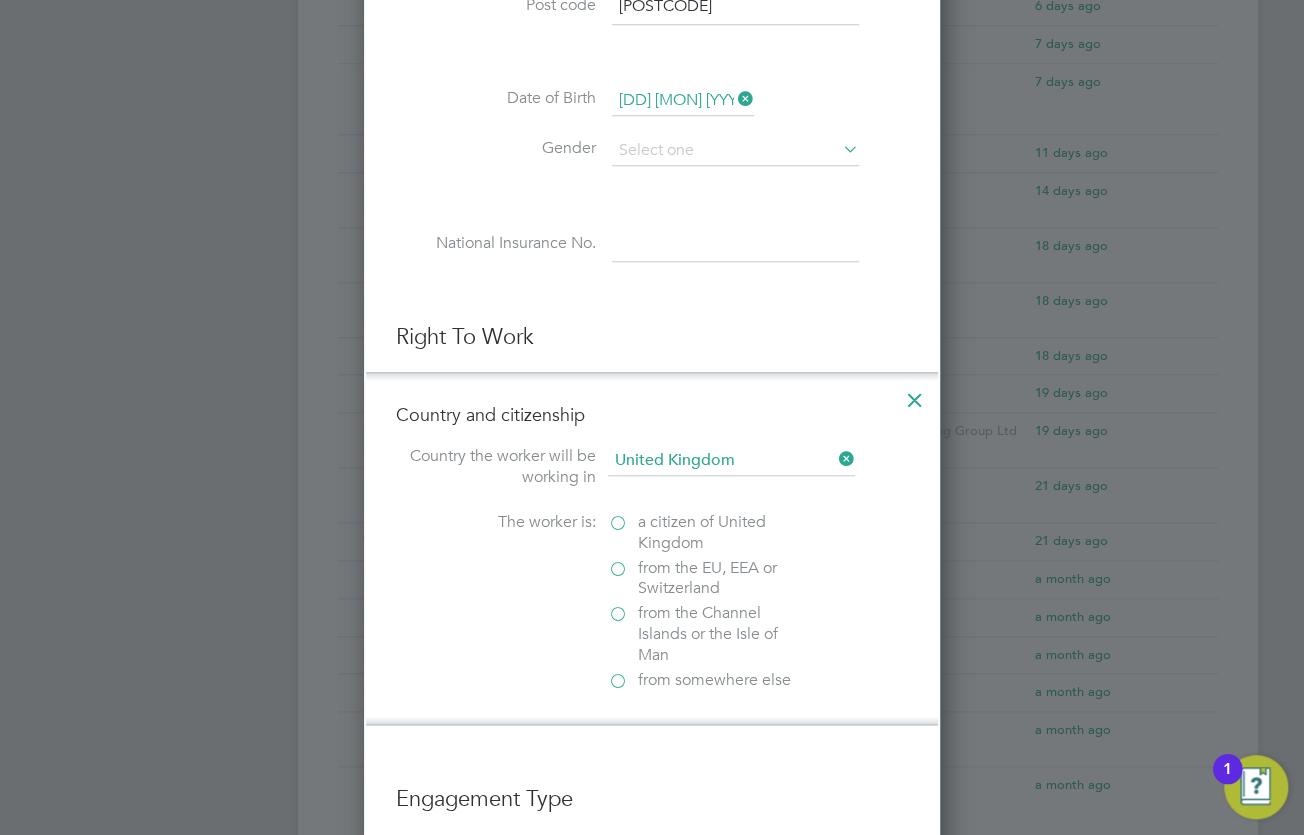 click on "a citizen of United Kingdom" at bounding box center (708, 533) 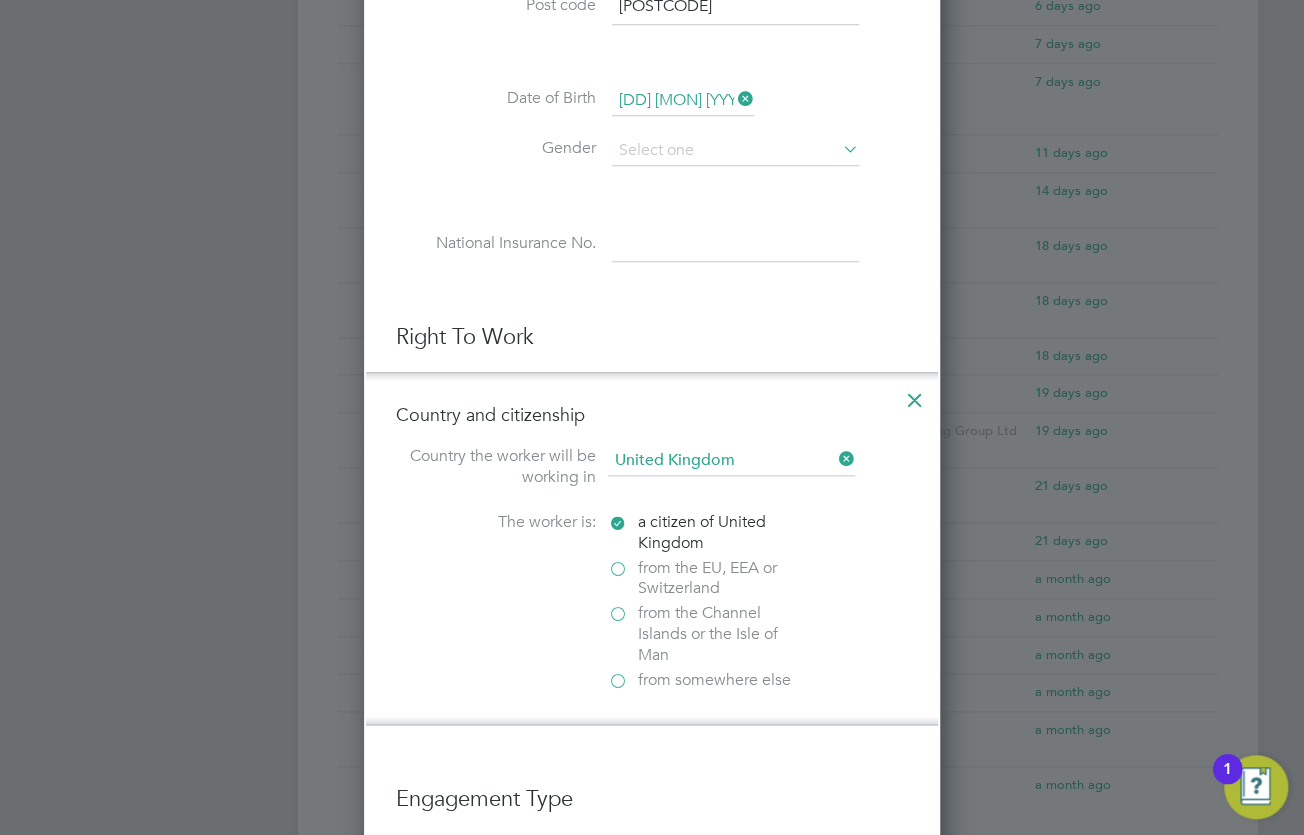 scroll, scrollTop: 10, scrollLeft: 10, axis: both 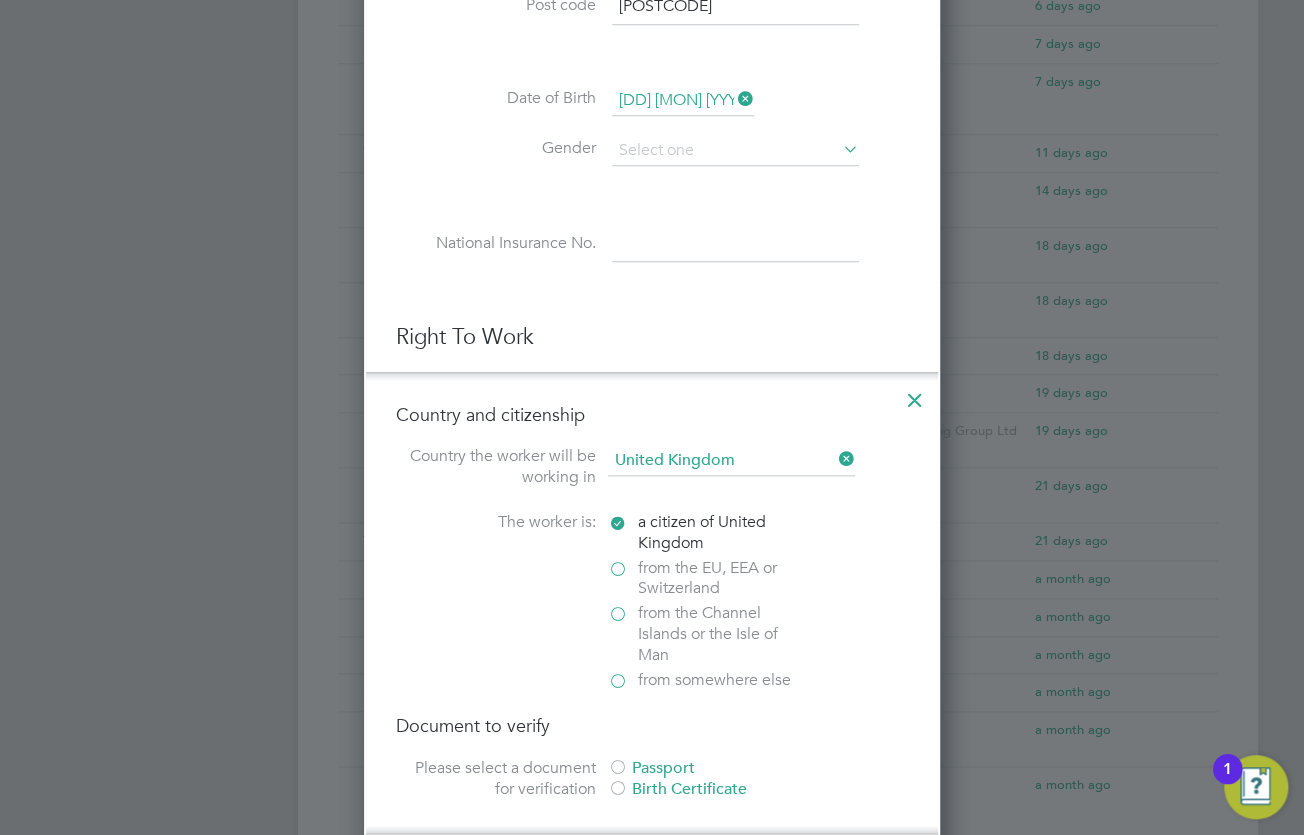 drag, startPoint x: 601, startPoint y: 880, endPoint x: 511, endPoint y: 665, distance: 233.07724 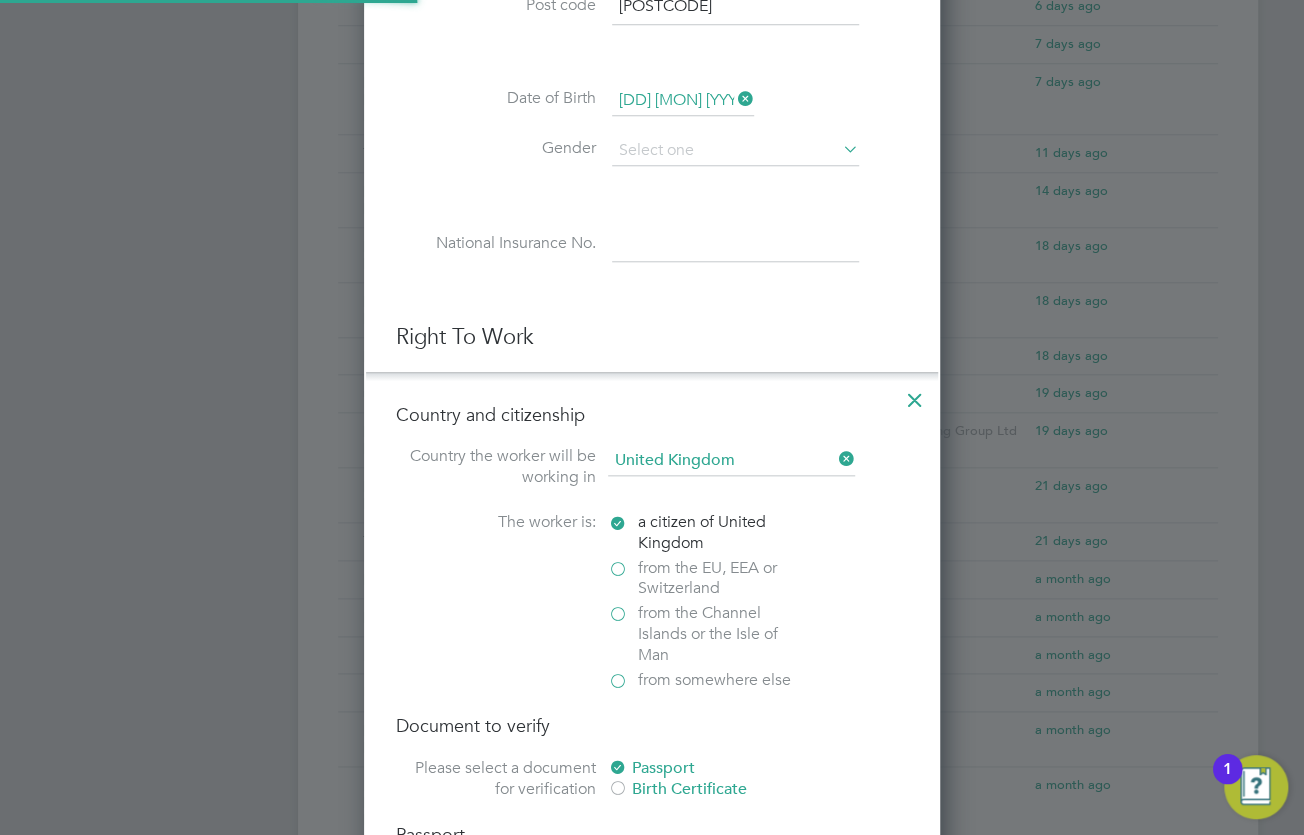 scroll, scrollTop: 10, scrollLeft: 10, axis: both 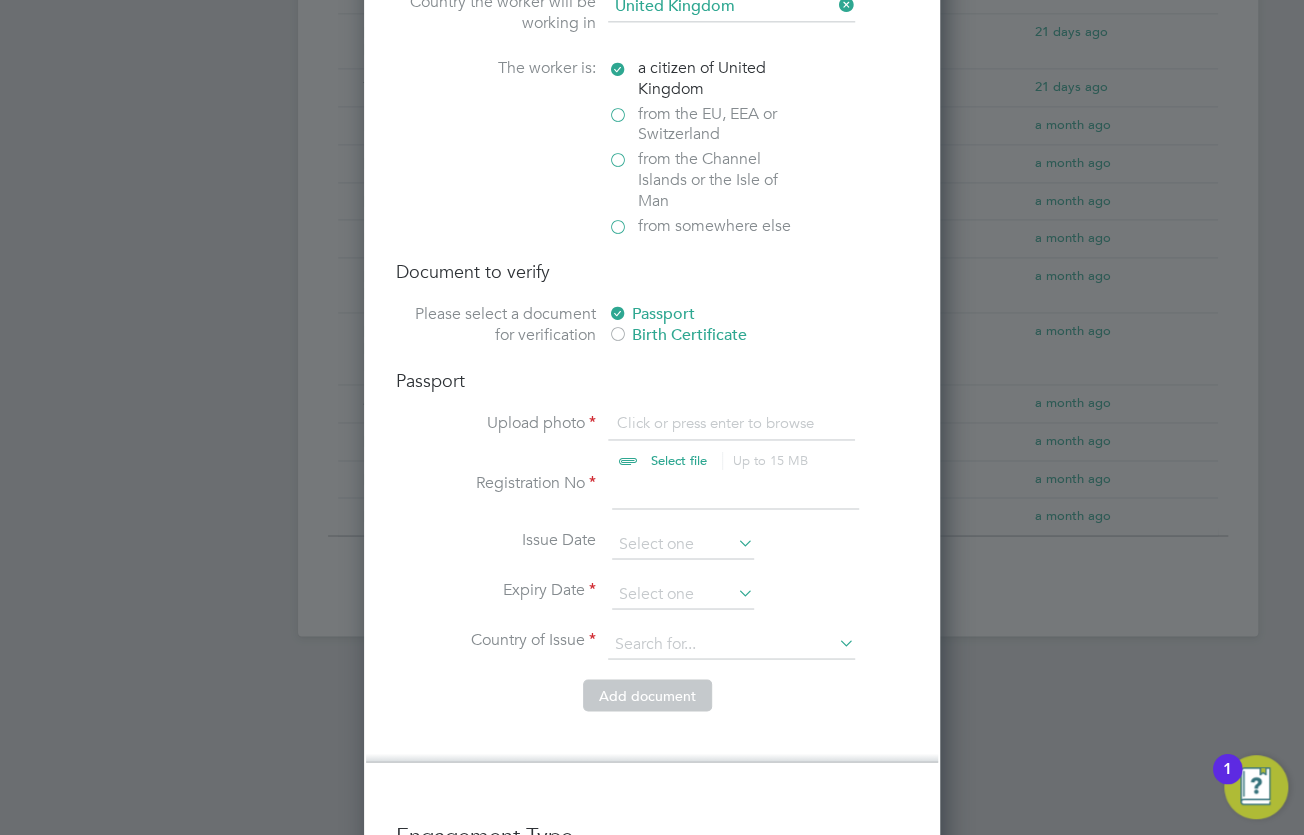 click at bounding box center (698, 443) 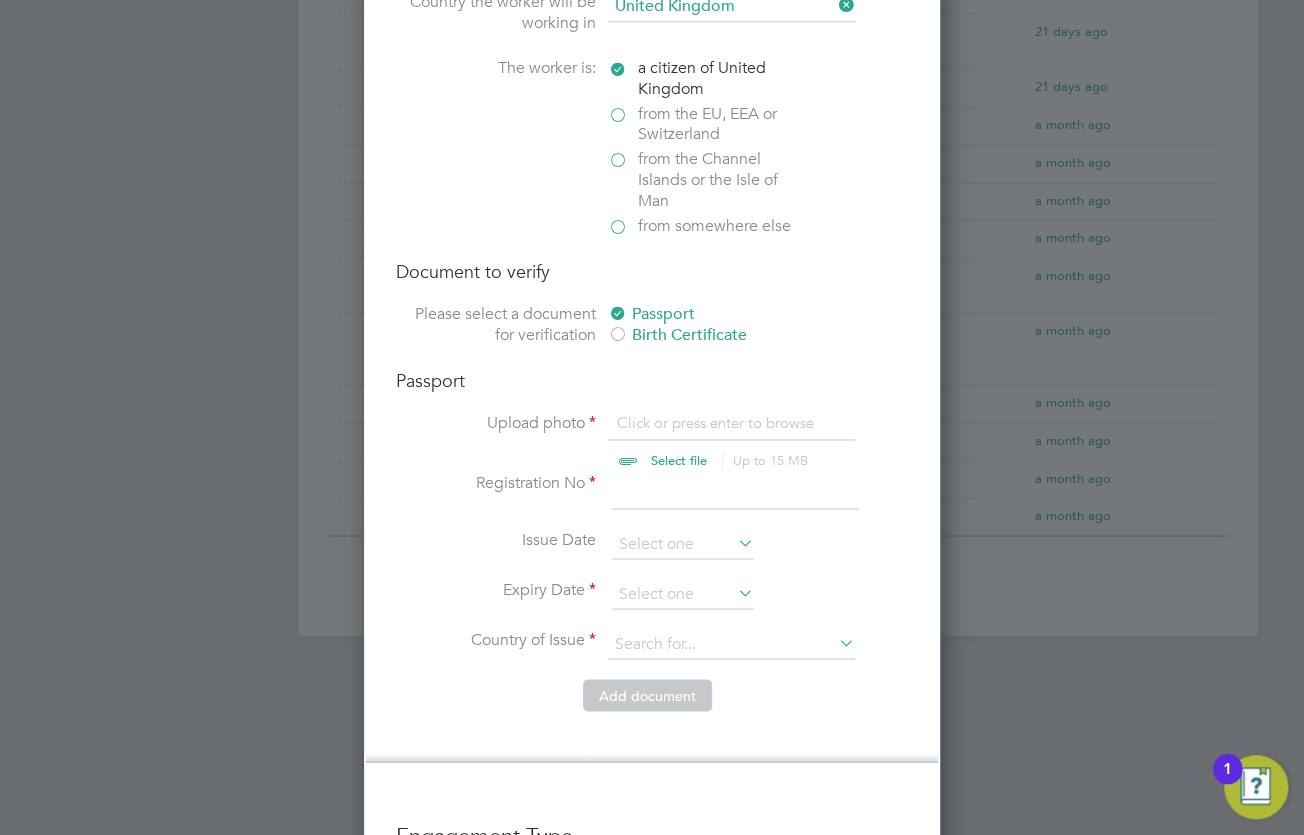type on "C:\fakepath\[PERSON] [FILETYPE]" 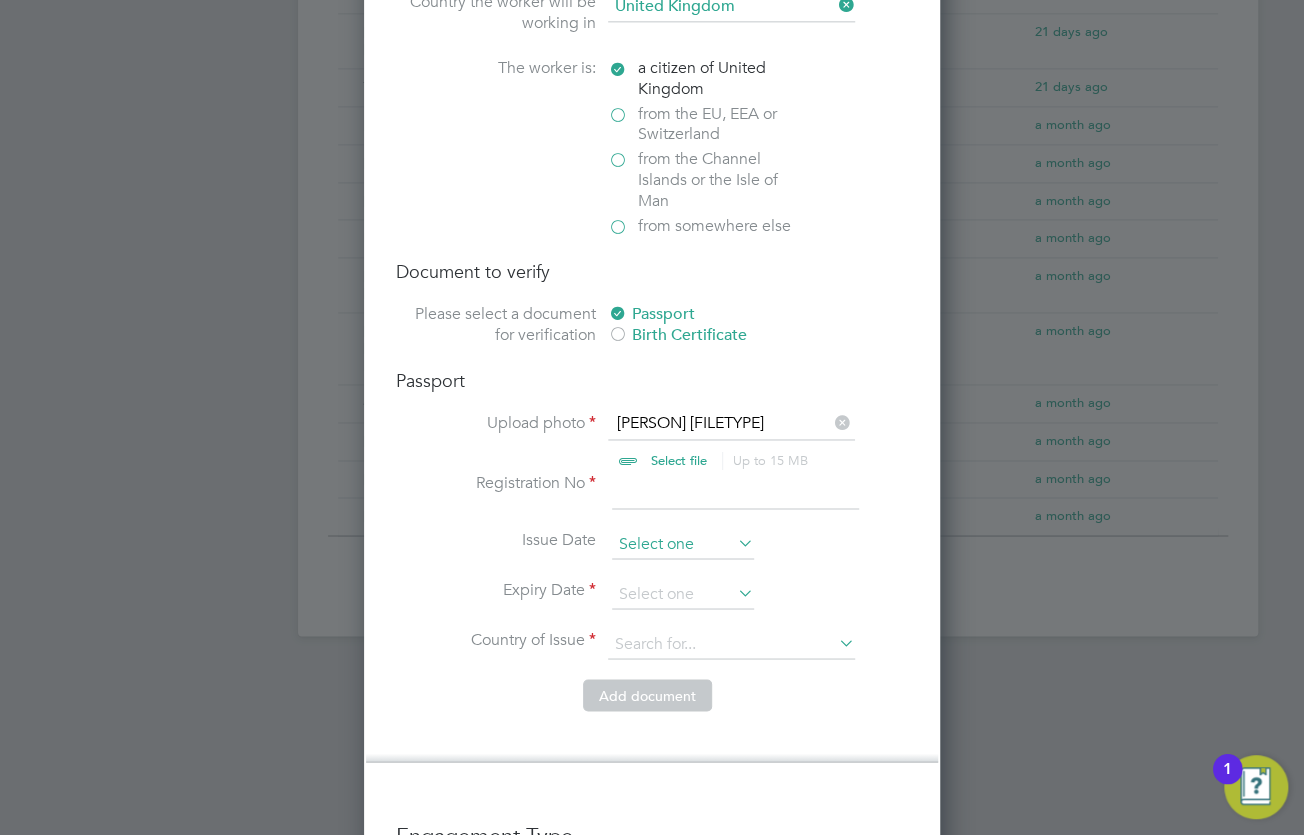 click at bounding box center [683, 544] 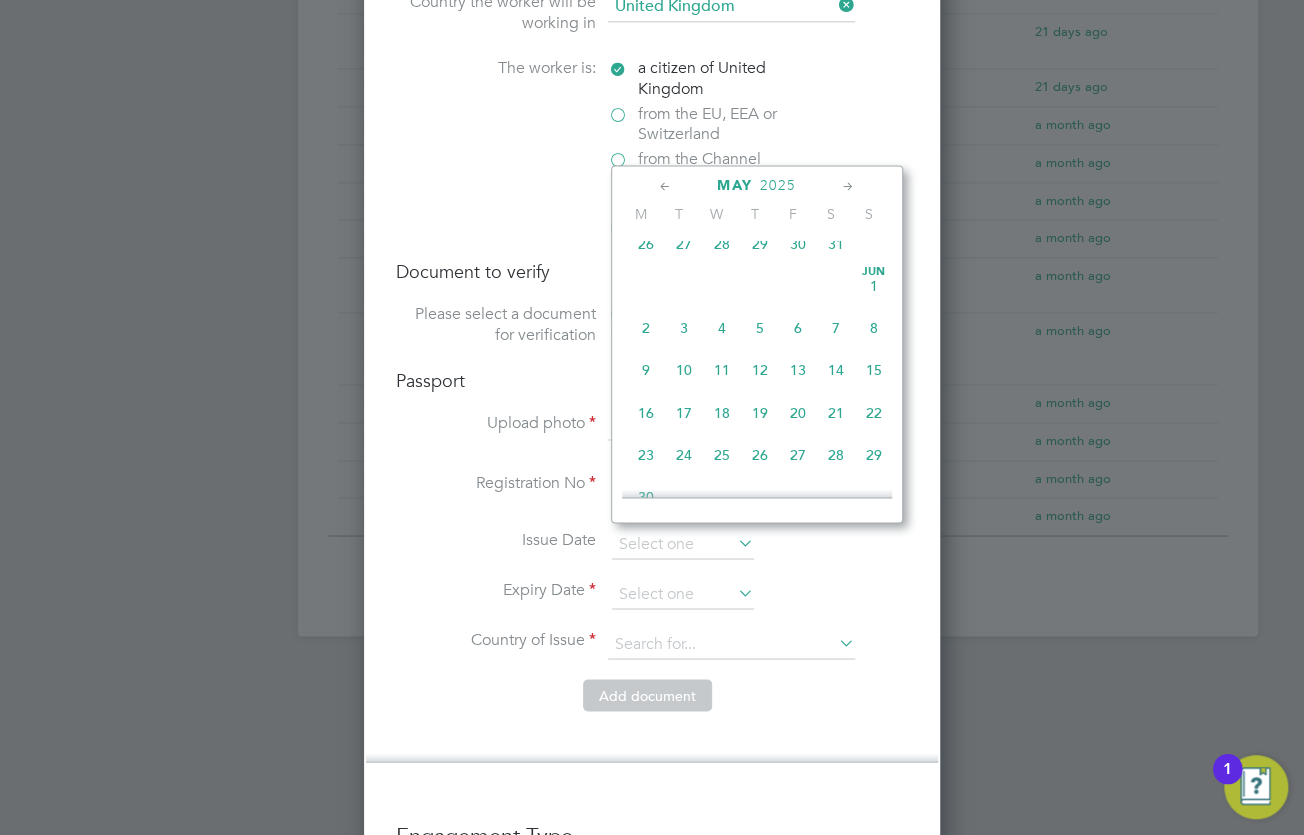 scroll, scrollTop: 255, scrollLeft: 0, axis: vertical 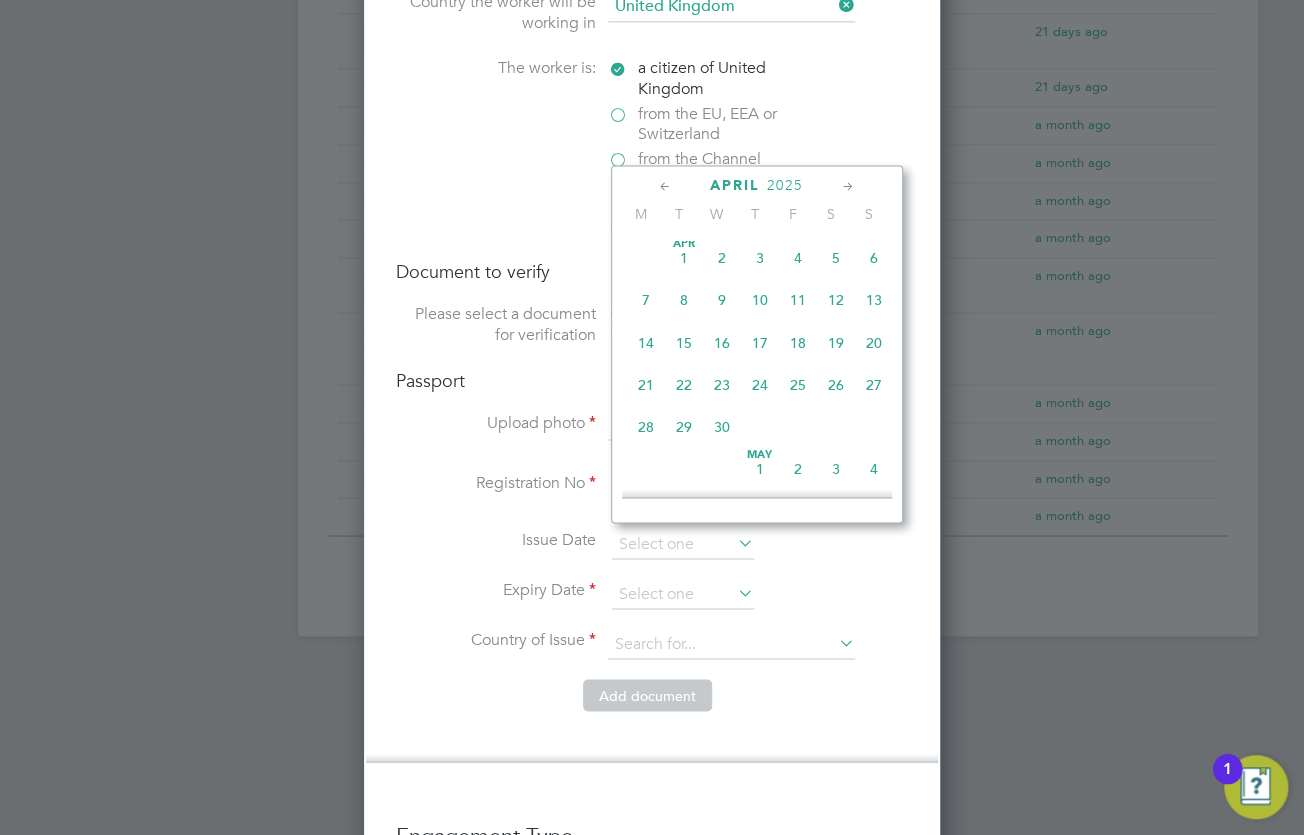 click on "16" 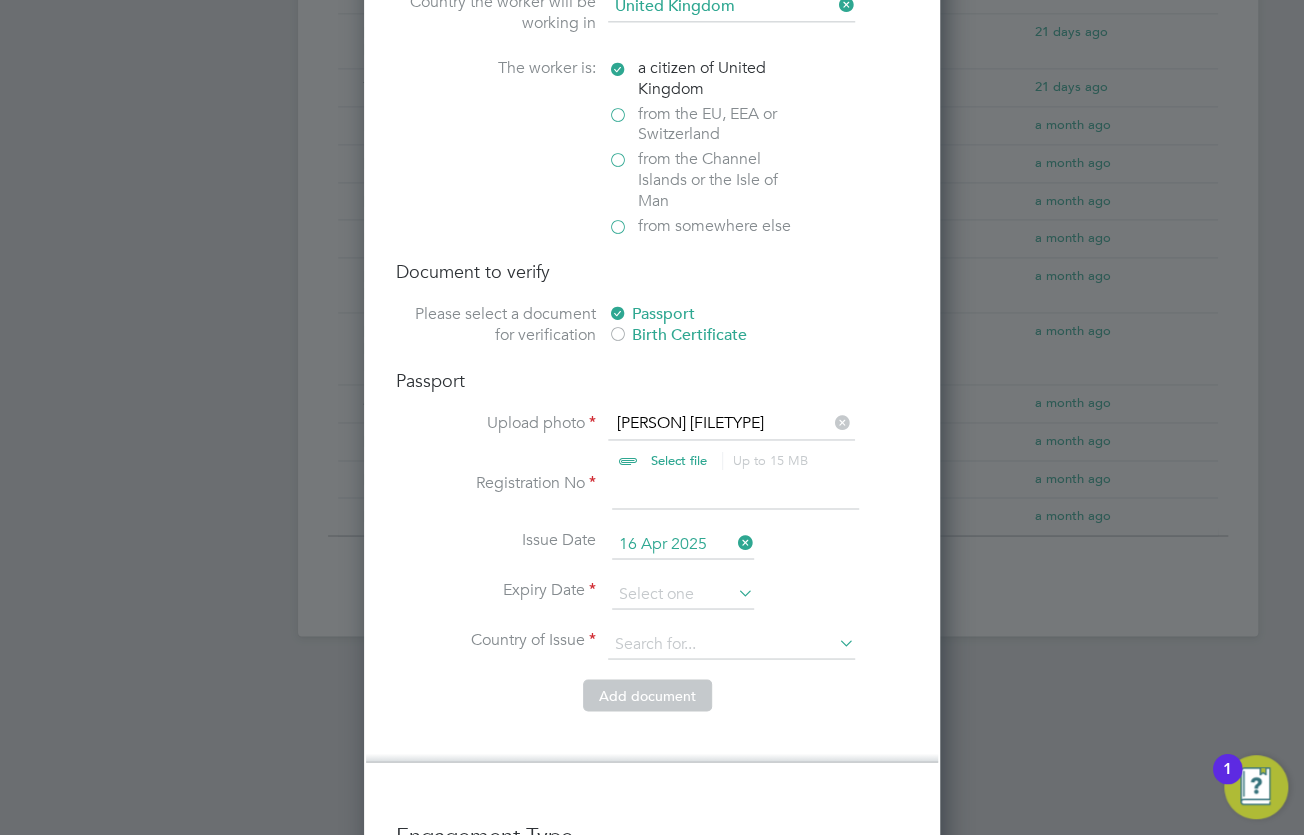 click on "Issue Date   [DD] [MON] [YYYY]" at bounding box center (652, 554) 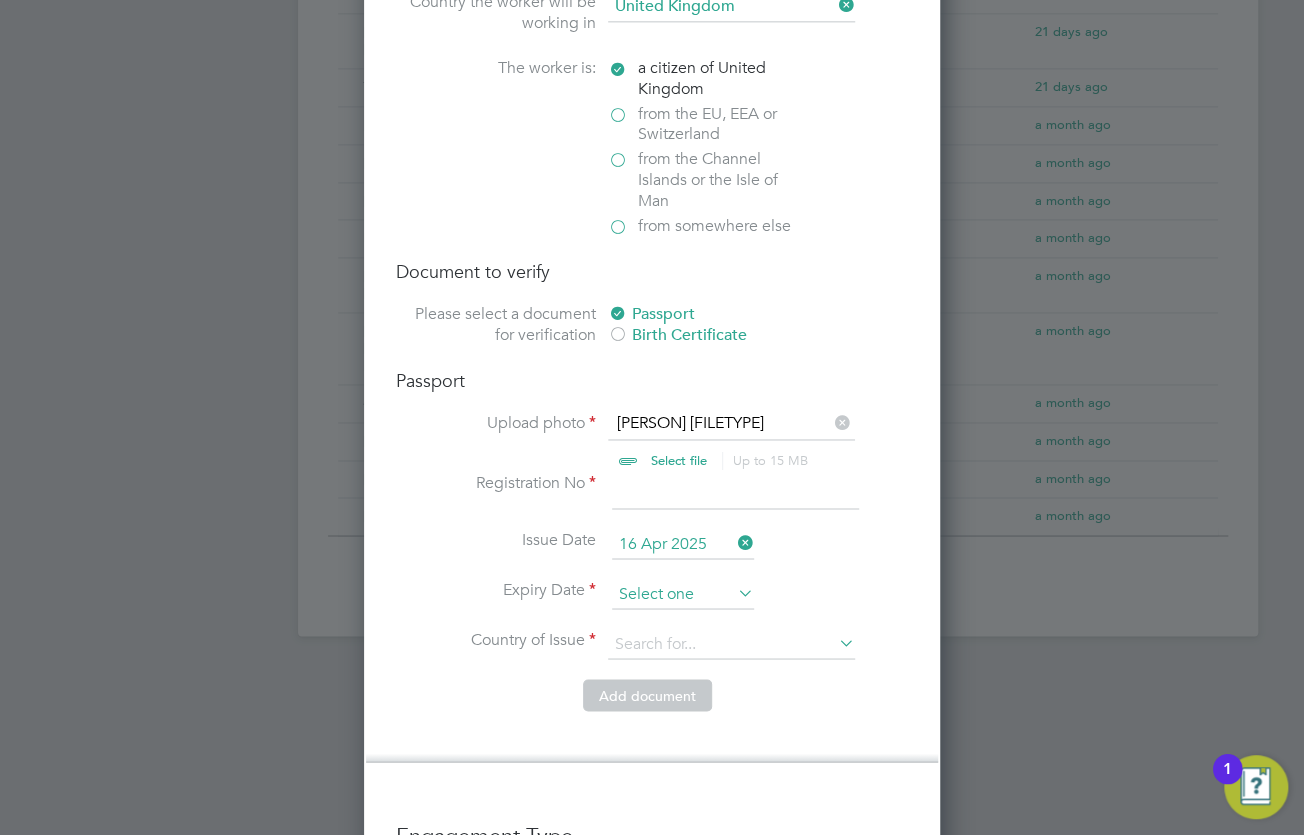 click on "Issue Date   [DD] [MON] [YYYY]" at bounding box center (652, 554) 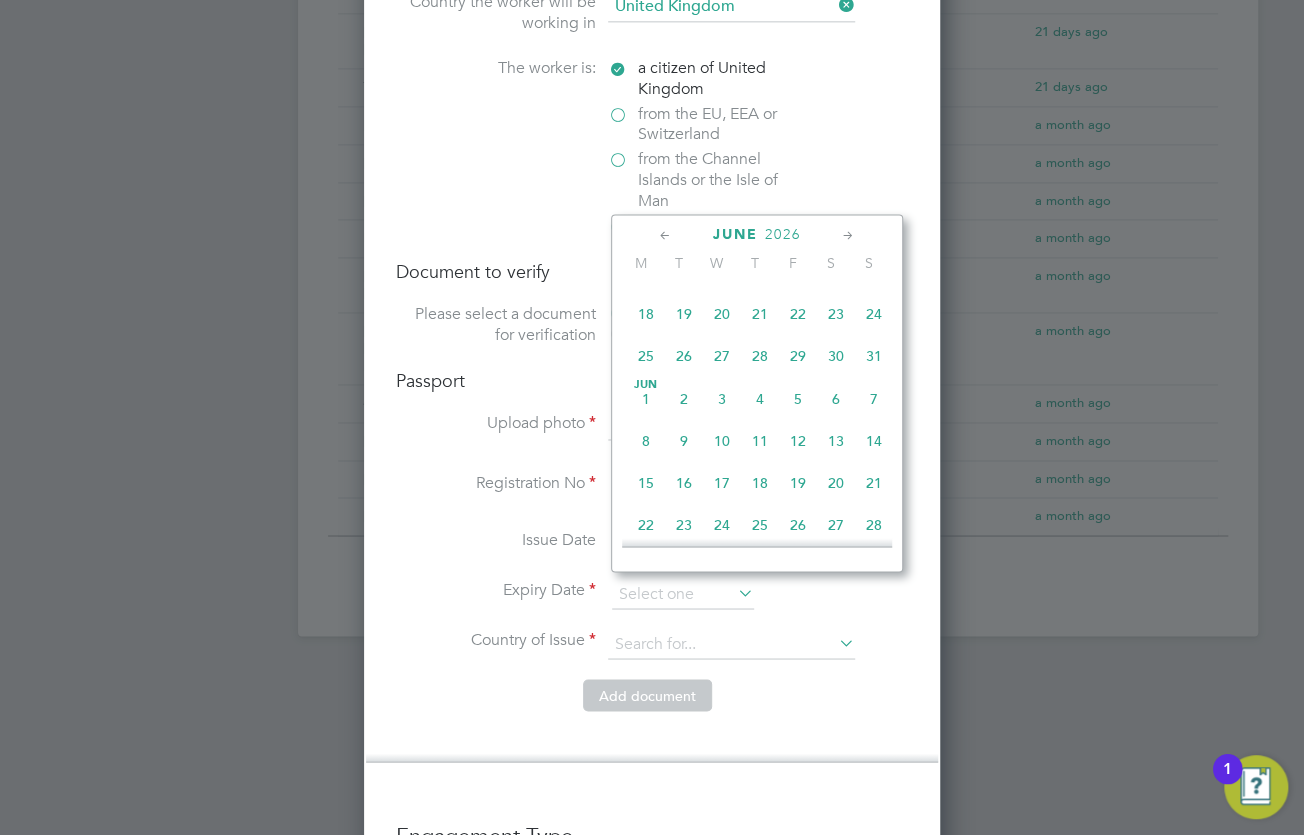 scroll, scrollTop: 3020, scrollLeft: 0, axis: vertical 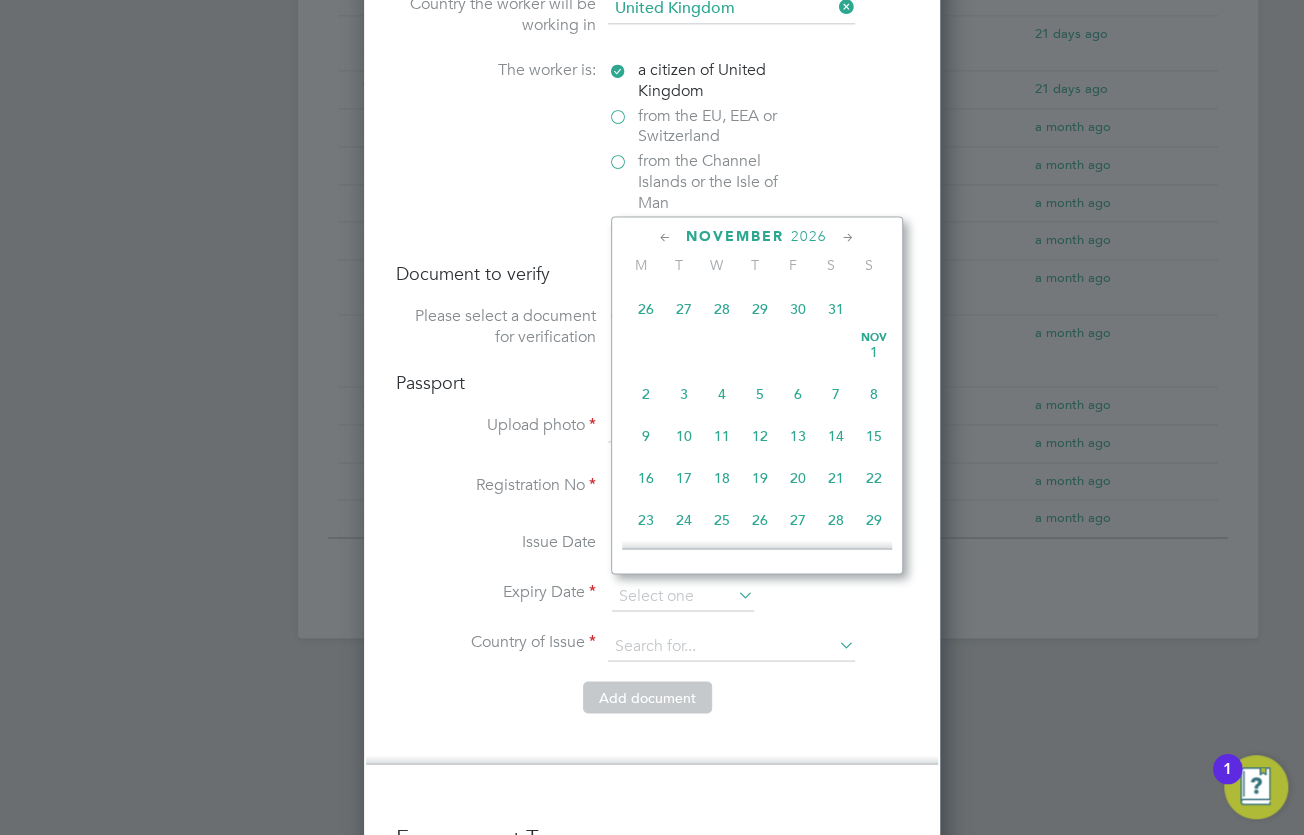click on "5" 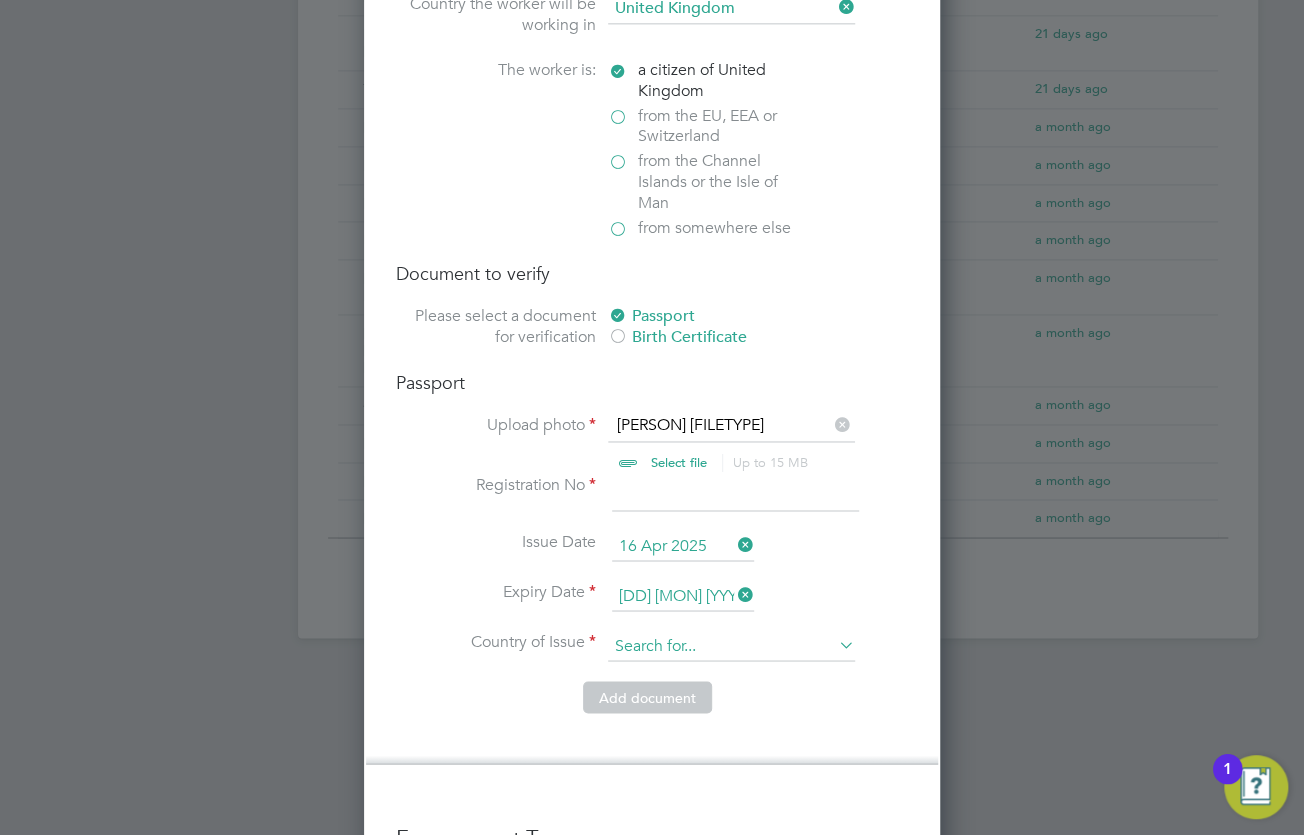 click at bounding box center [731, 646] 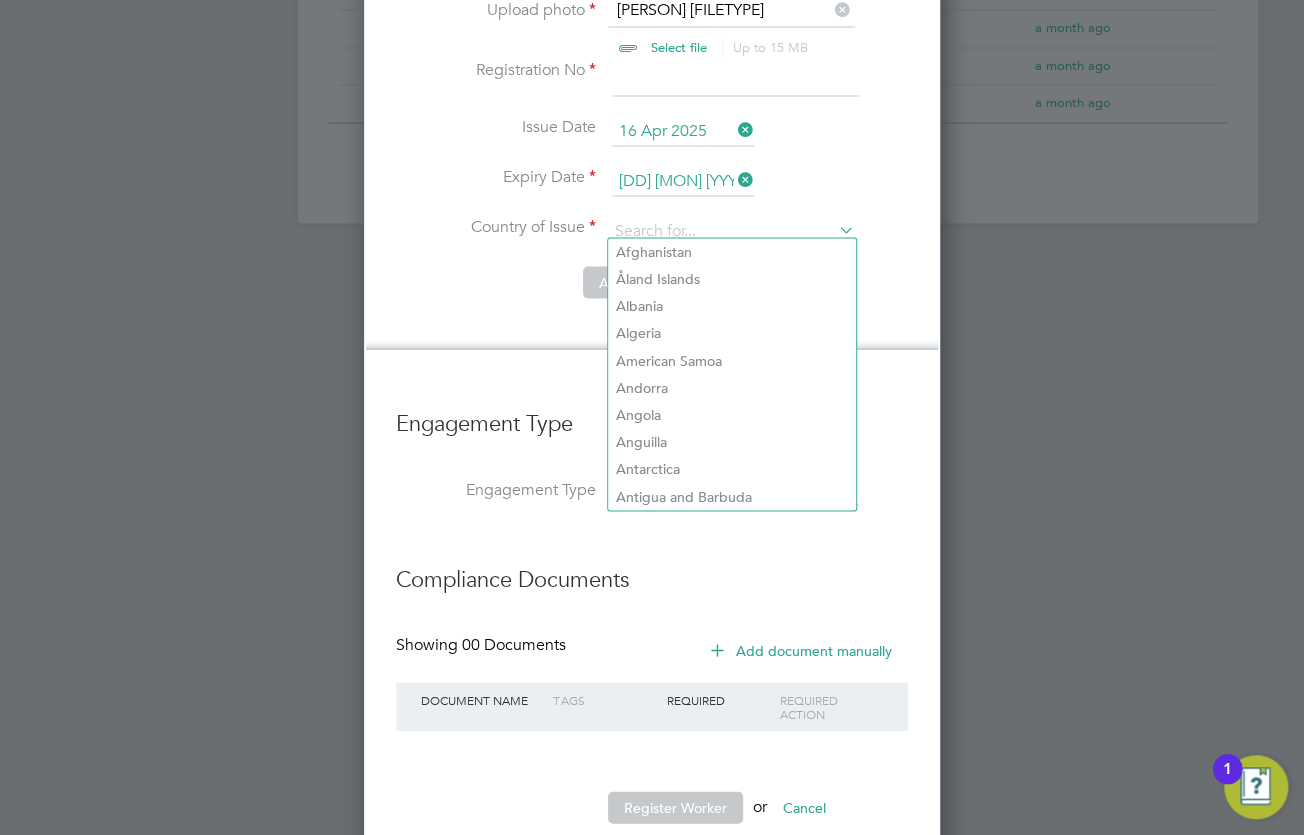 scroll, scrollTop: 1724, scrollLeft: 0, axis: vertical 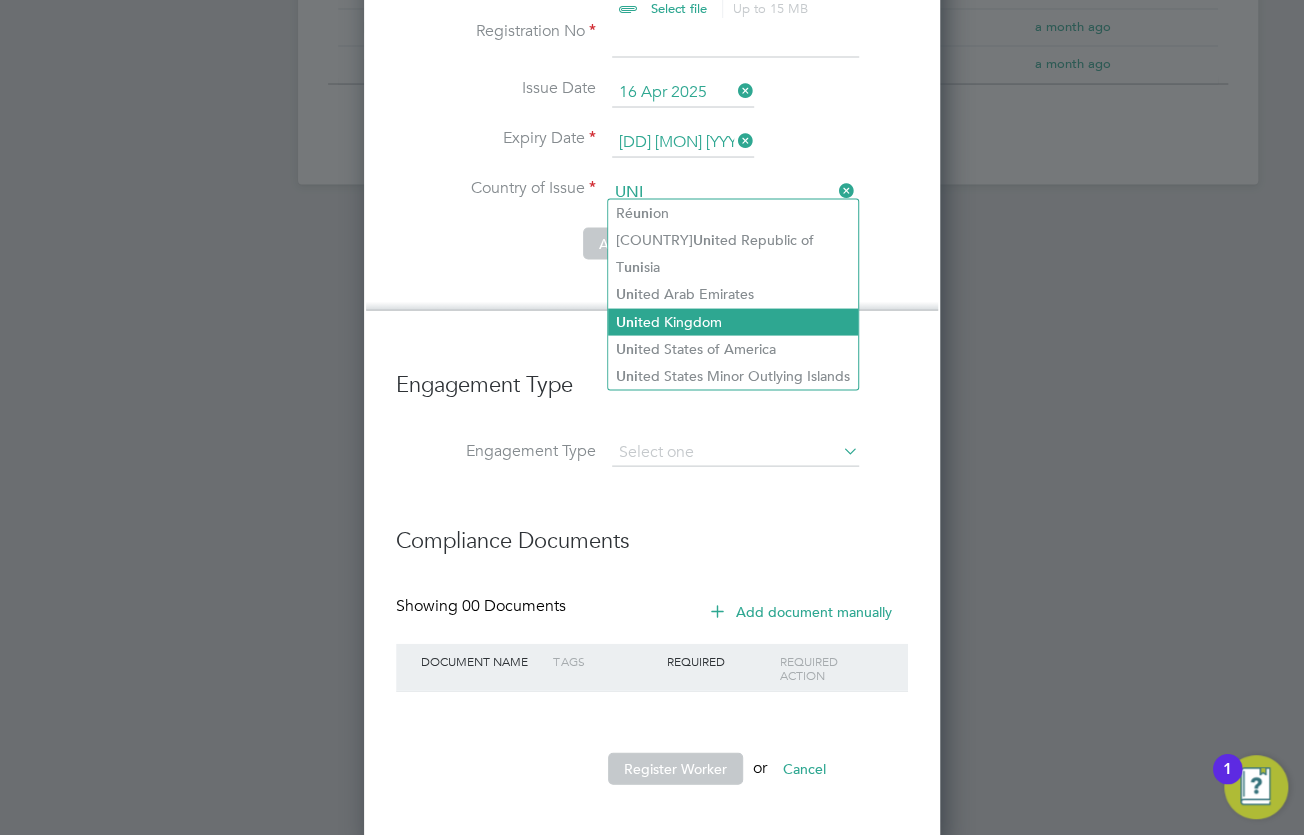 click on "[COUNTRY]" 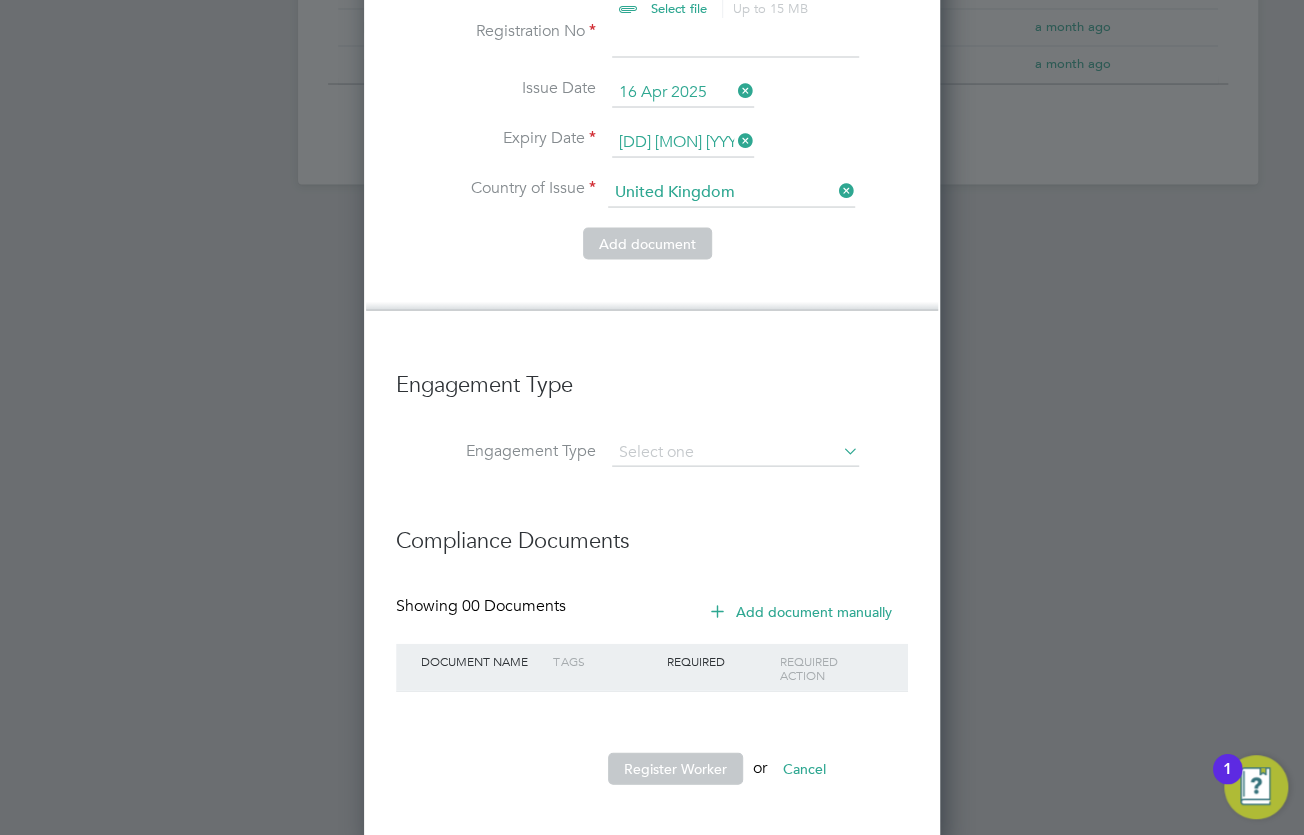 click on "Country and citizenship Country the worker will be working in [COUNTRY] The worker is:   a citizen of [COUNTRY]   from the EU, EEA or Switzerland   from the Channel Islands or the Isle of Man   from somewhere else Document to verify Please select a document for verification  Passport  Birth Certificate Passport Upload photo   [PERSON] [FILETYPE] Select file     Up to 15 MB Drop your file here Registration No   Issue Date   [DD] [MON] [YYYY] Expiry Date   [DD] [MON] [YYYY] Country of Issue [COUNTRY] Add document" at bounding box center [652, -112] 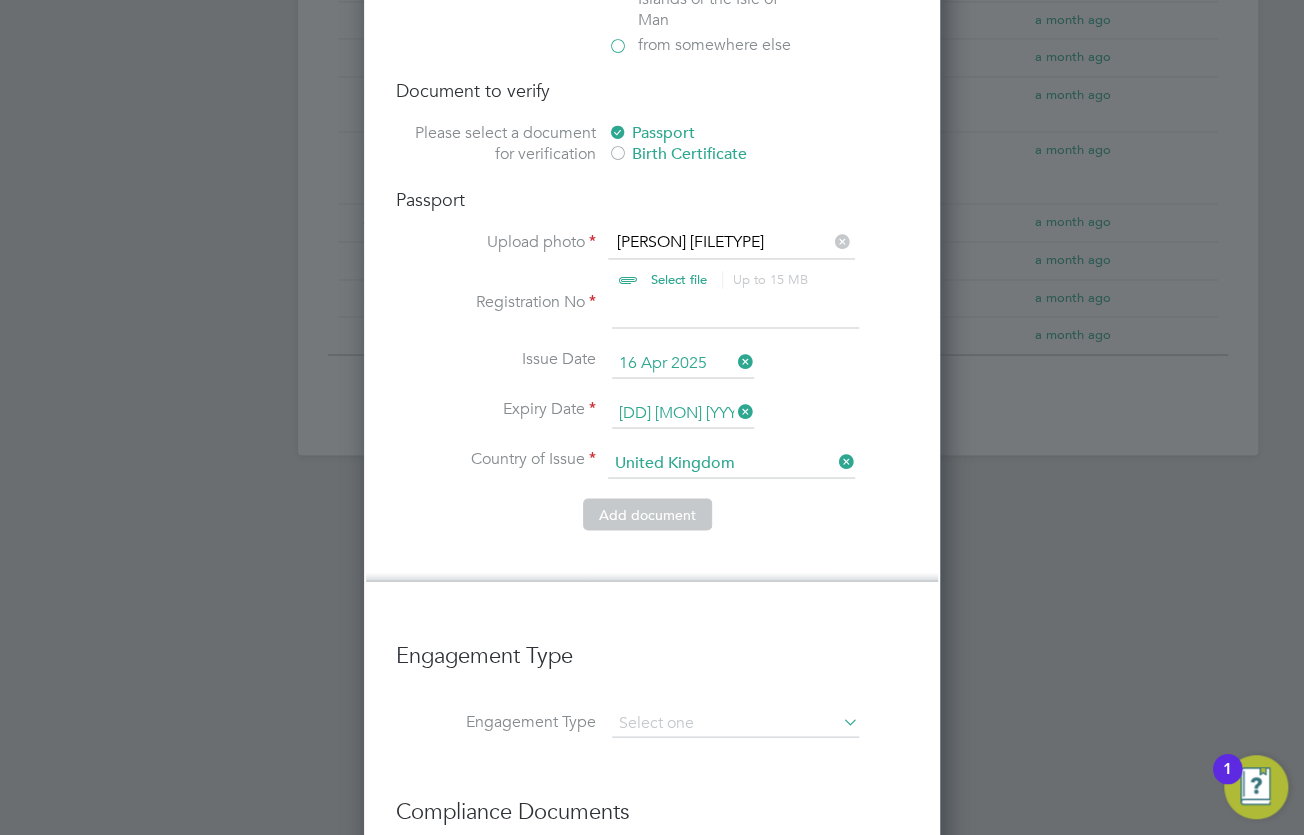 scroll, scrollTop: 1451, scrollLeft: 0, axis: vertical 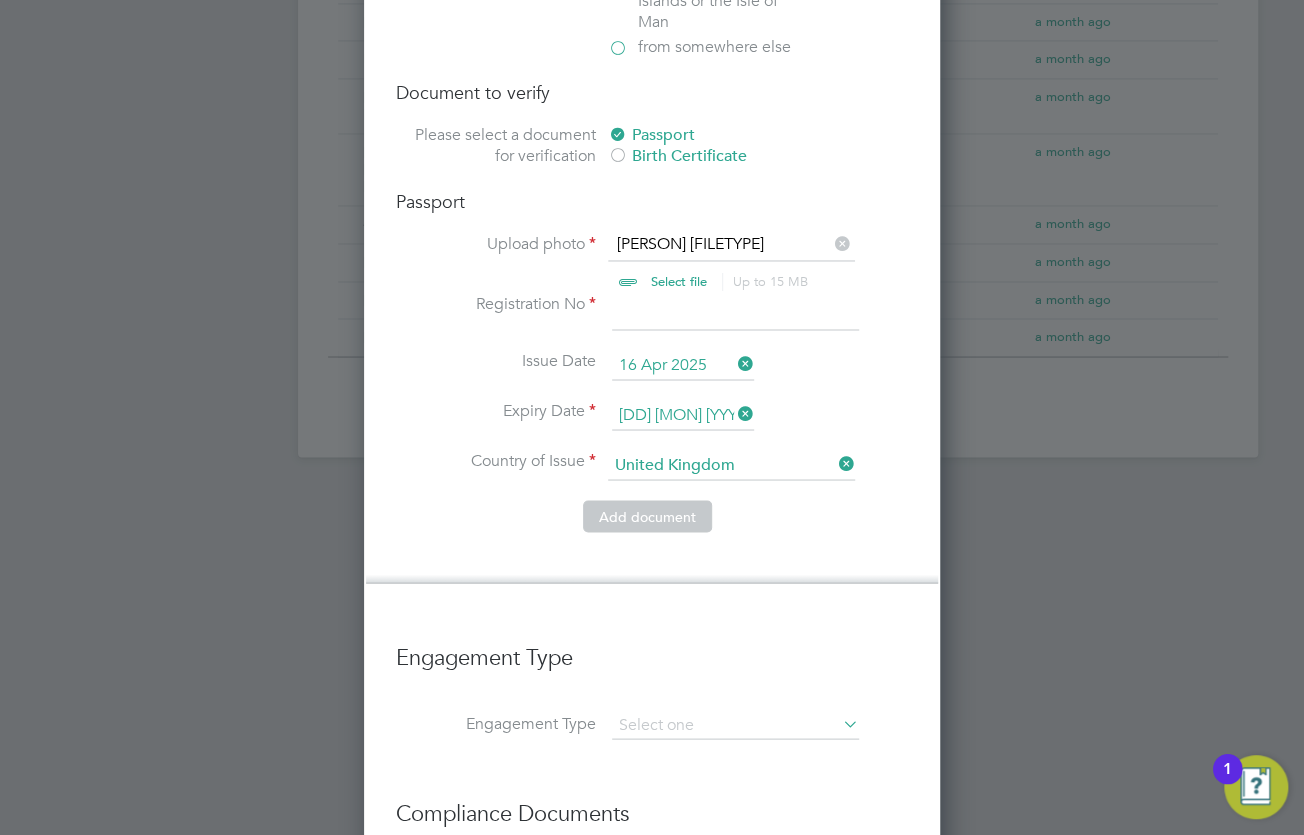 click at bounding box center (735, 312) 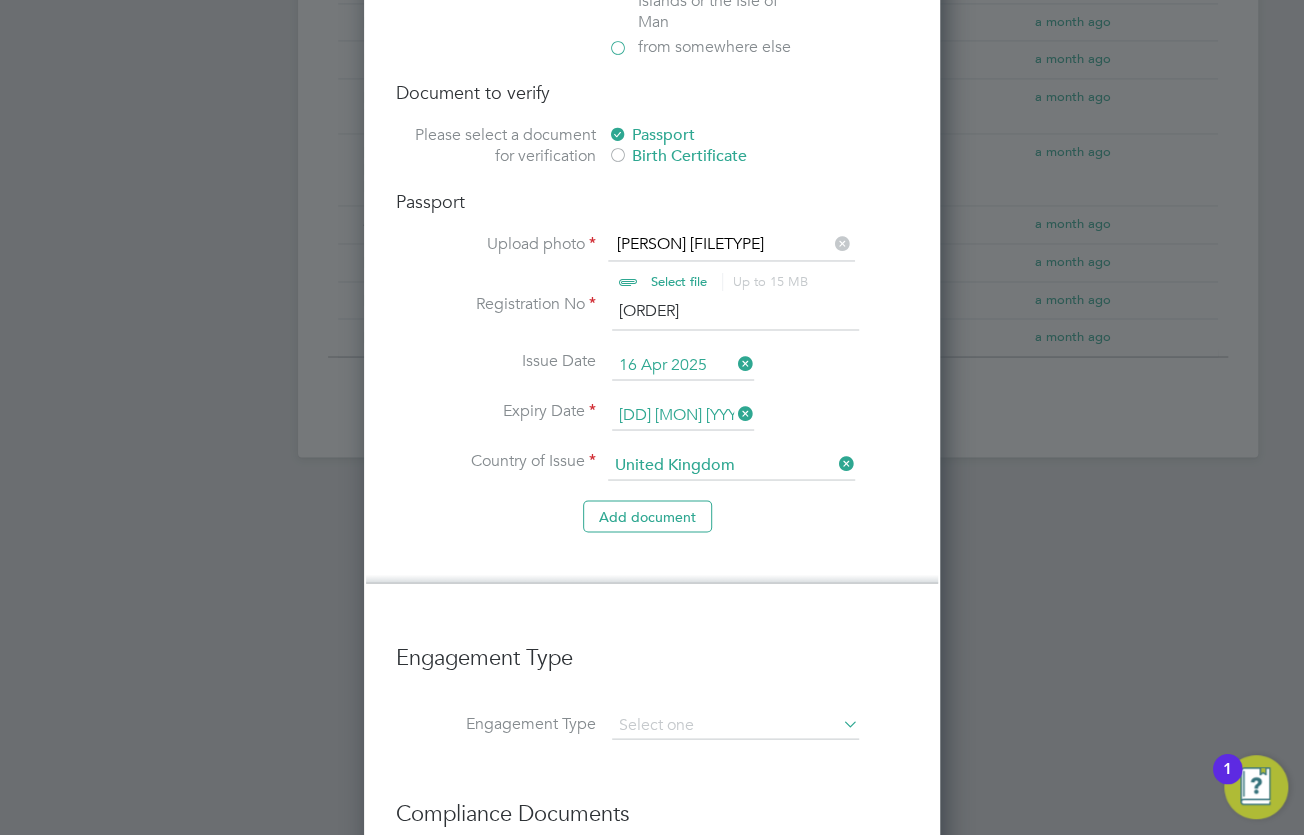 type on "[ORDER]" 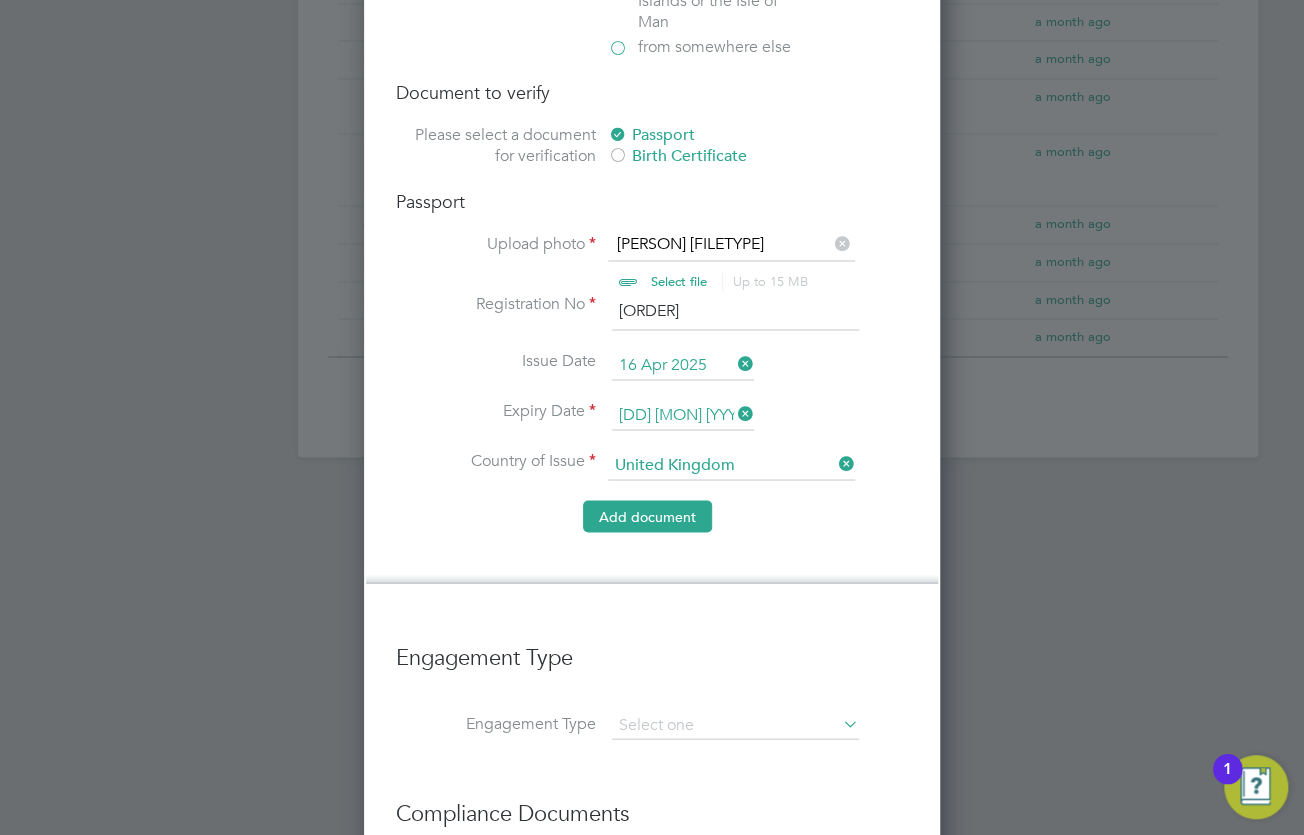 click on "Add document" at bounding box center [647, 516] 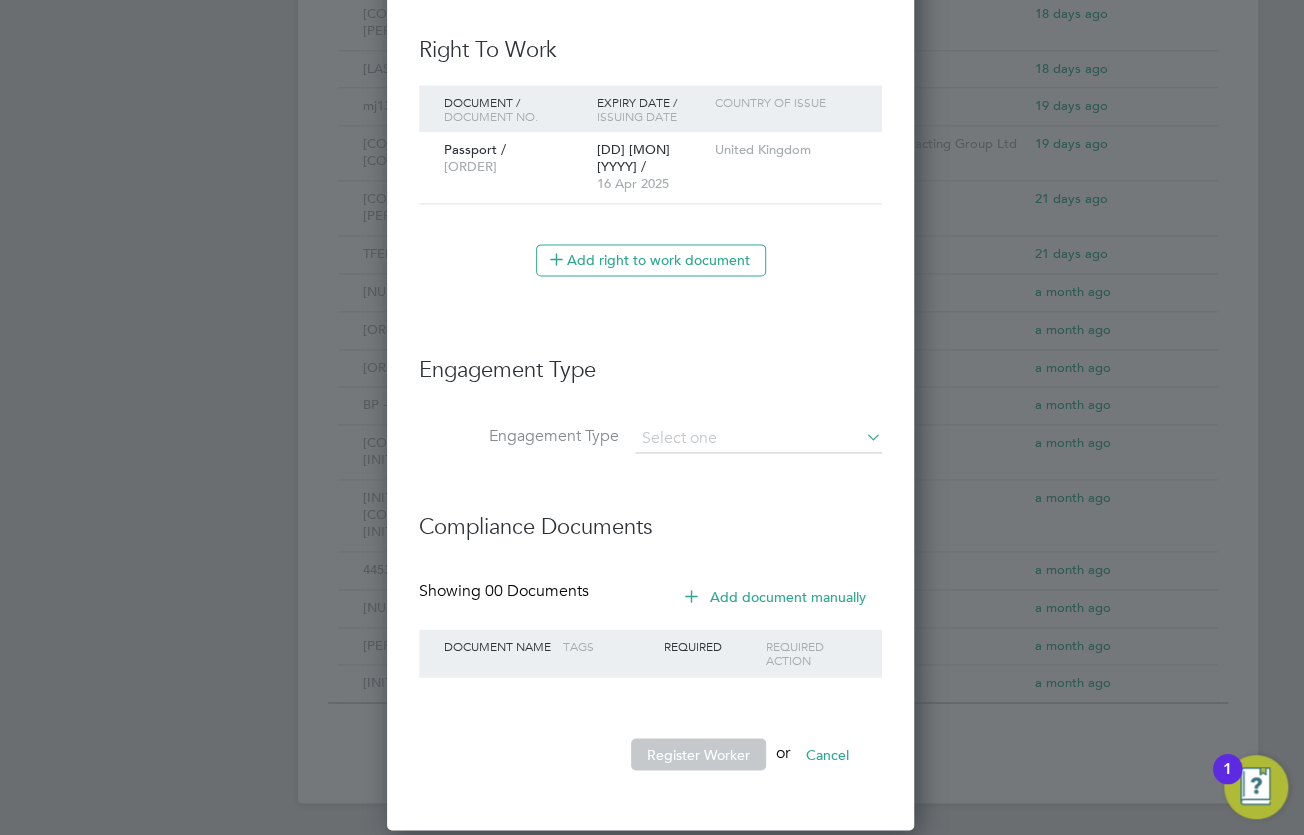 scroll, scrollTop: 1078, scrollLeft: 0, axis: vertical 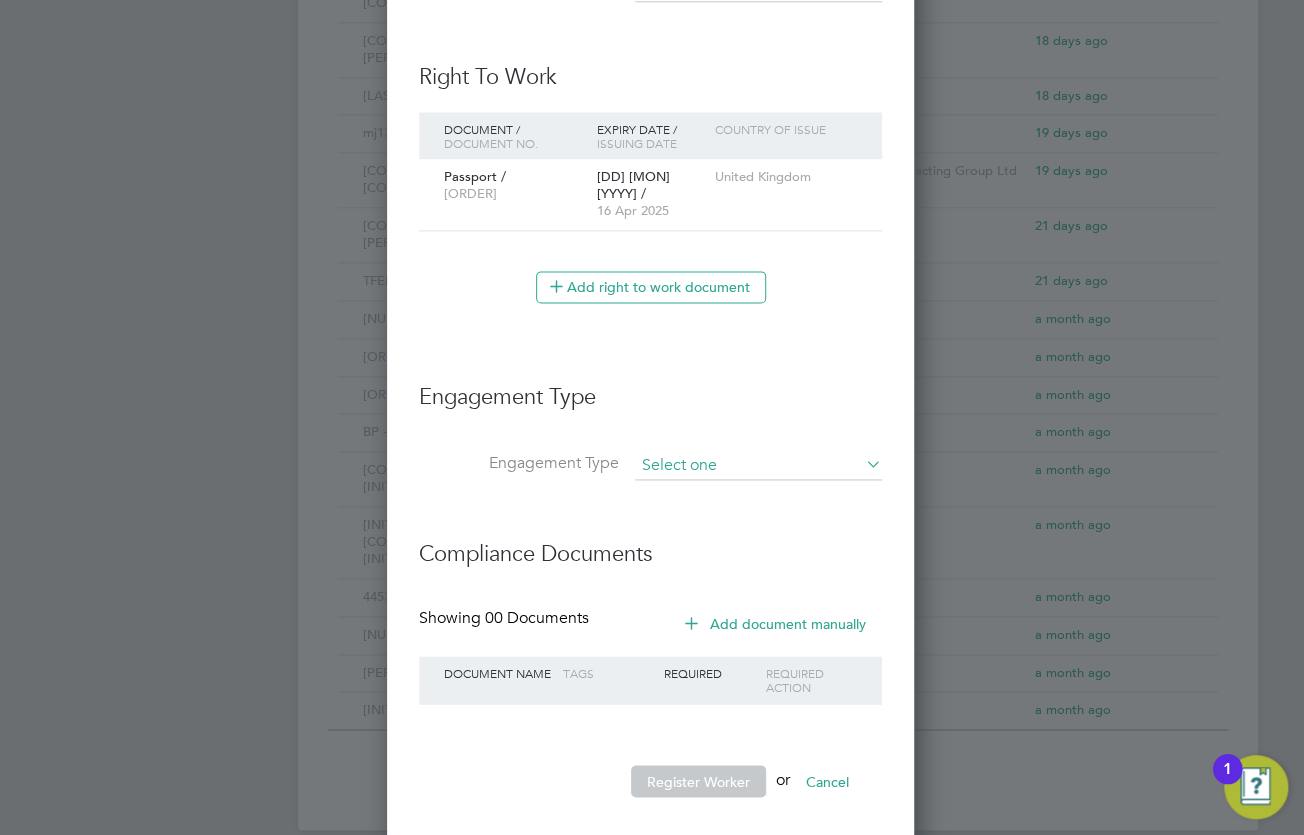 click at bounding box center [758, 466] 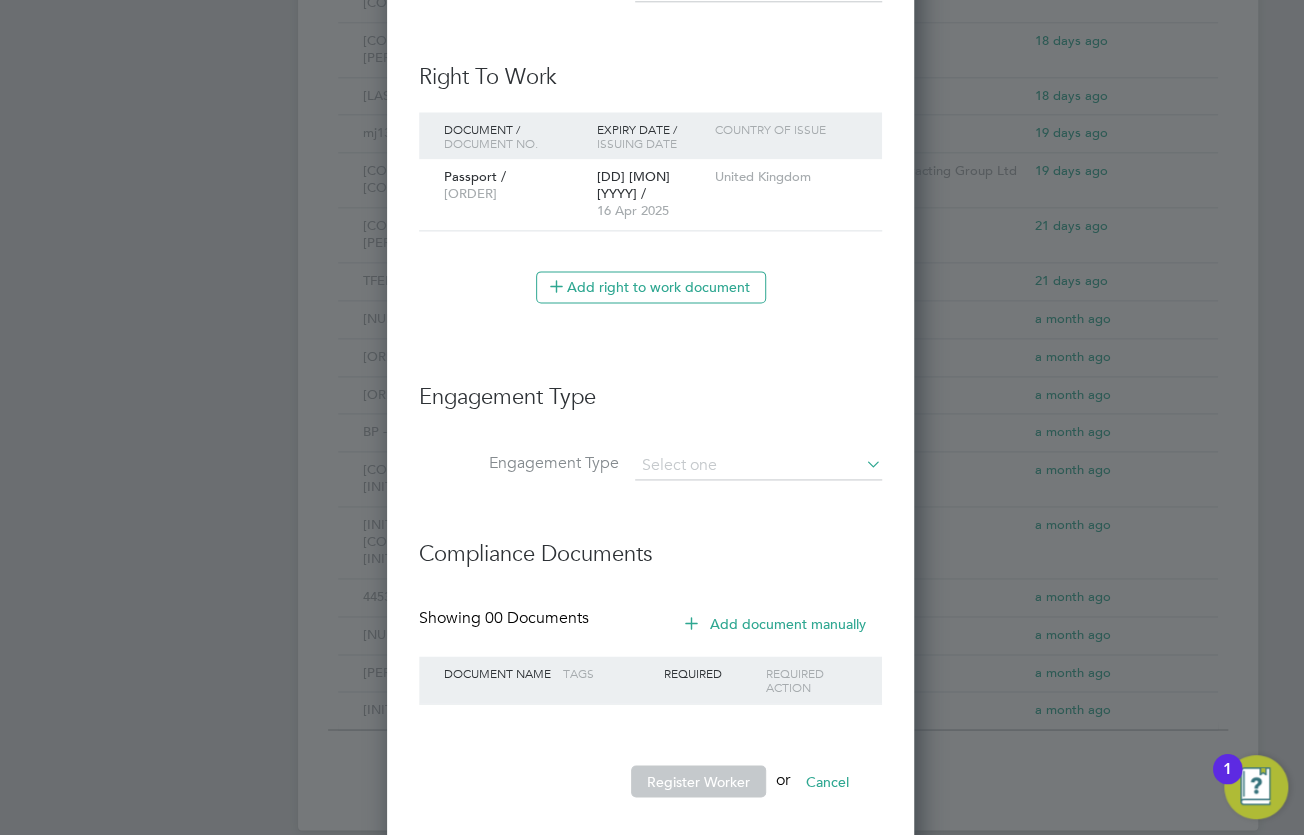 click on "Self-employed" 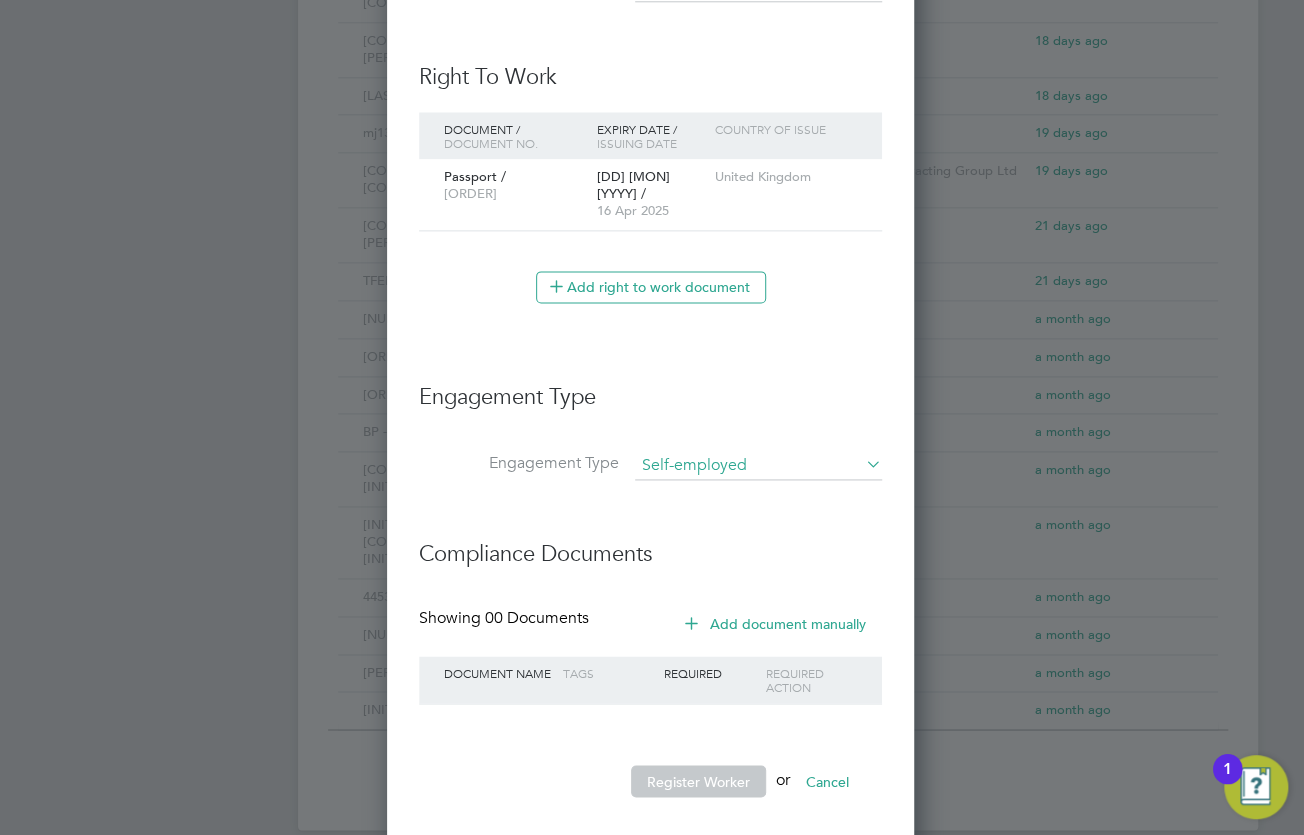 scroll, scrollTop: 10, scrollLeft: 10, axis: both 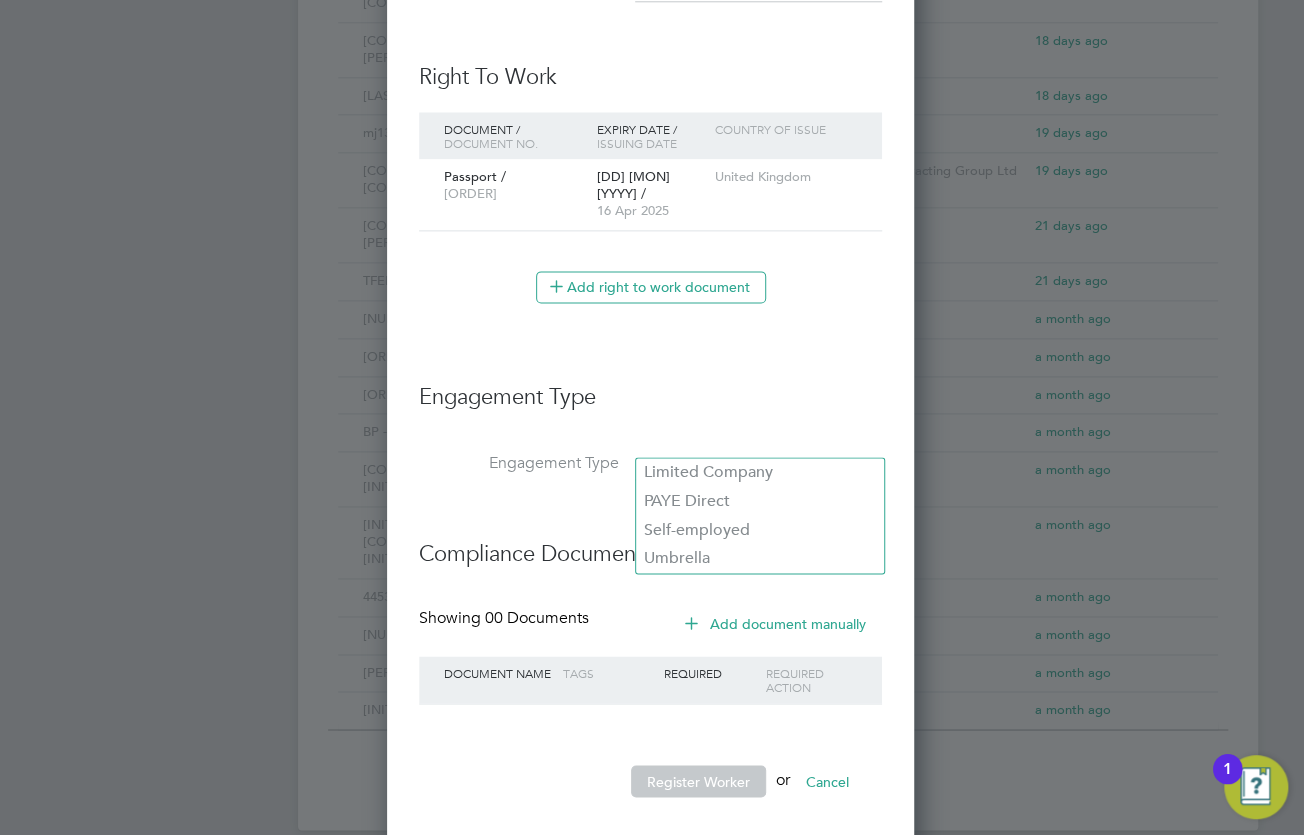 click at bounding box center (758, 466) 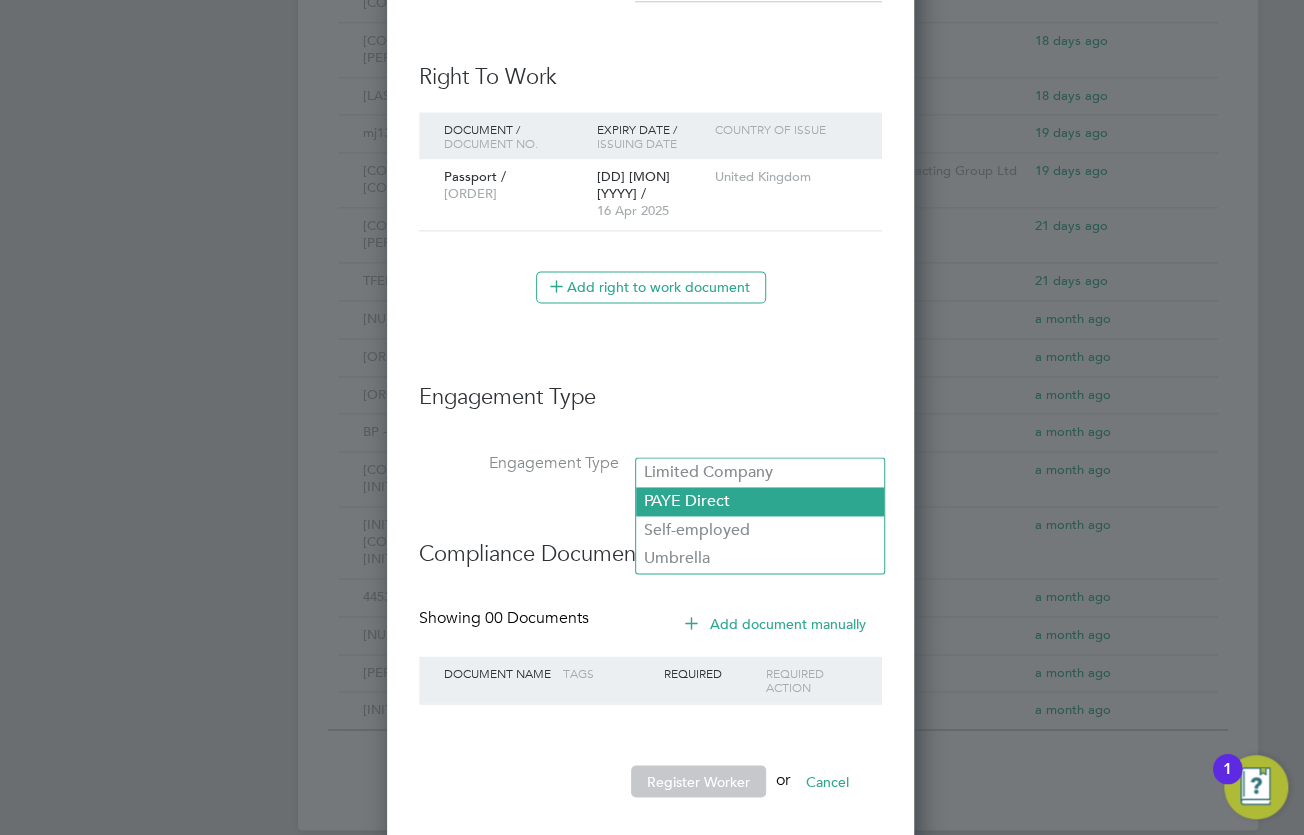 click on "PAYE Direct" 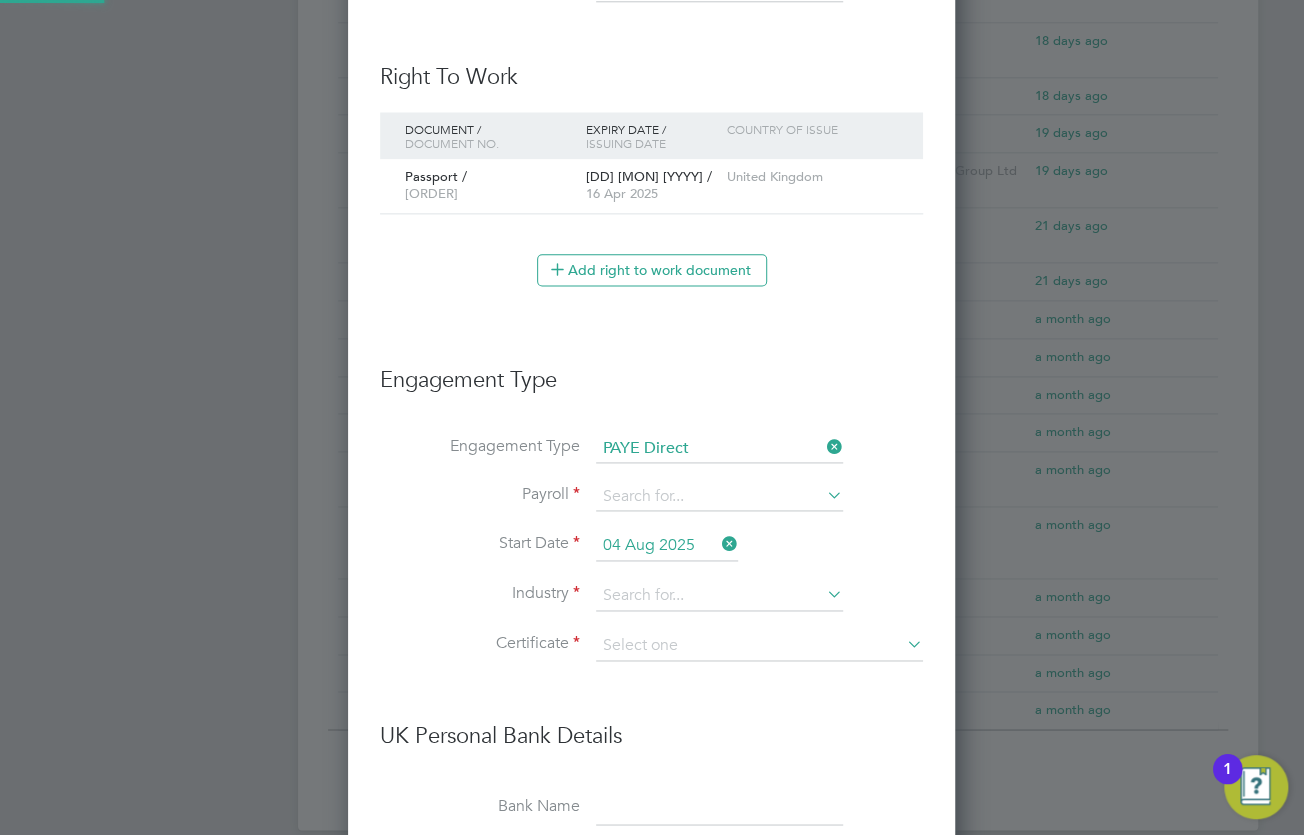 scroll, scrollTop: 10, scrollLeft: 10, axis: both 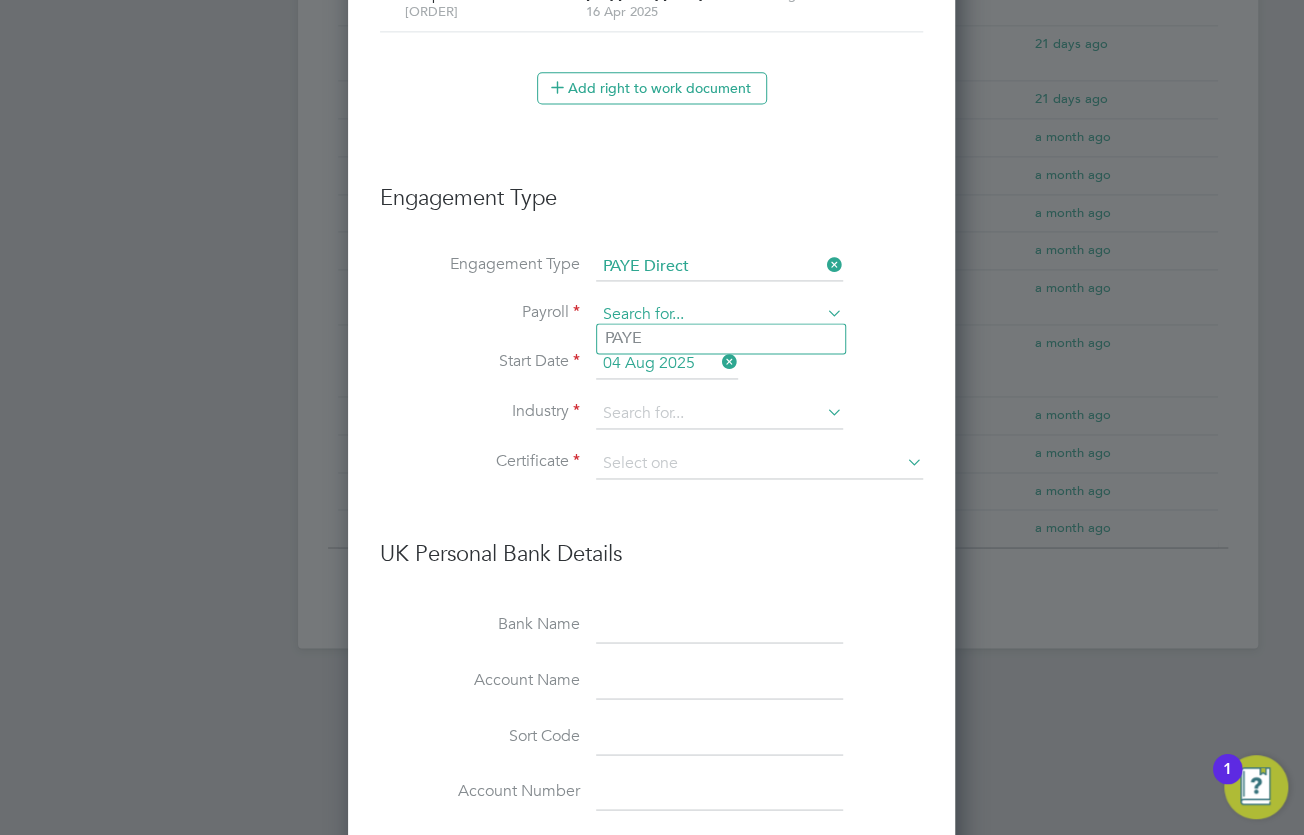 click at bounding box center [719, 315] 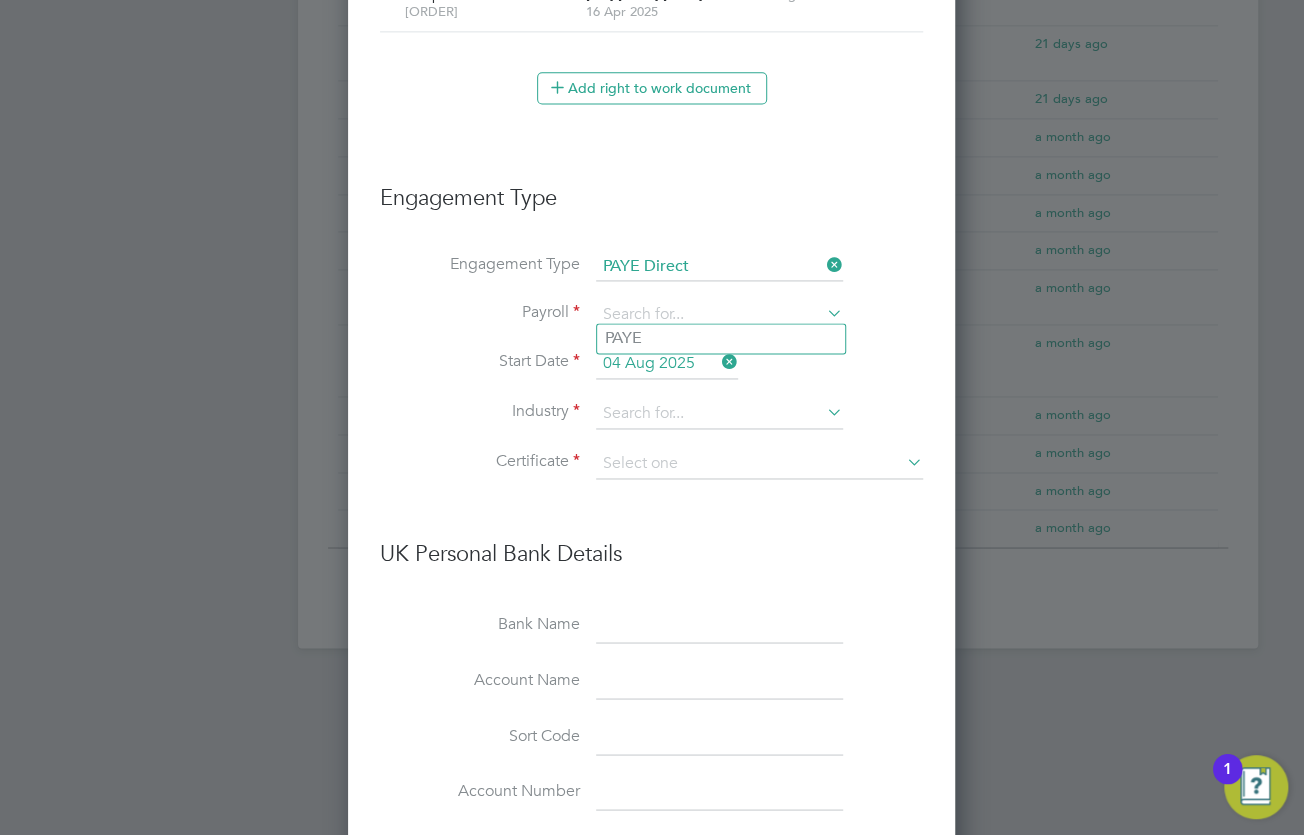 drag, startPoint x: 626, startPoint y: 340, endPoint x: 630, endPoint y: 369, distance: 29.274563 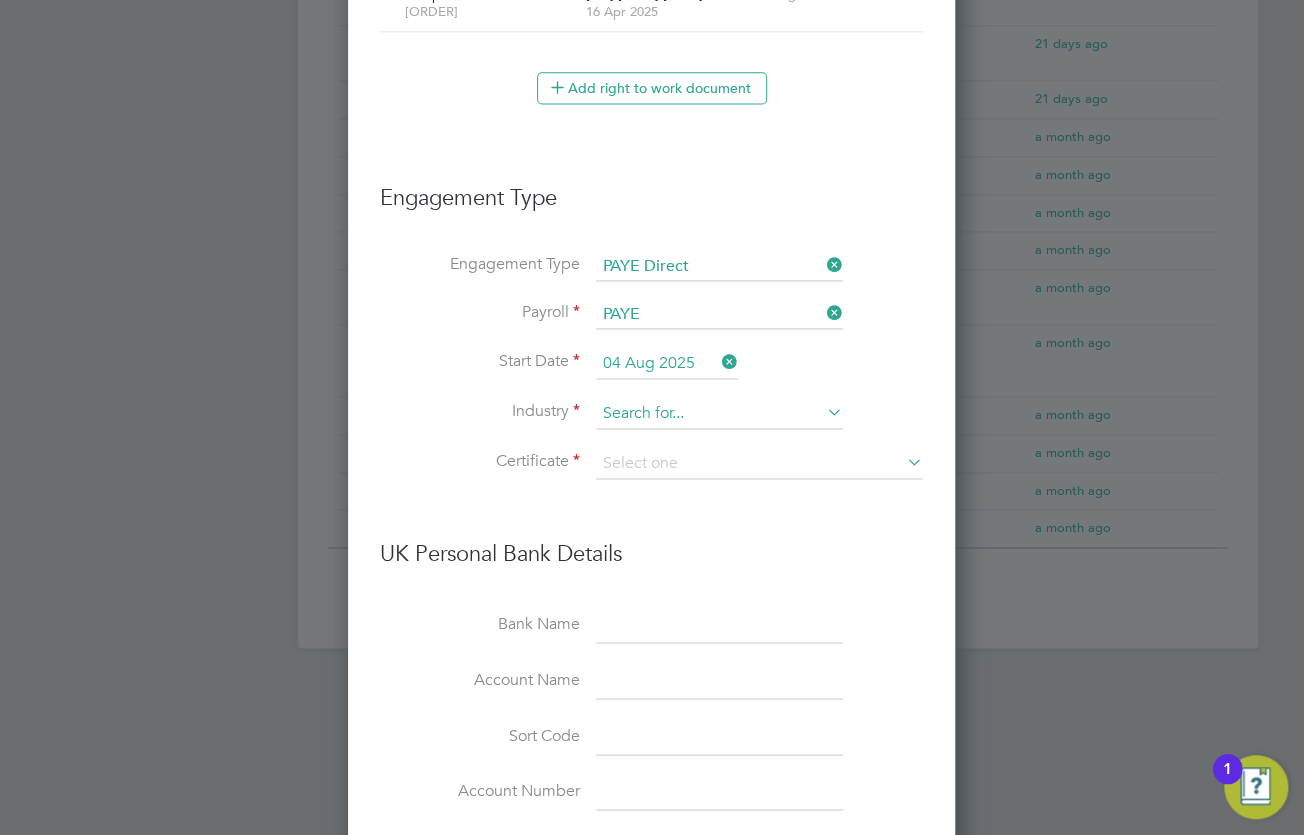 click at bounding box center [719, 414] 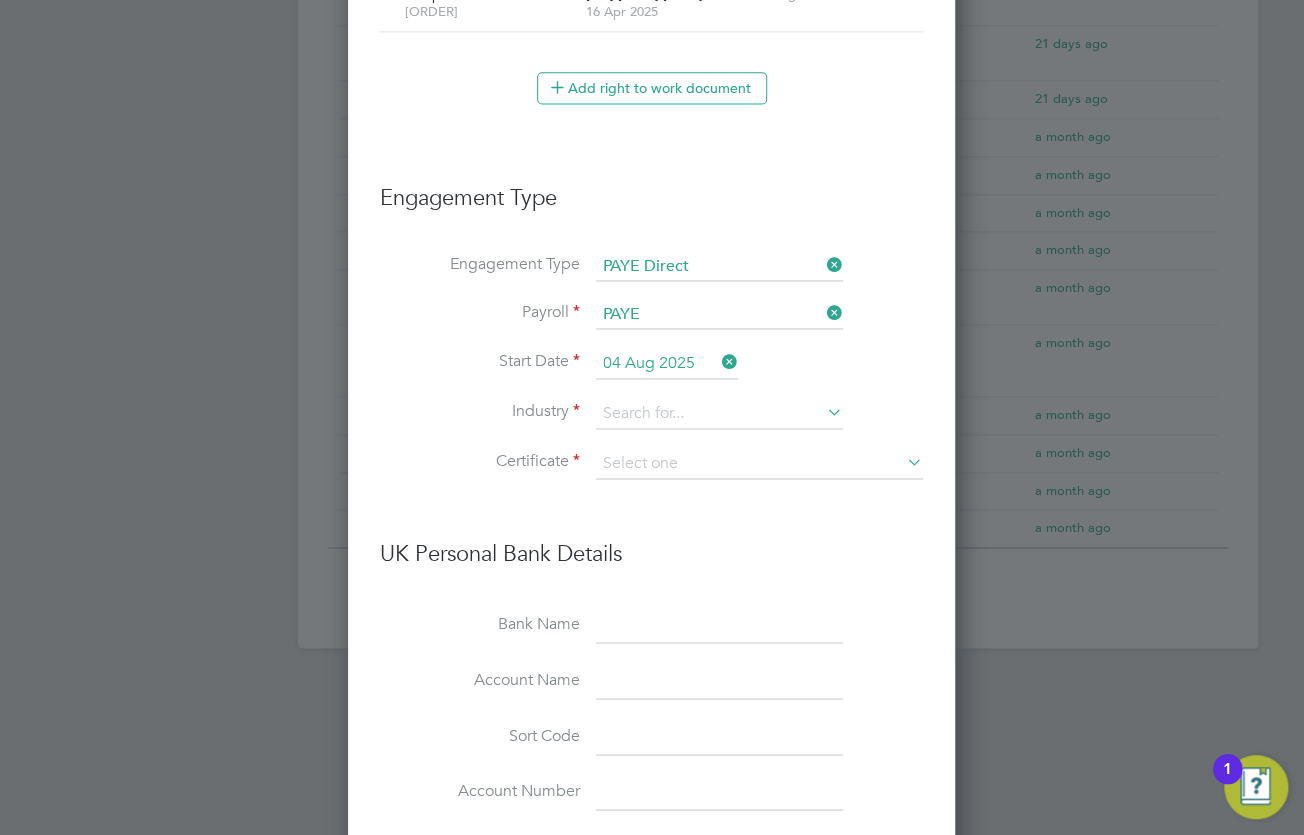 click on "Customer Service" 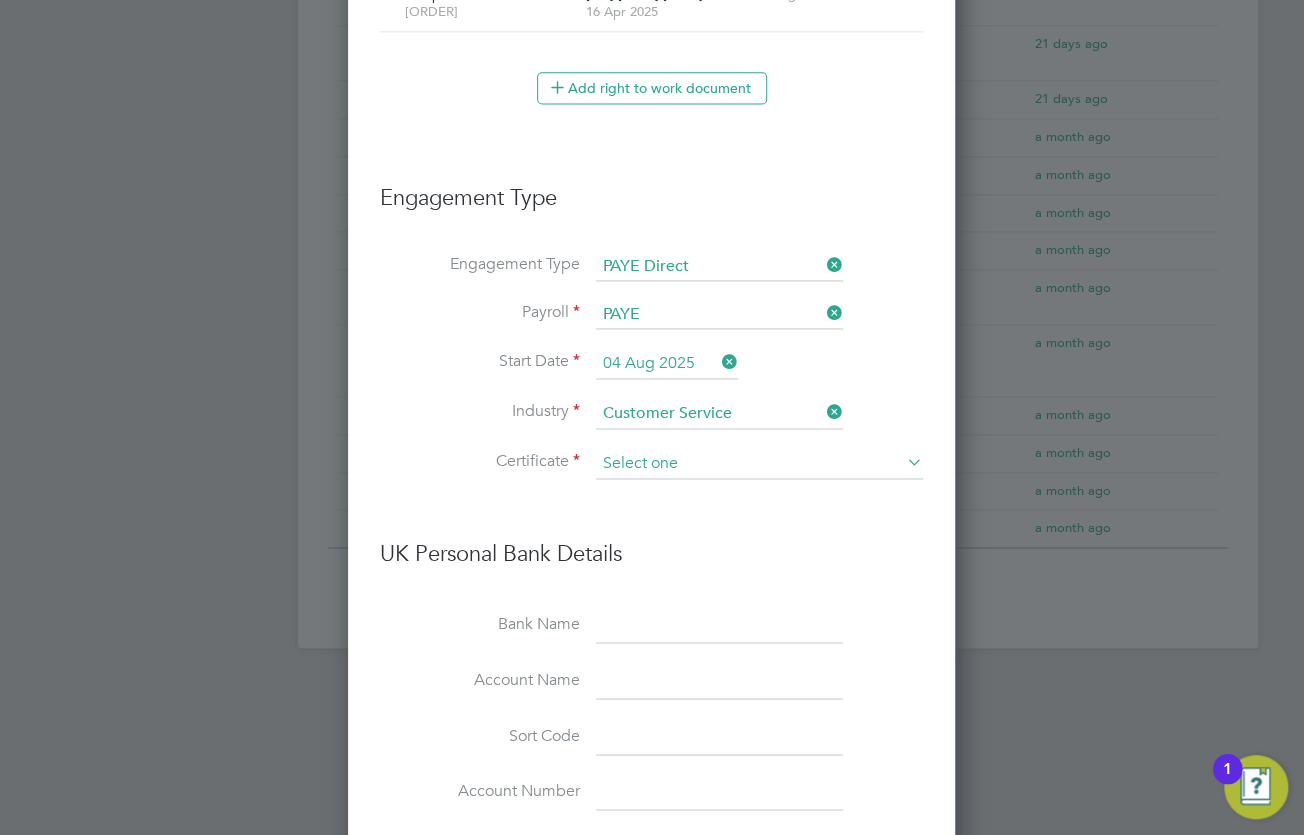 click at bounding box center [759, 464] 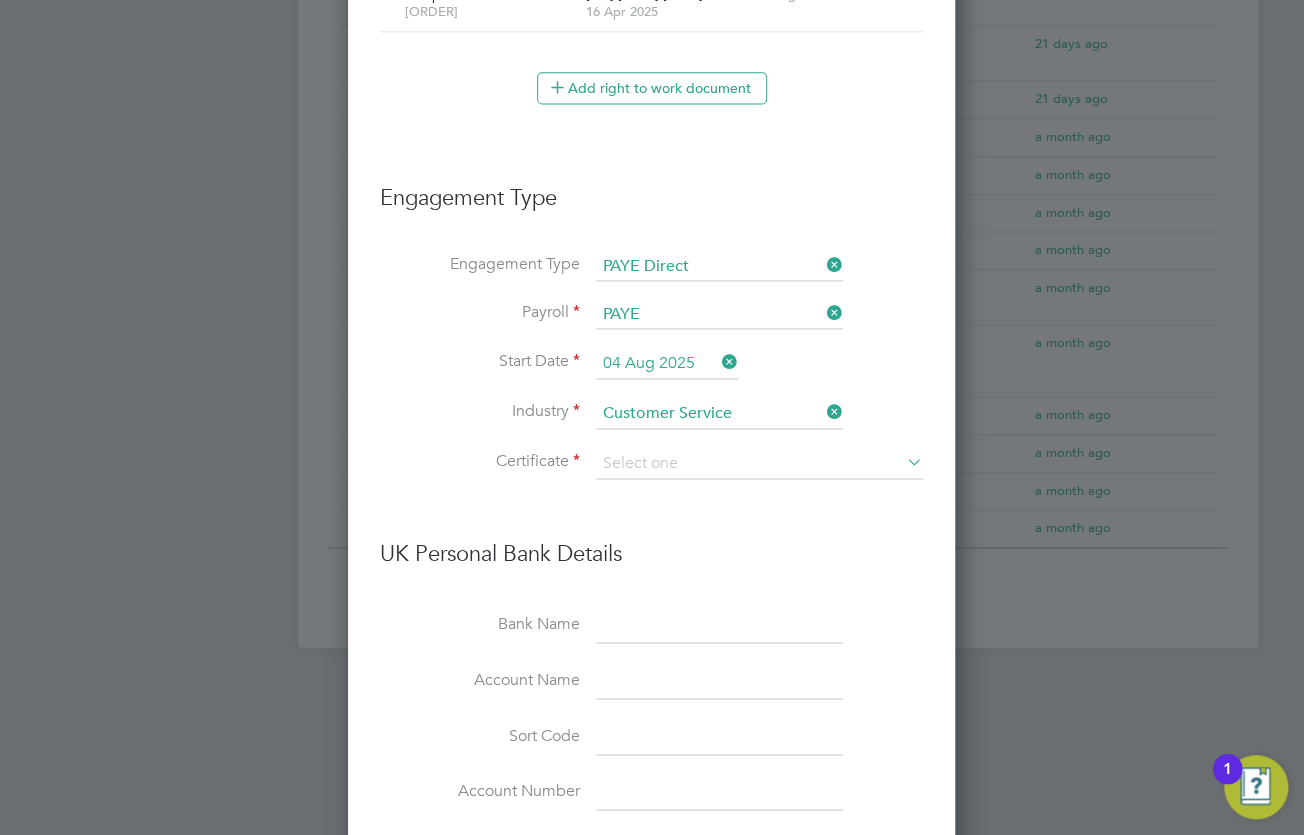 click on "No, worker doesn't have a P45 certificate" 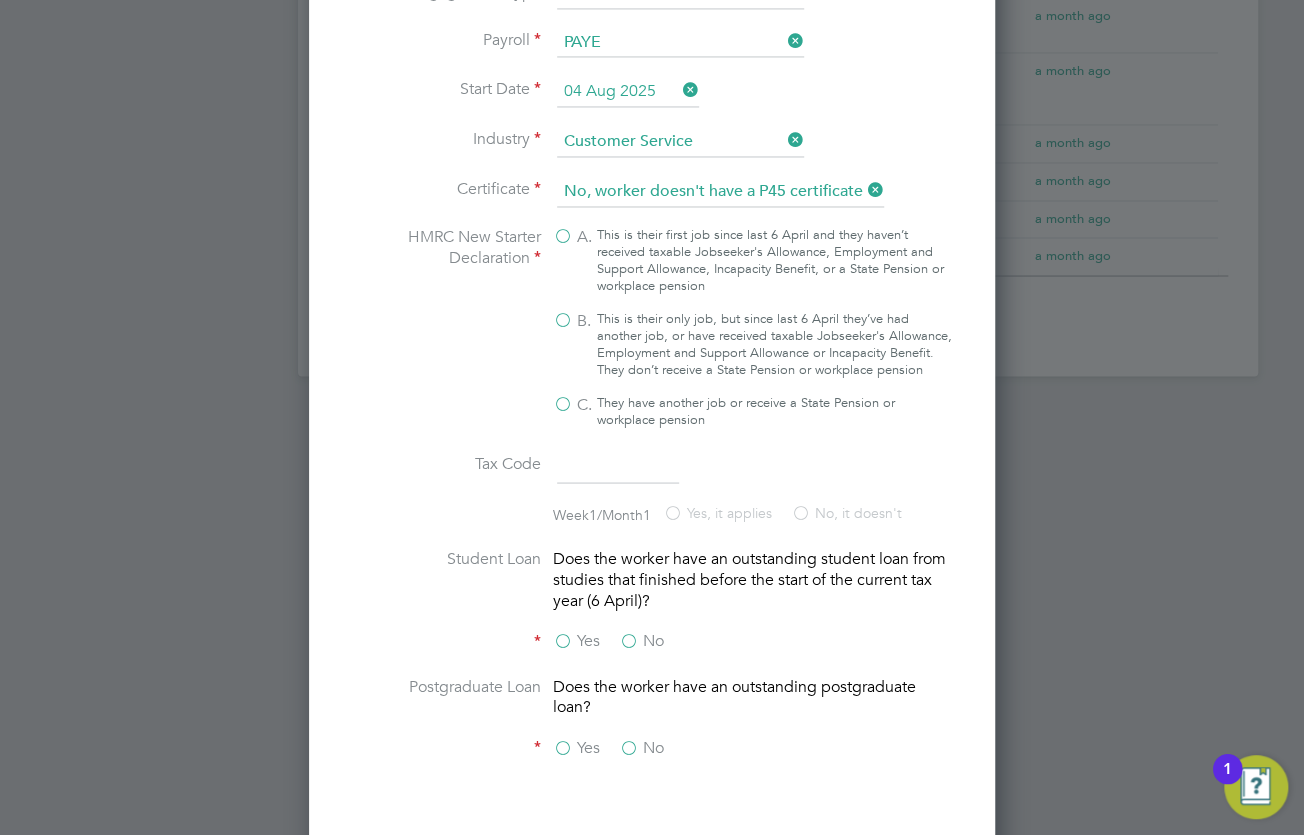 click on "B. This is their only job, but since last 6 April they’ve had another job, or have received taxable Jobseeker's Allowance, Employment and Support Allowance or Incapacity Benefit. They don’t receive a State Pension or workplace pension" at bounding box center [753, 344] 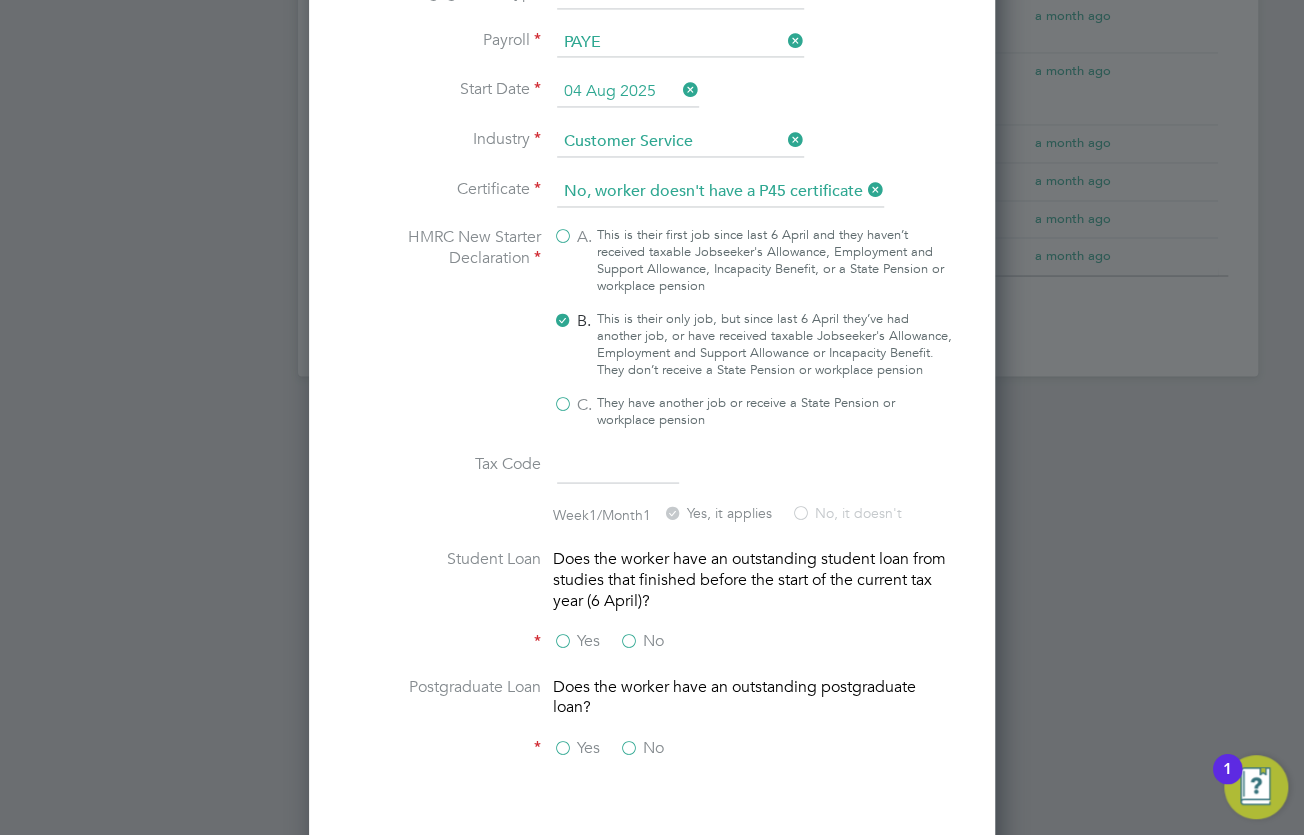 type on "1257L" 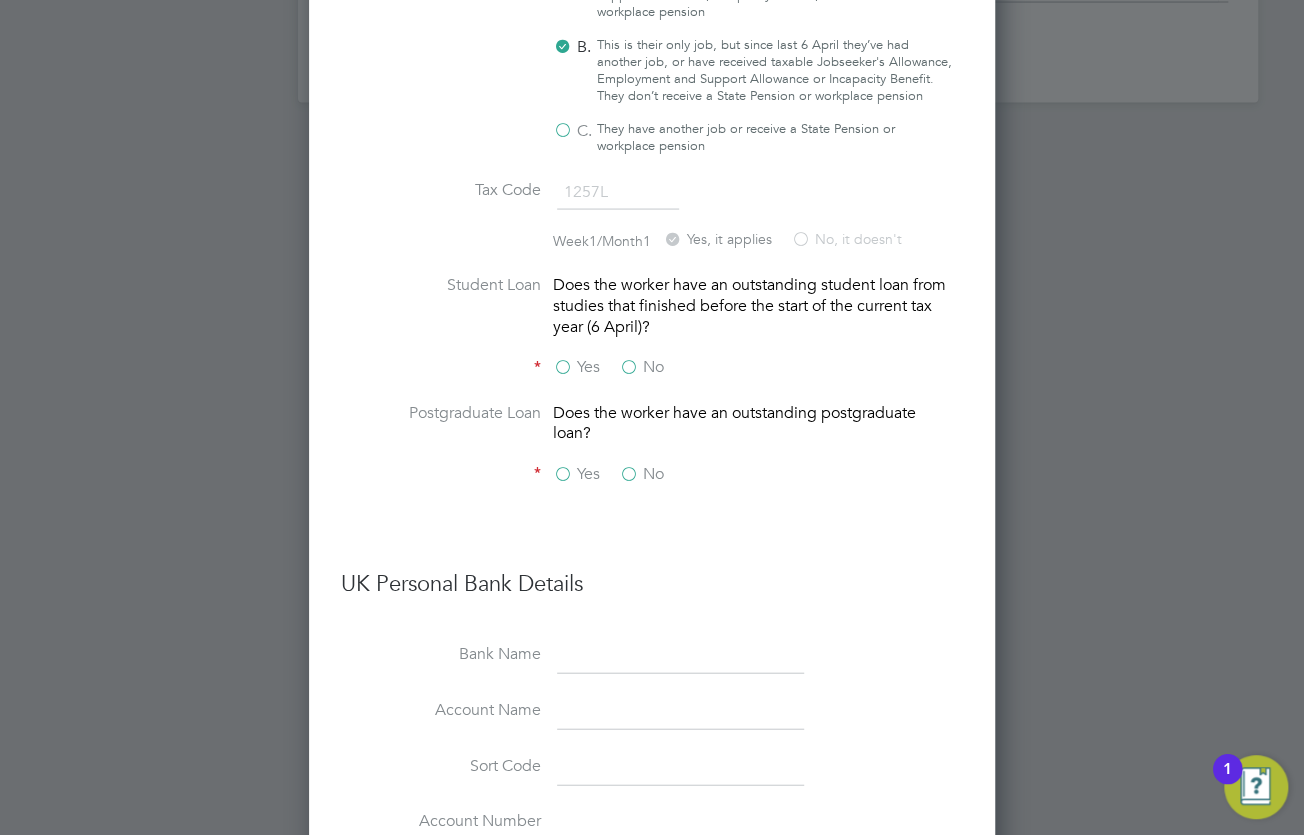 drag, startPoint x: 630, startPoint y: 371, endPoint x: 639, endPoint y: 418, distance: 47.853943 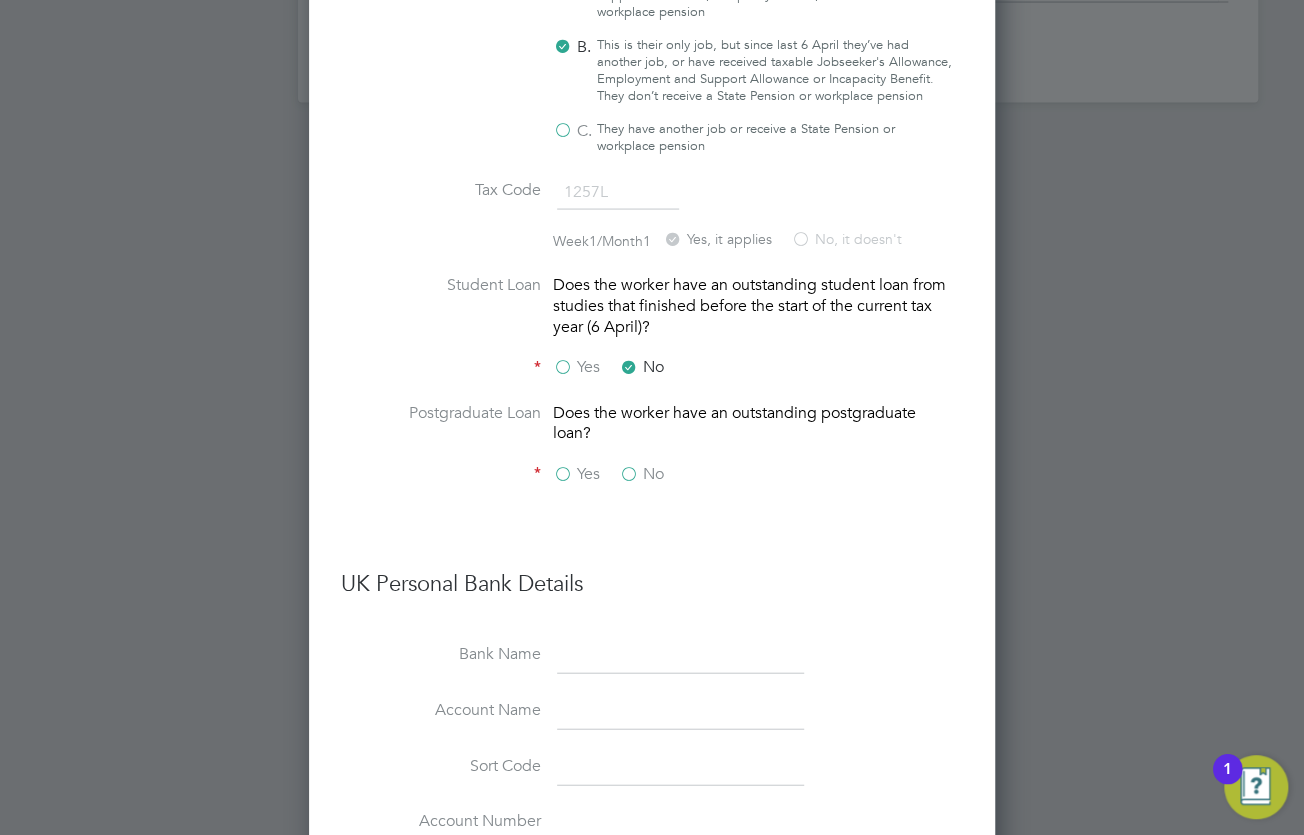 click on "No" at bounding box center (641, 474) 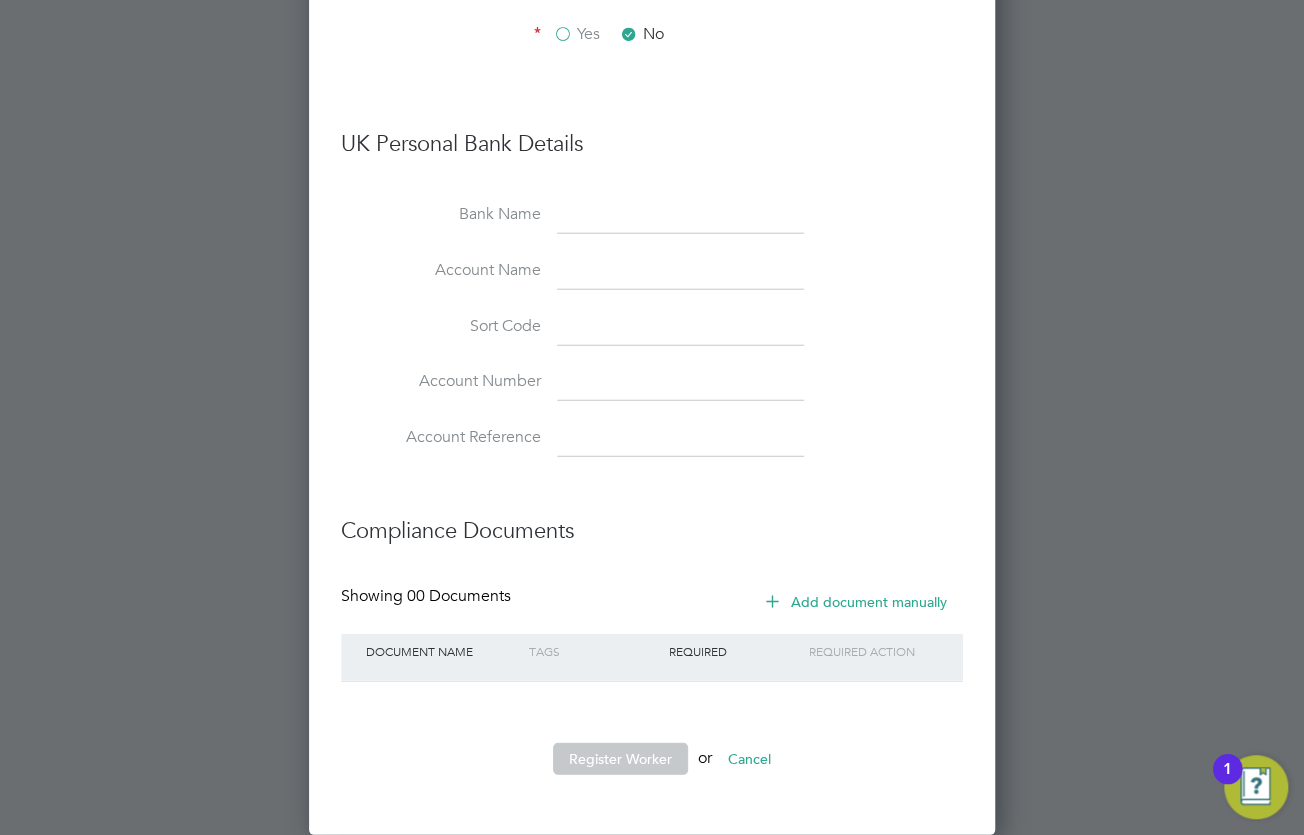 click on "Register Worker" at bounding box center [620, 759] 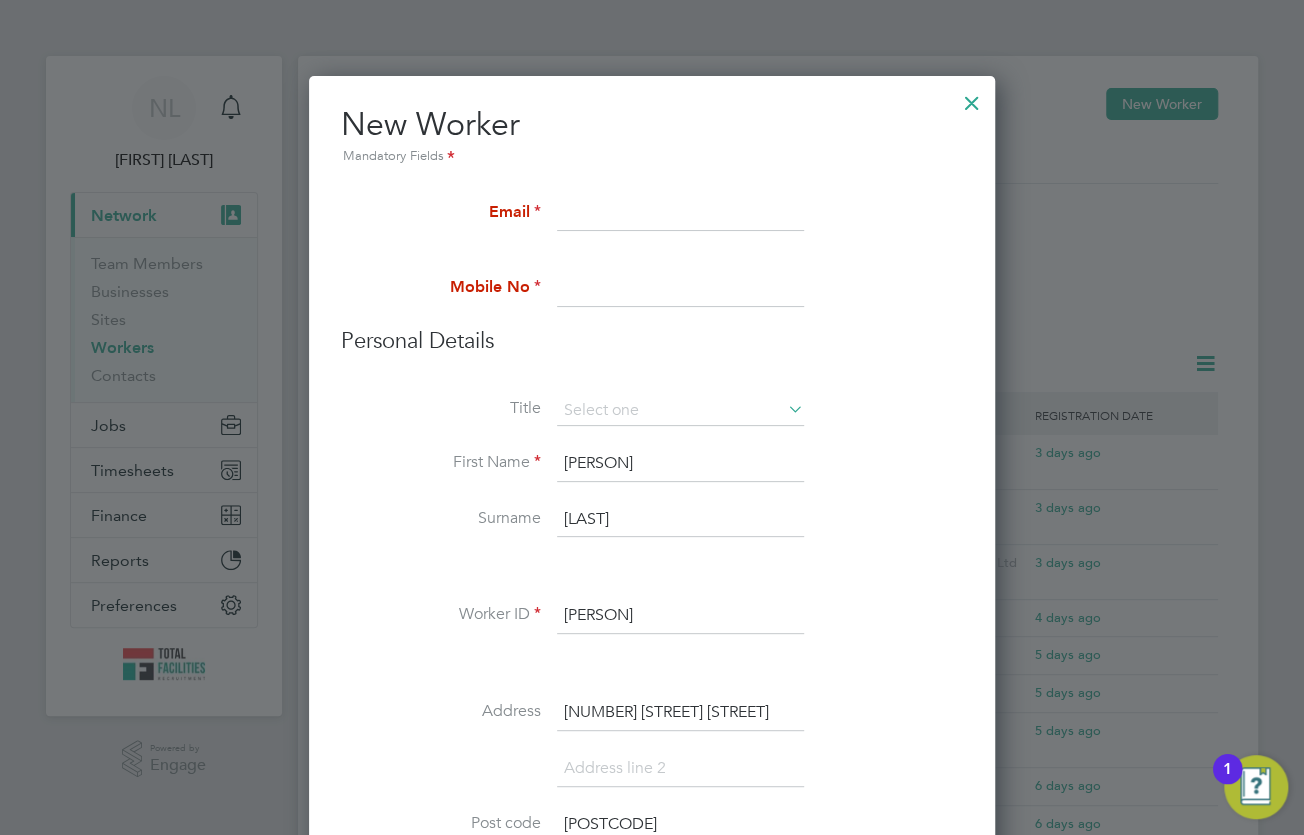 click at bounding box center [680, 214] 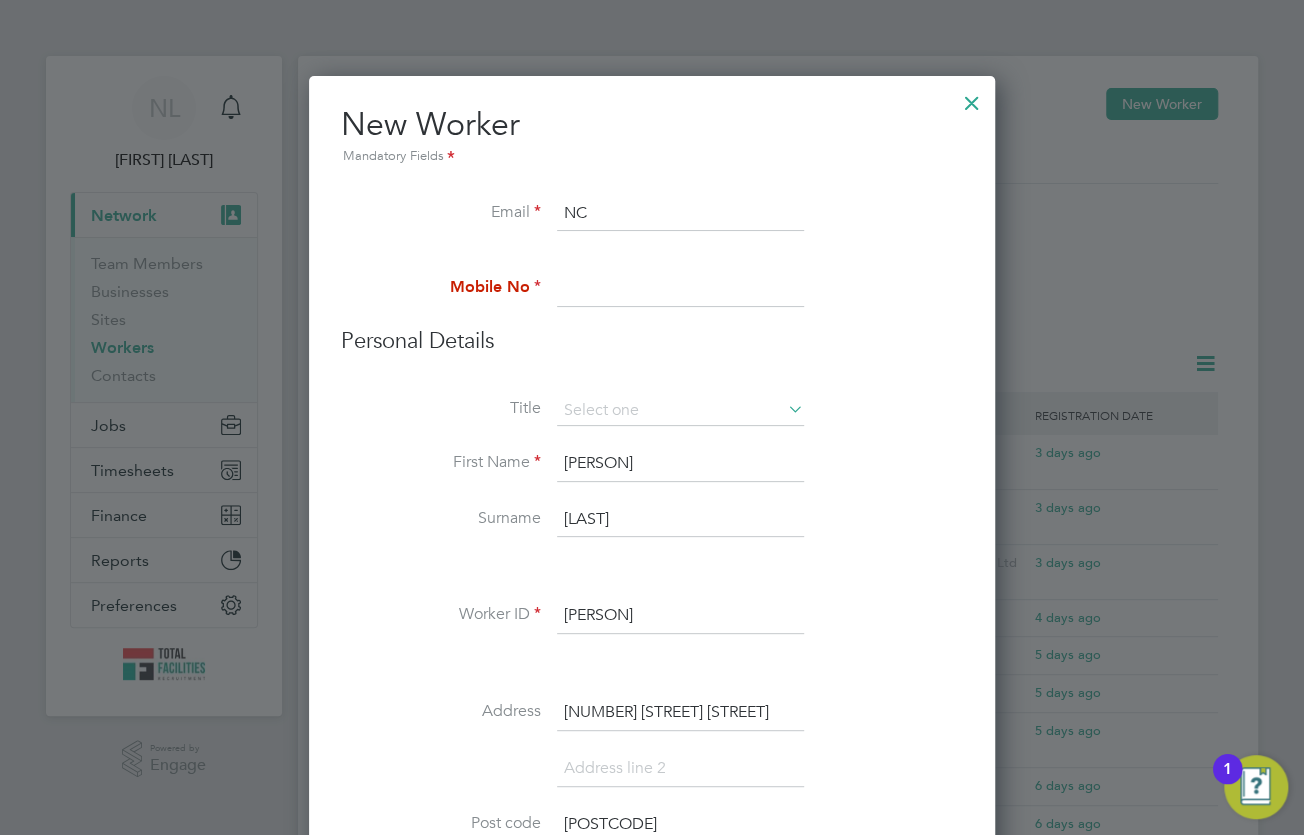 type on "N" 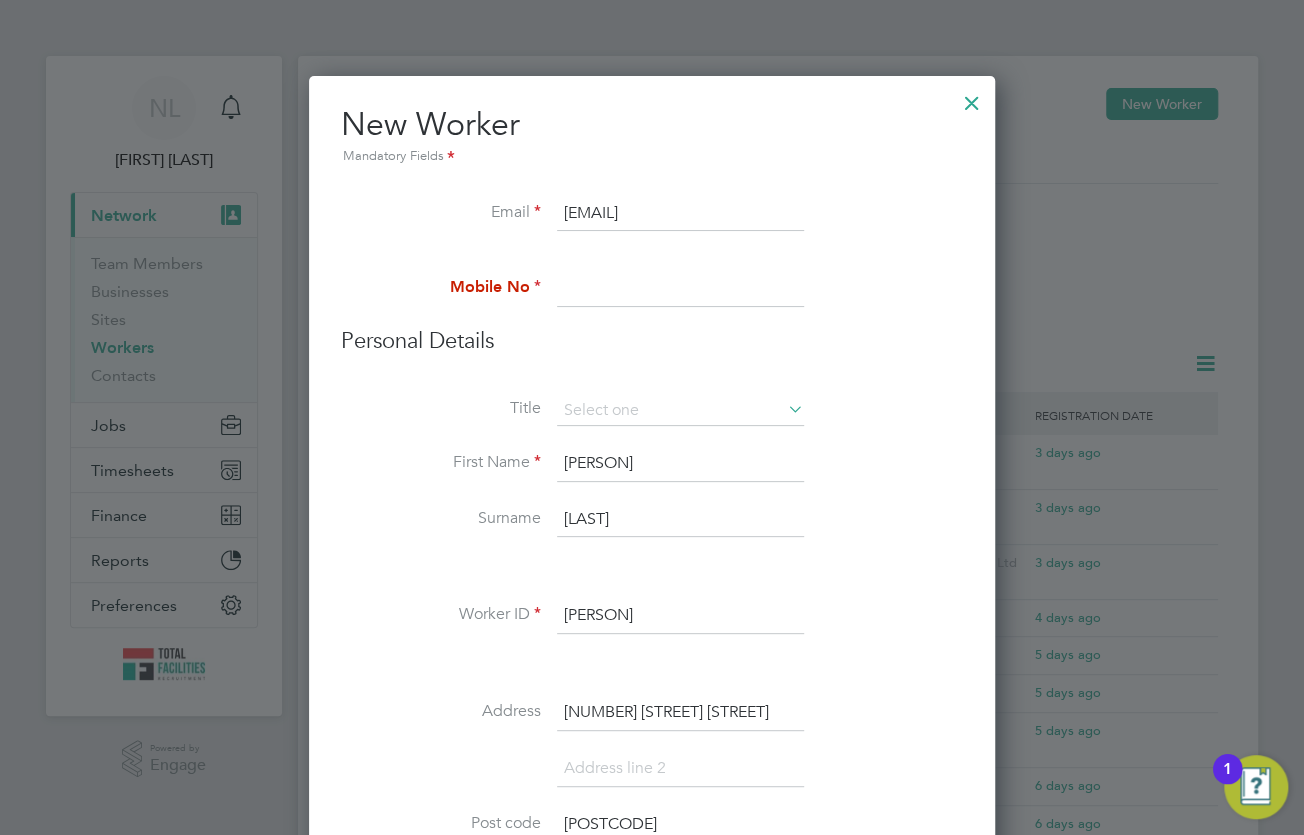 type on "[EMAIL]" 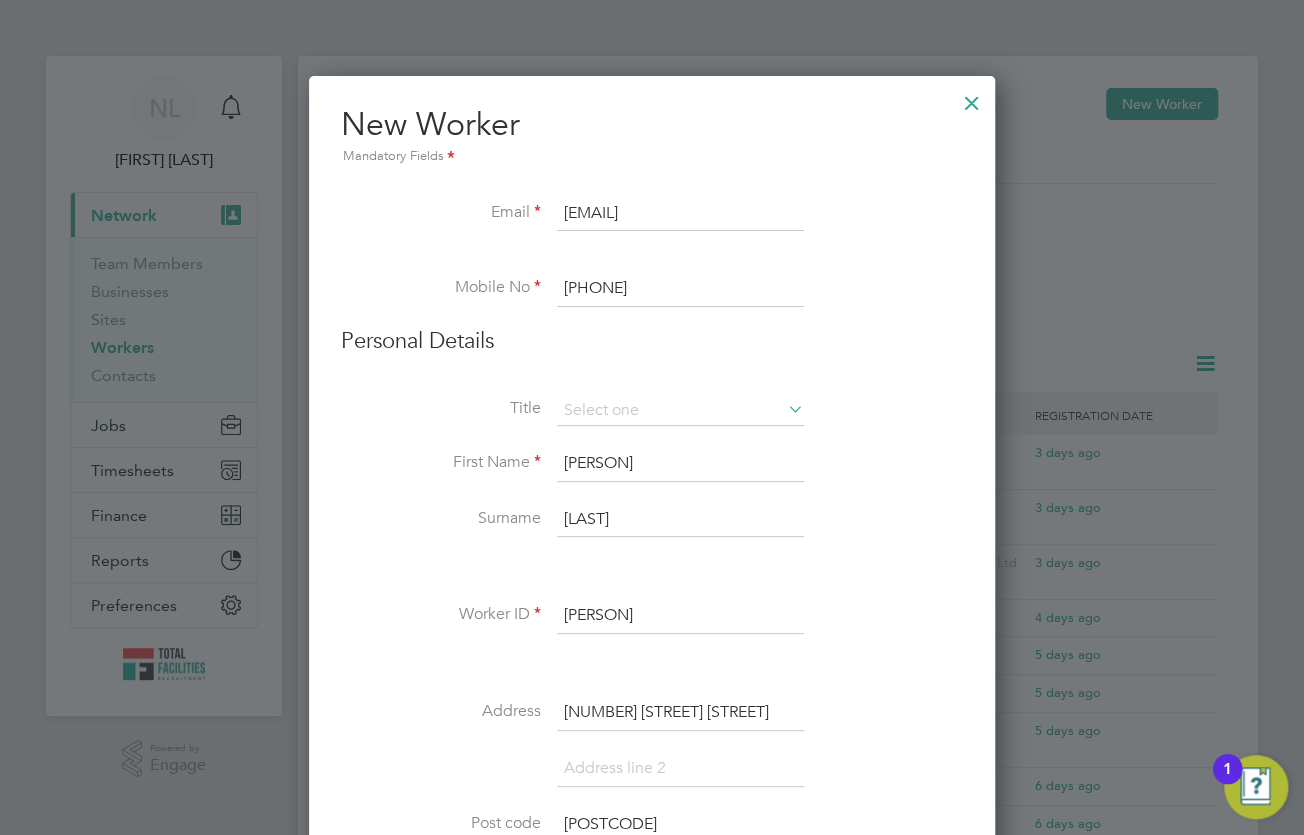 drag, startPoint x: 598, startPoint y: 284, endPoint x: 424, endPoint y: 300, distance: 174.73409 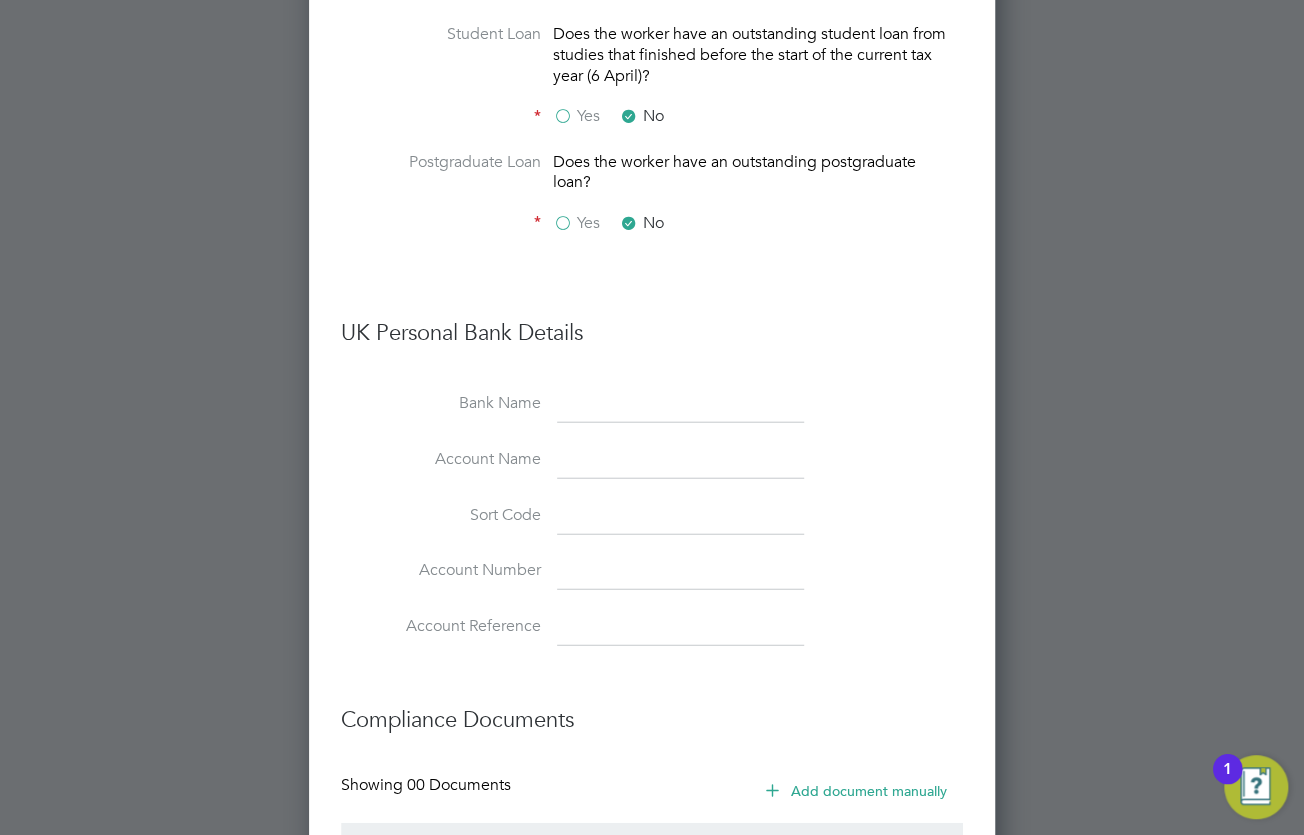 scroll, scrollTop: 2250, scrollLeft: 0, axis: vertical 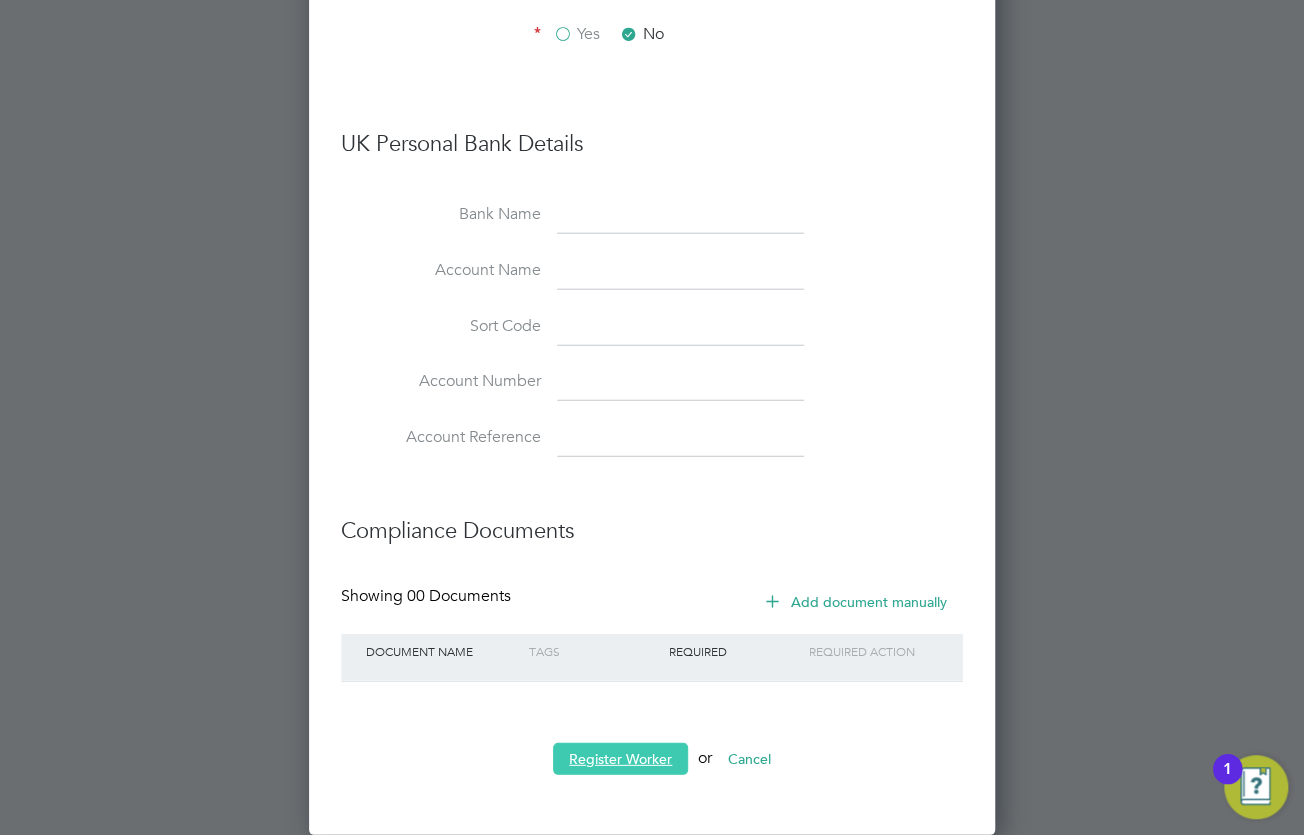click on "Register Worker" at bounding box center [620, 759] 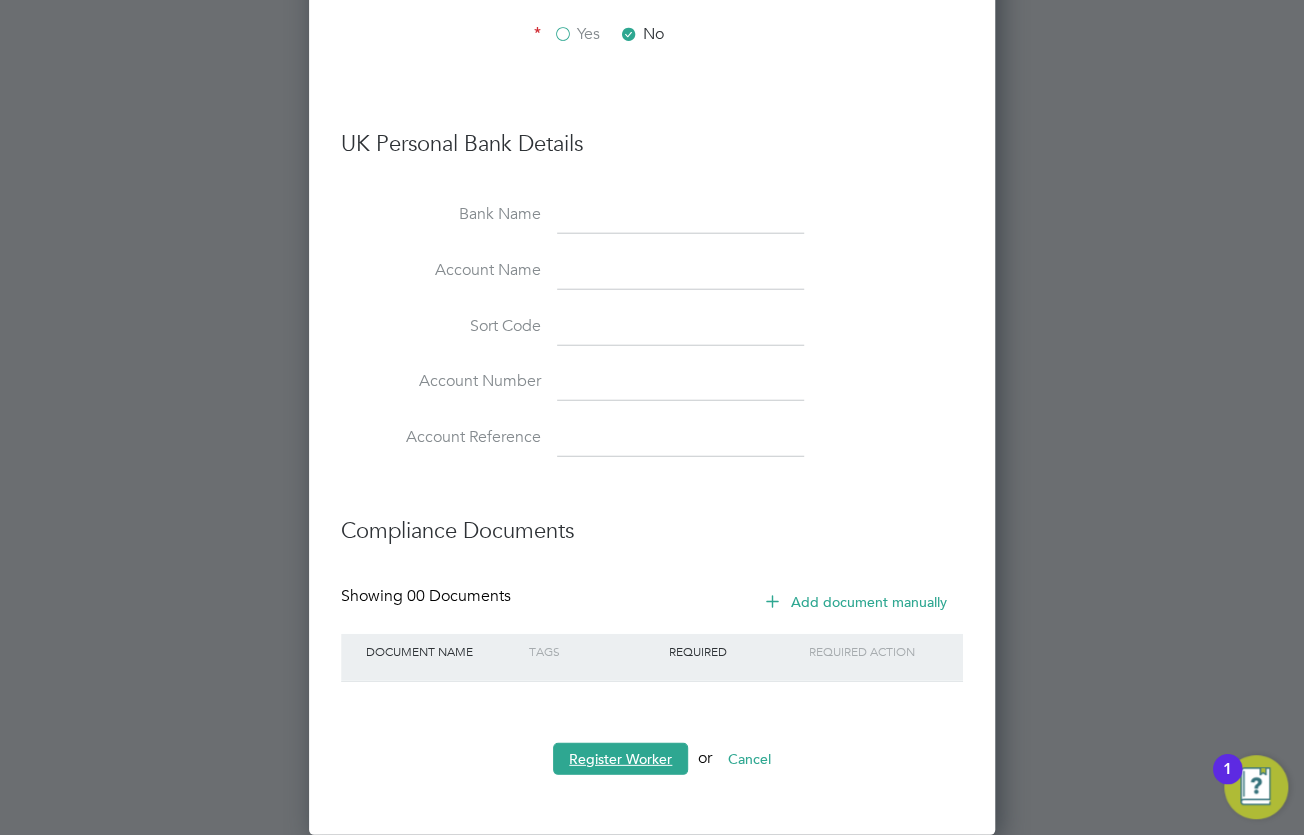 scroll, scrollTop: 0, scrollLeft: 0, axis: both 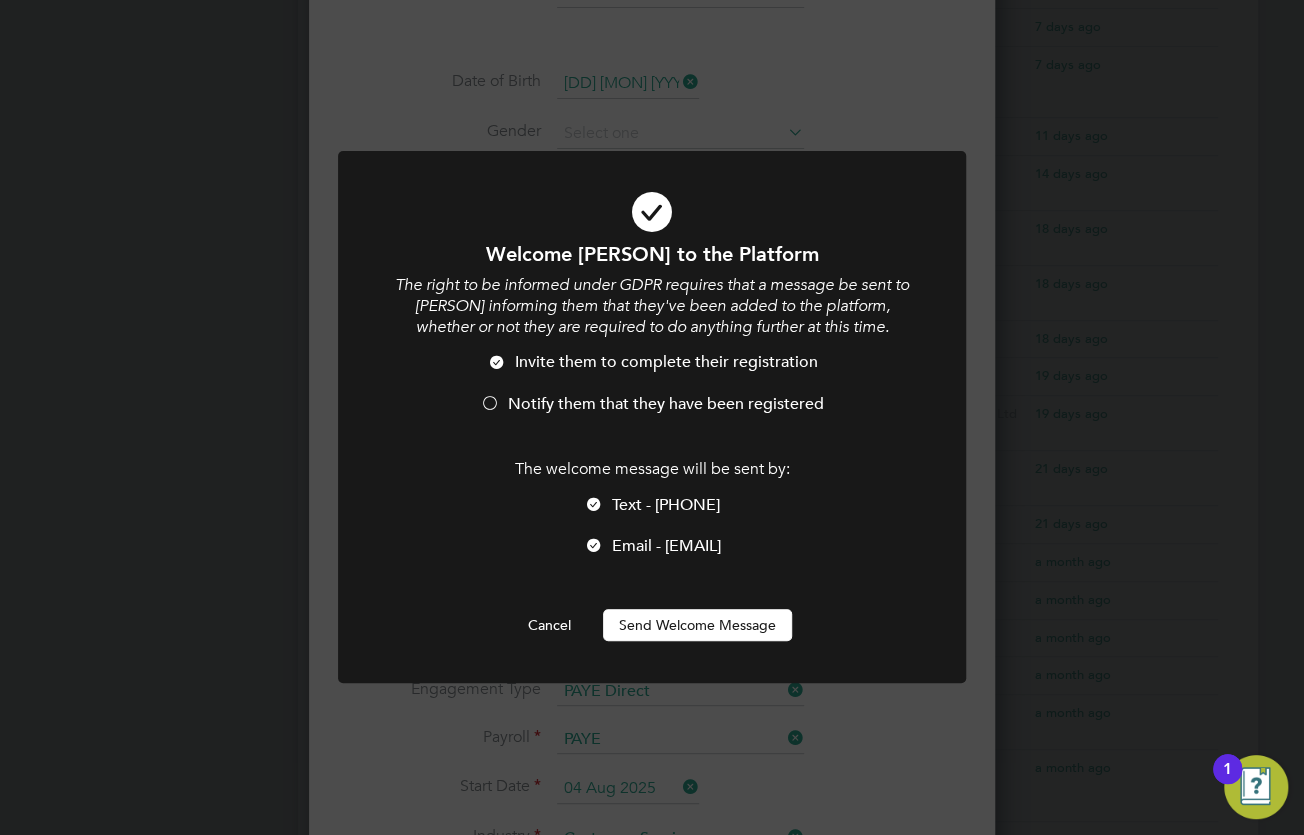 click on "Send Welcome Message" at bounding box center [697, 625] 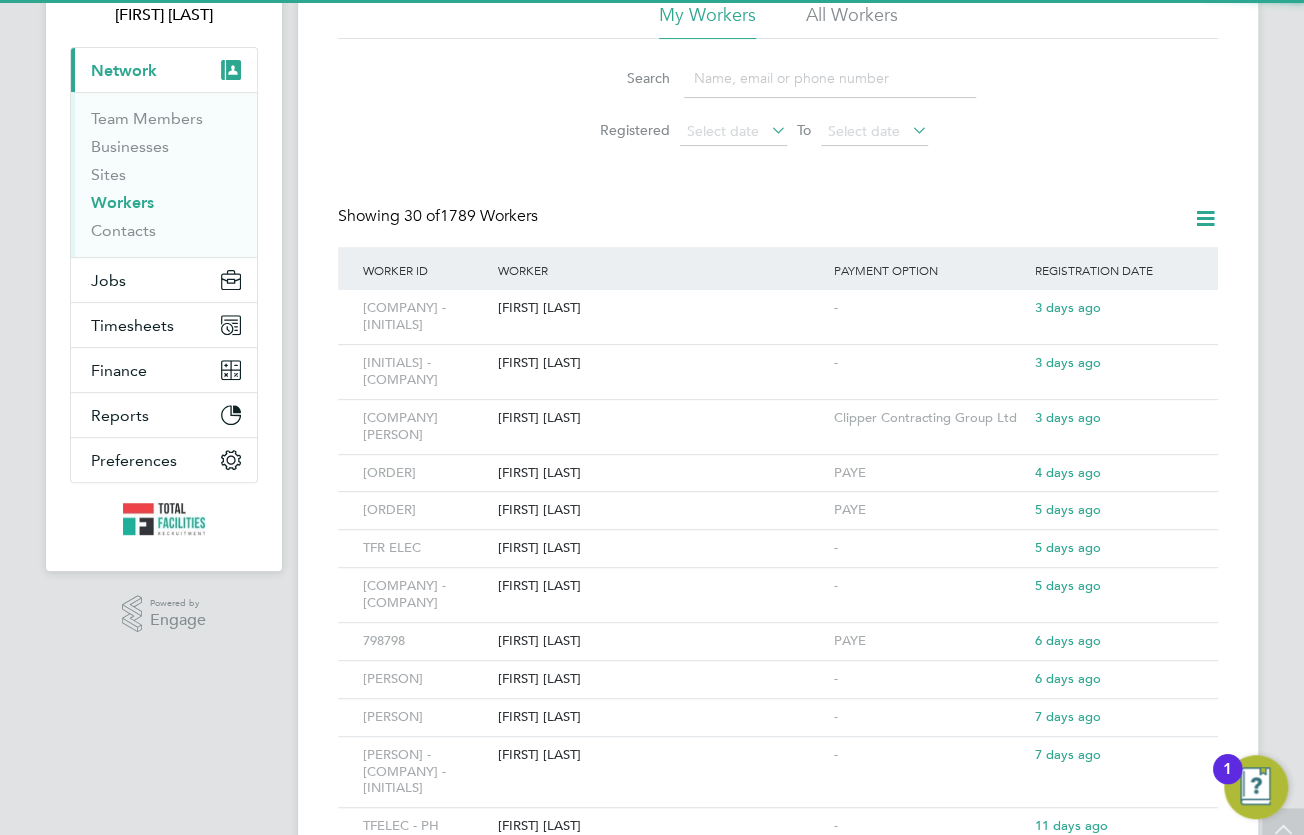 scroll, scrollTop: 0, scrollLeft: 0, axis: both 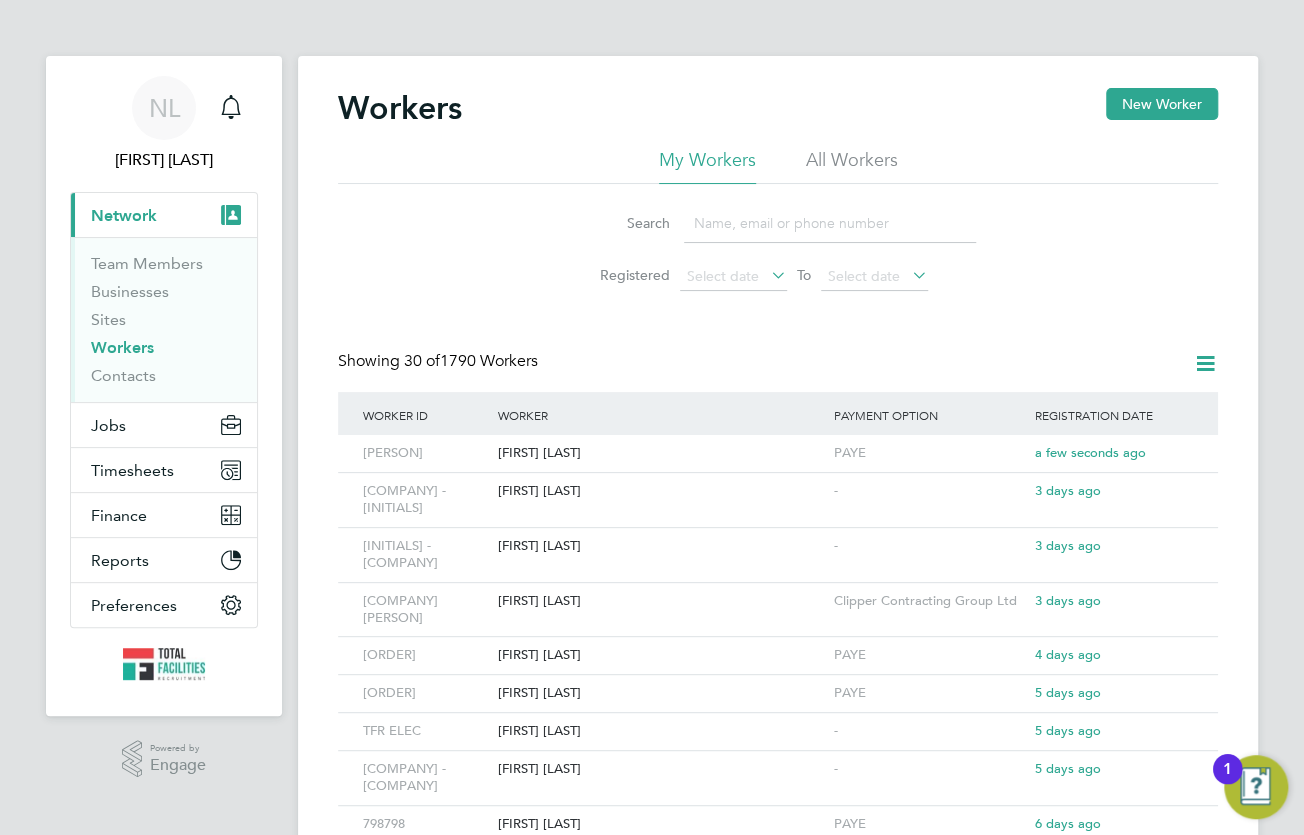 click on "Workers New Worker My Workers All Workers Search   Registered
Select date
To
Select date
Showing   30 of  1790 Workers   Worker ID Worker Payment Option Registration Date [PERSON] [PERSON] PAYE a few seconds ago [COMPANY] - [INITIALS] [PERSON] - [DATE] ago [INITIALS] - [COMPANY] [PERSON] - [DATE] ago [COMPANY] [PERSON] [COMPANY] [PERSON] [DATE] ago [ORDER] [PERSON] PAYE [DATE] ago [PERSON] [PERSON] - [DATE] ago [PERSON] [PERSON] - [DATE] ago [PERSON] - [COMPANY] - [INITIALS] [PERSON] - [DATE] ago [COMPANY] - [INITIALS] [PERSON] - [DATE] ago [PERSON] - [COMPANY] [PERSON] PAYE [DATE] ago [ORDER] [PERSON] PAYE [DATE] ago [COMPANY] - [PERSON] [PERSON] Clipper Contracting Group Ltd [DATE] ago [PERSON] - [COMPANY] - [PERSON] -" 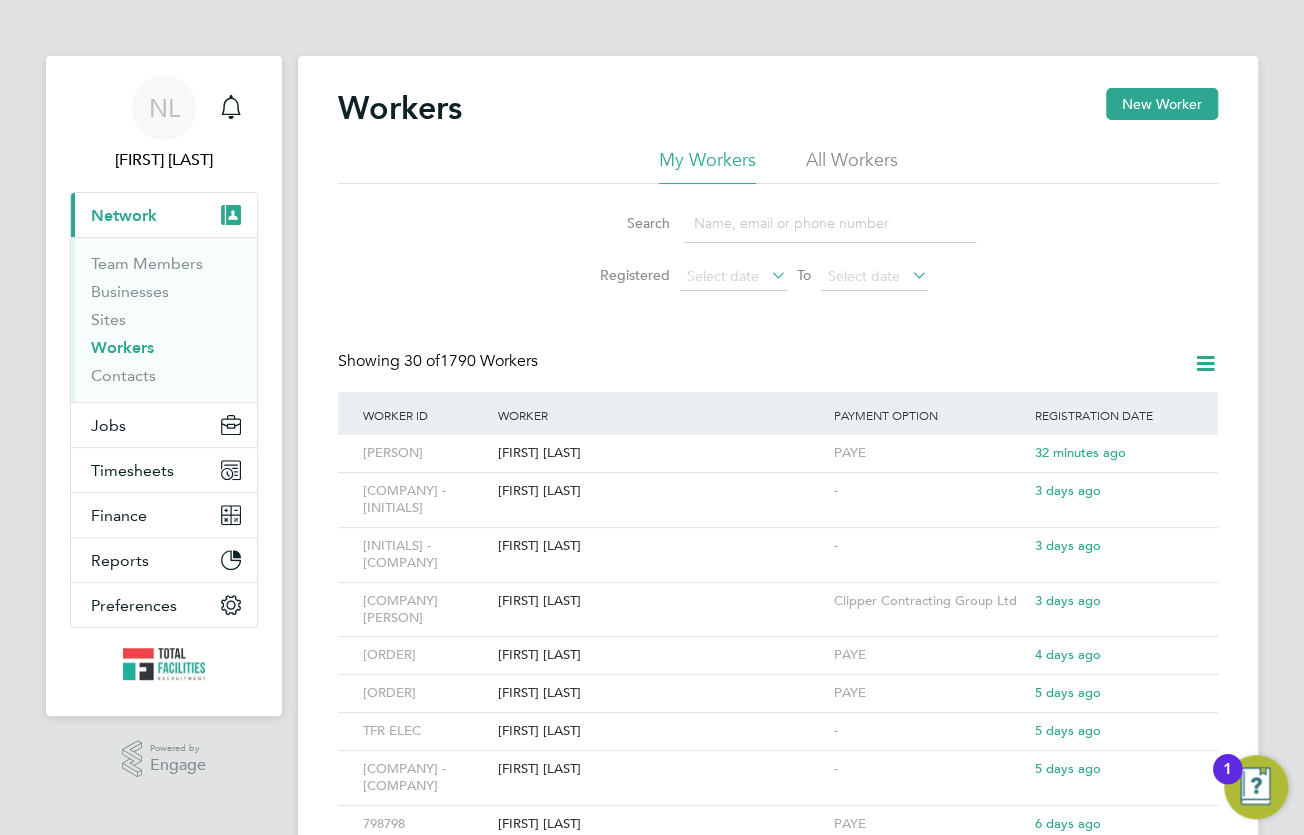 click on "Workers New Worker" 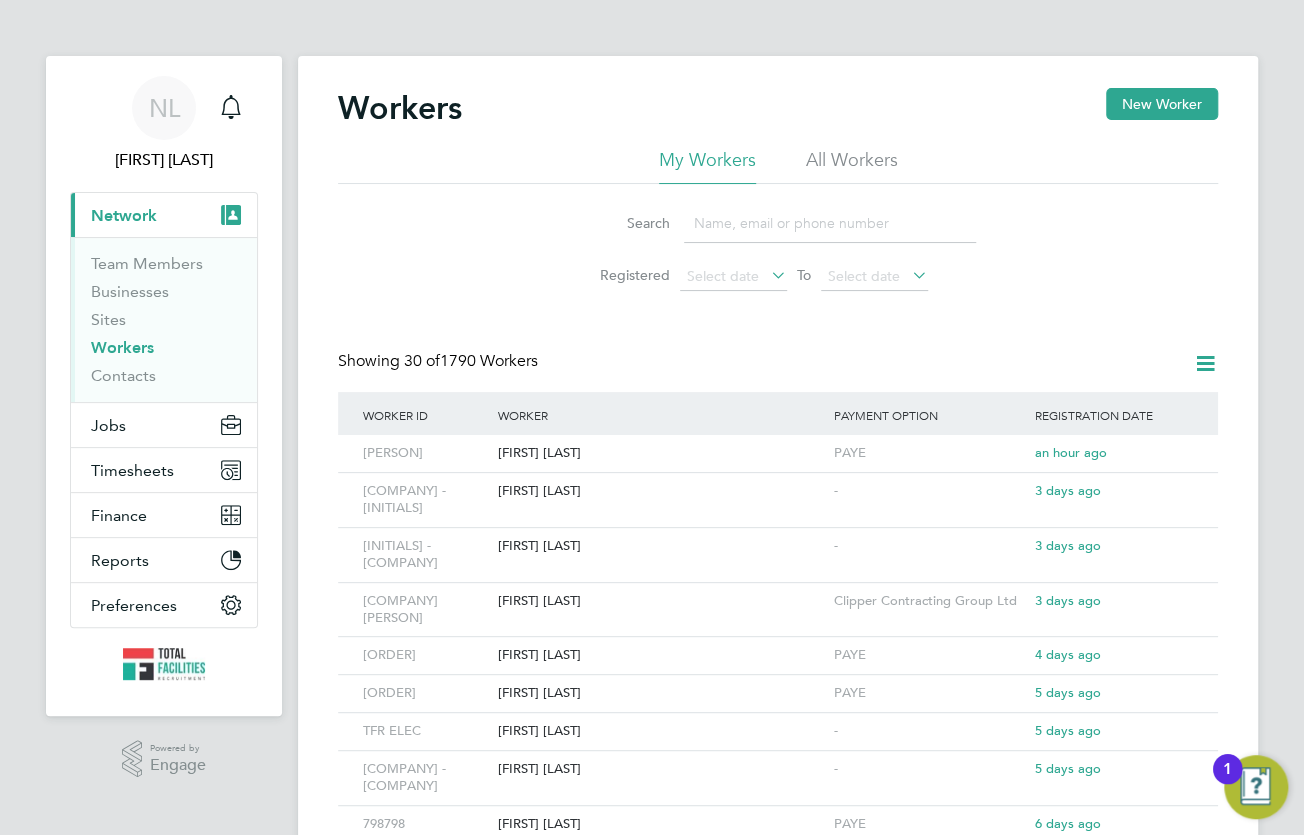 click on "Workers New Worker" 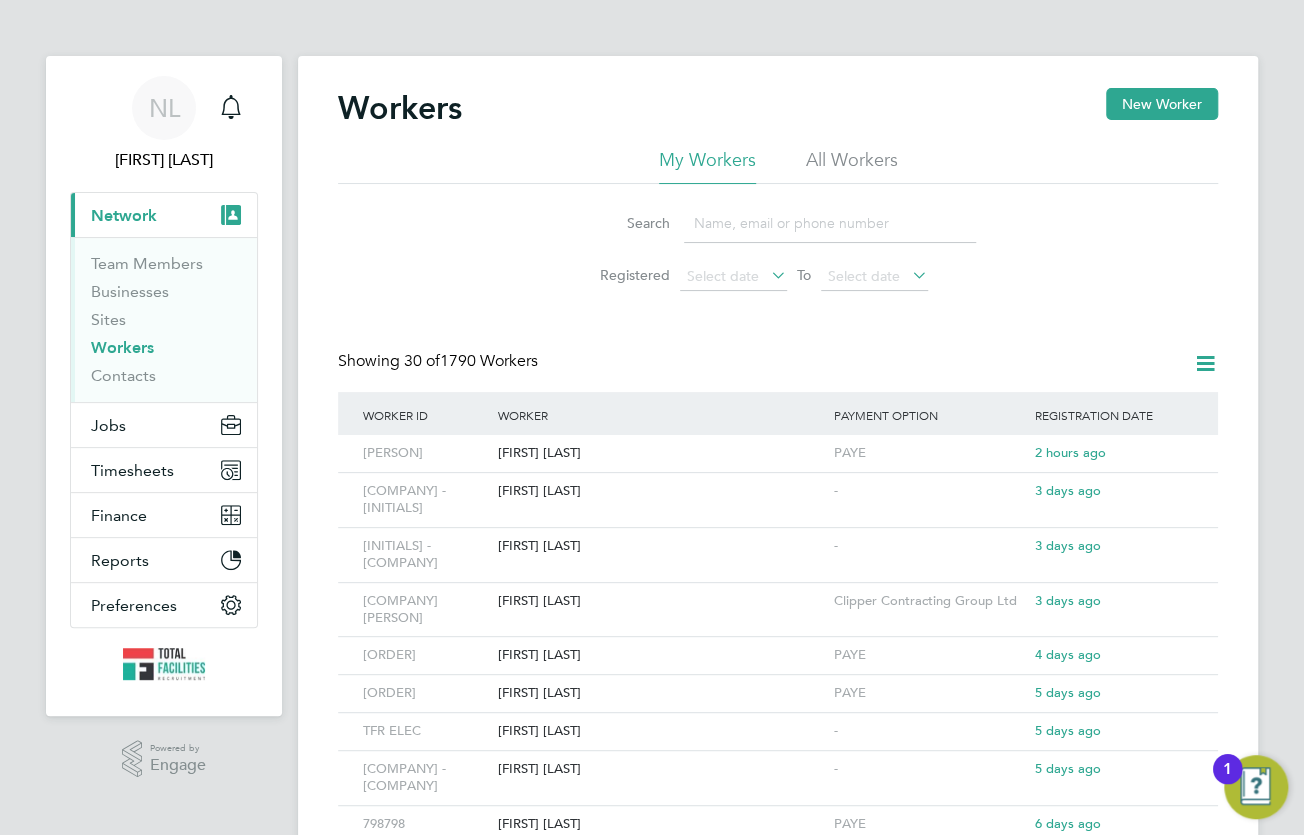 click on "Search   Registered
Select date
To
Select date" 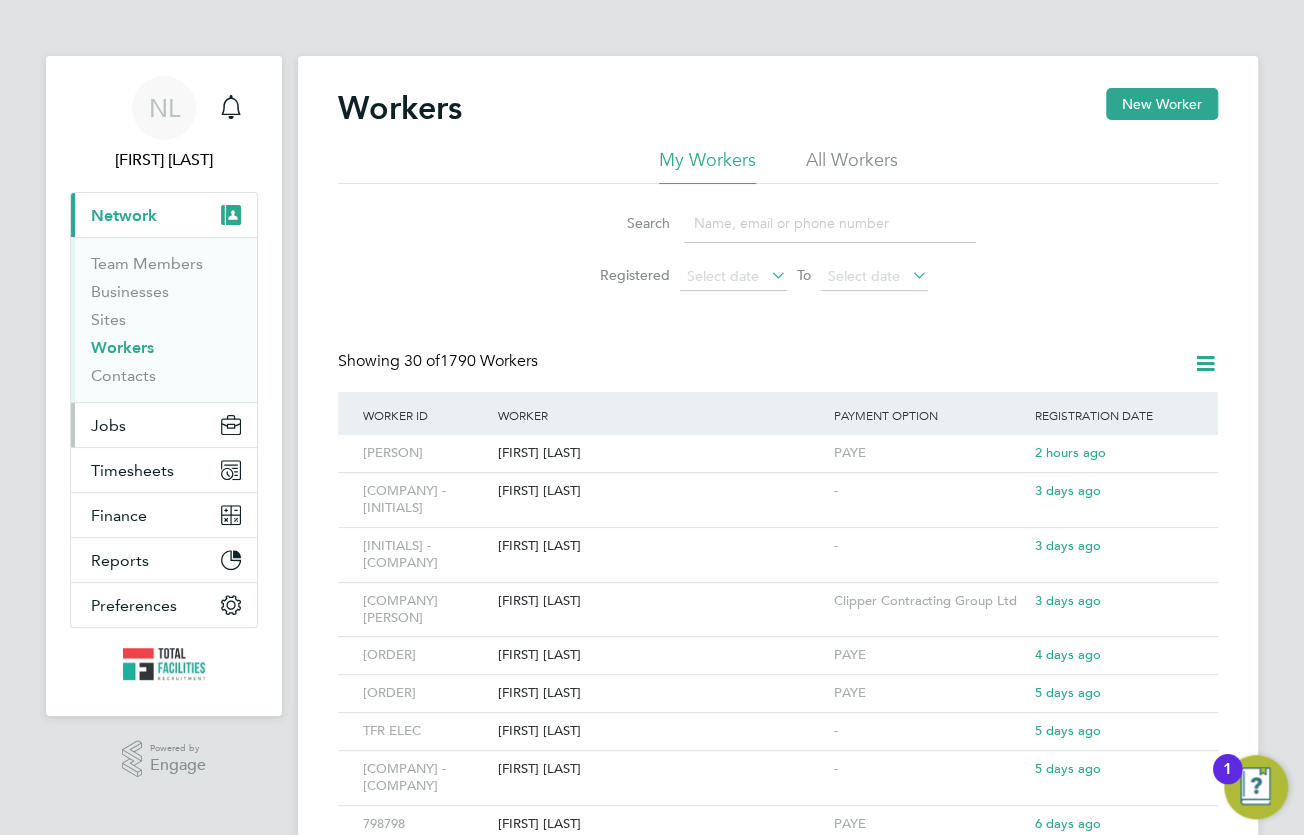 click on "Jobs" at bounding box center (108, 425) 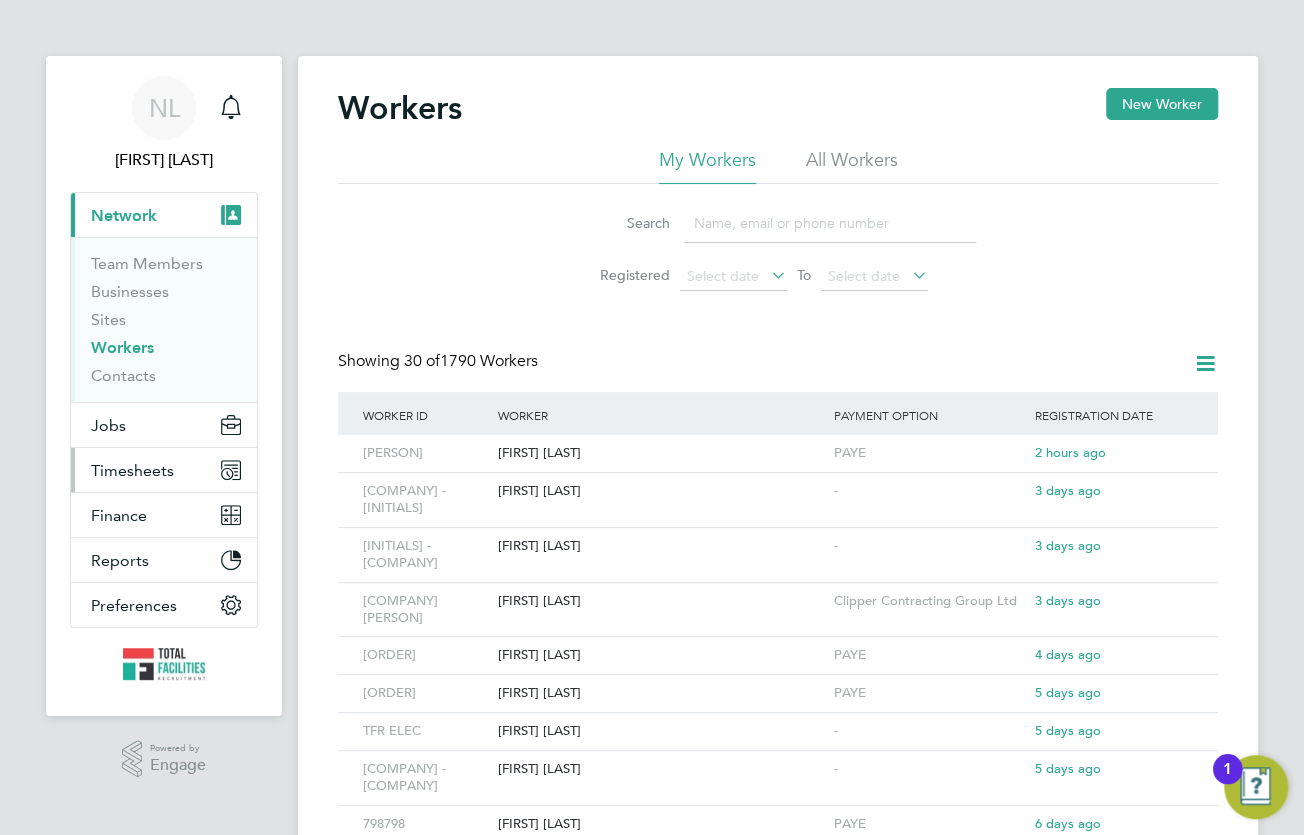 click on "Timesheets" at bounding box center [164, 470] 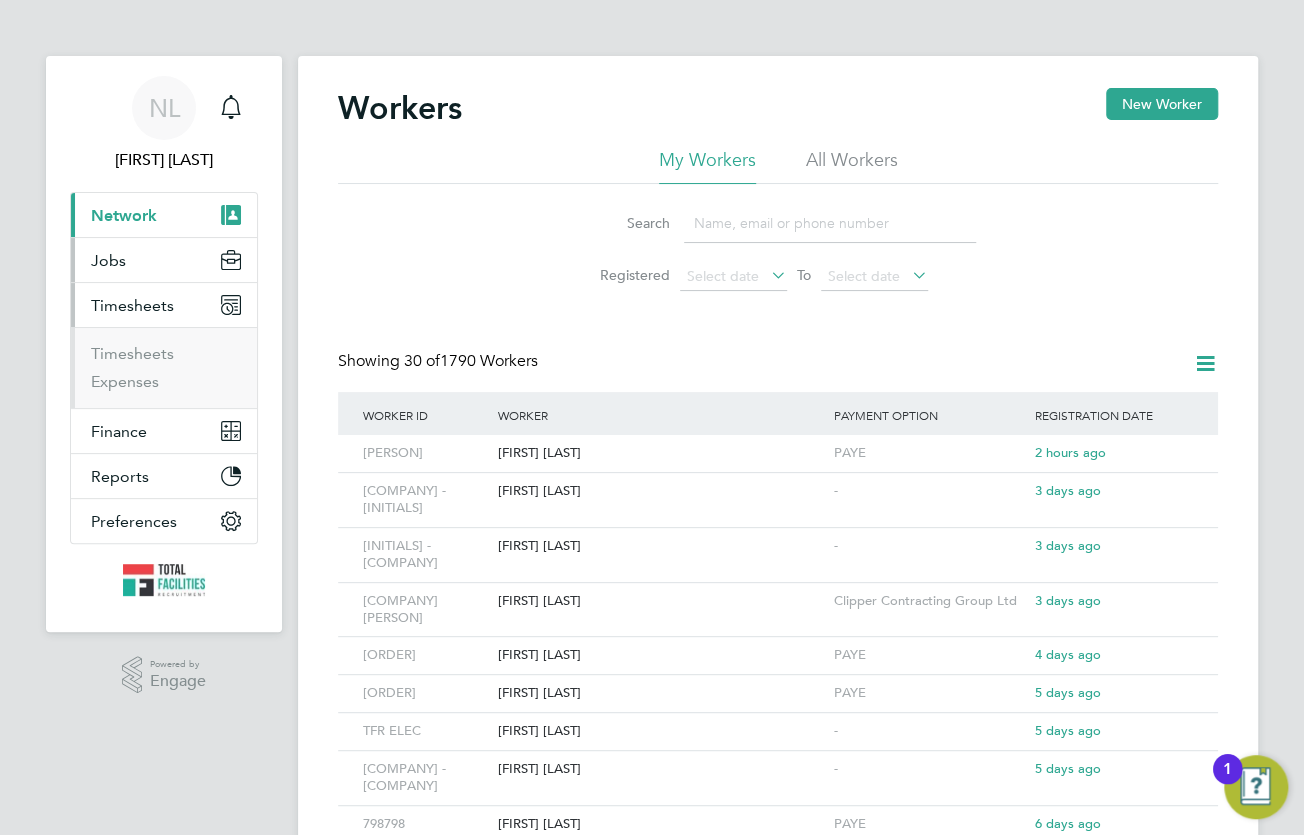 click on "Jobs" at bounding box center (164, 260) 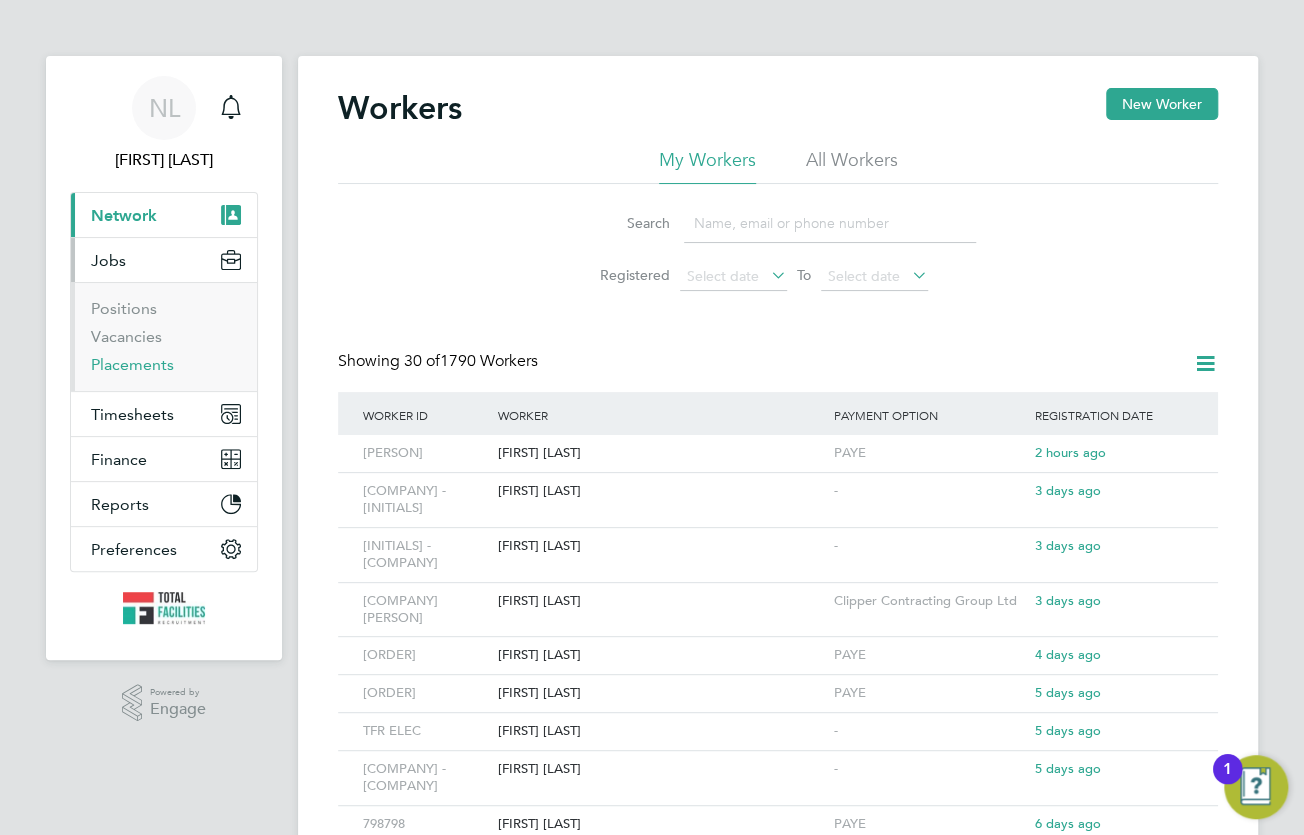 click on "Vacancies" at bounding box center (166, 341) 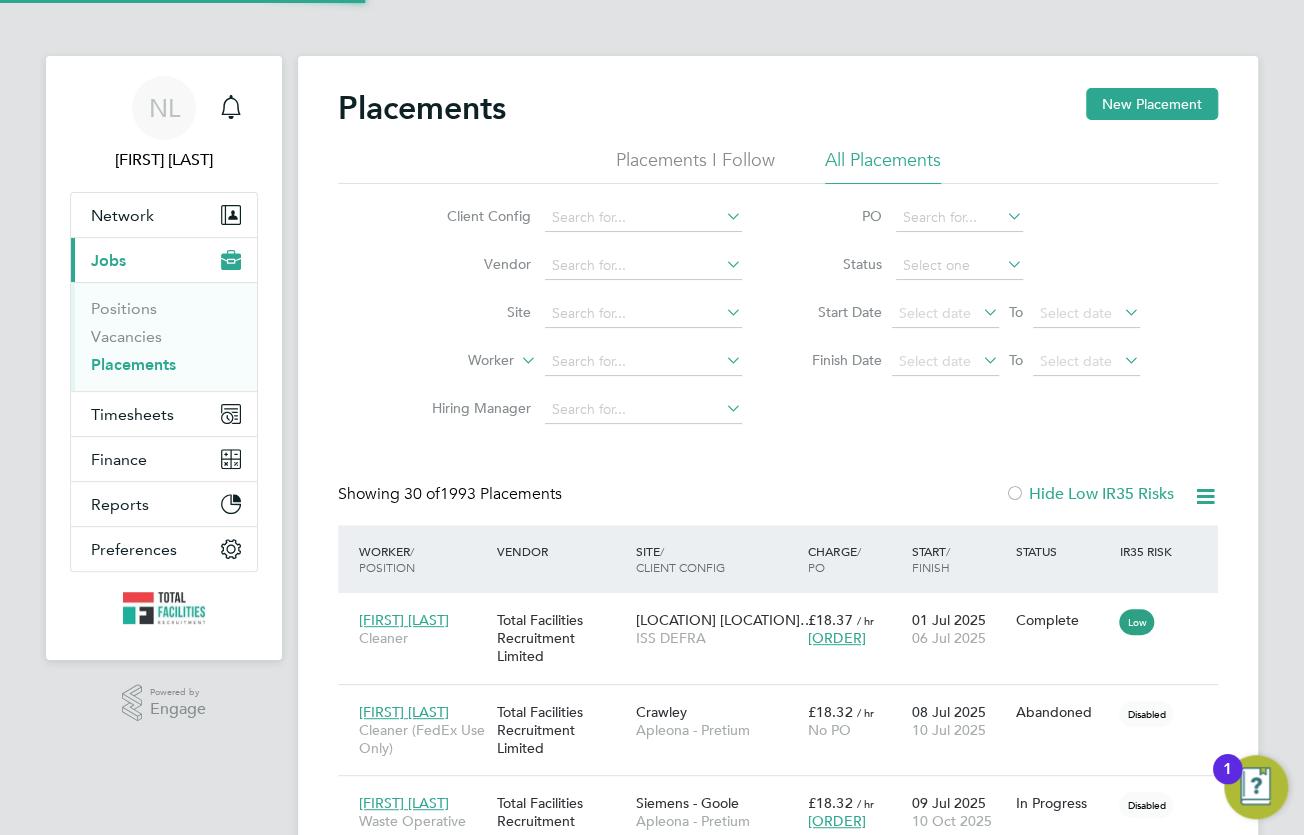 scroll, scrollTop: 10, scrollLeft: 10, axis: both 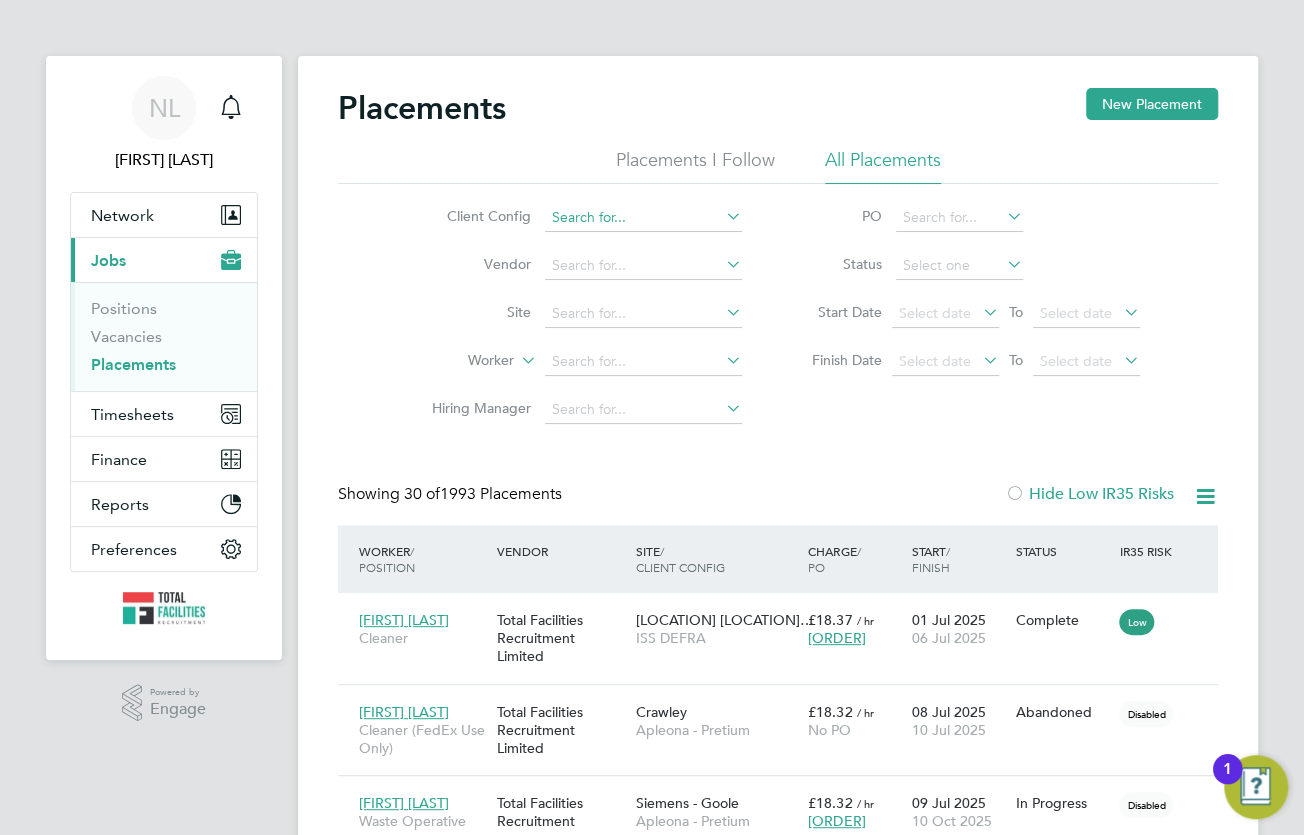 click 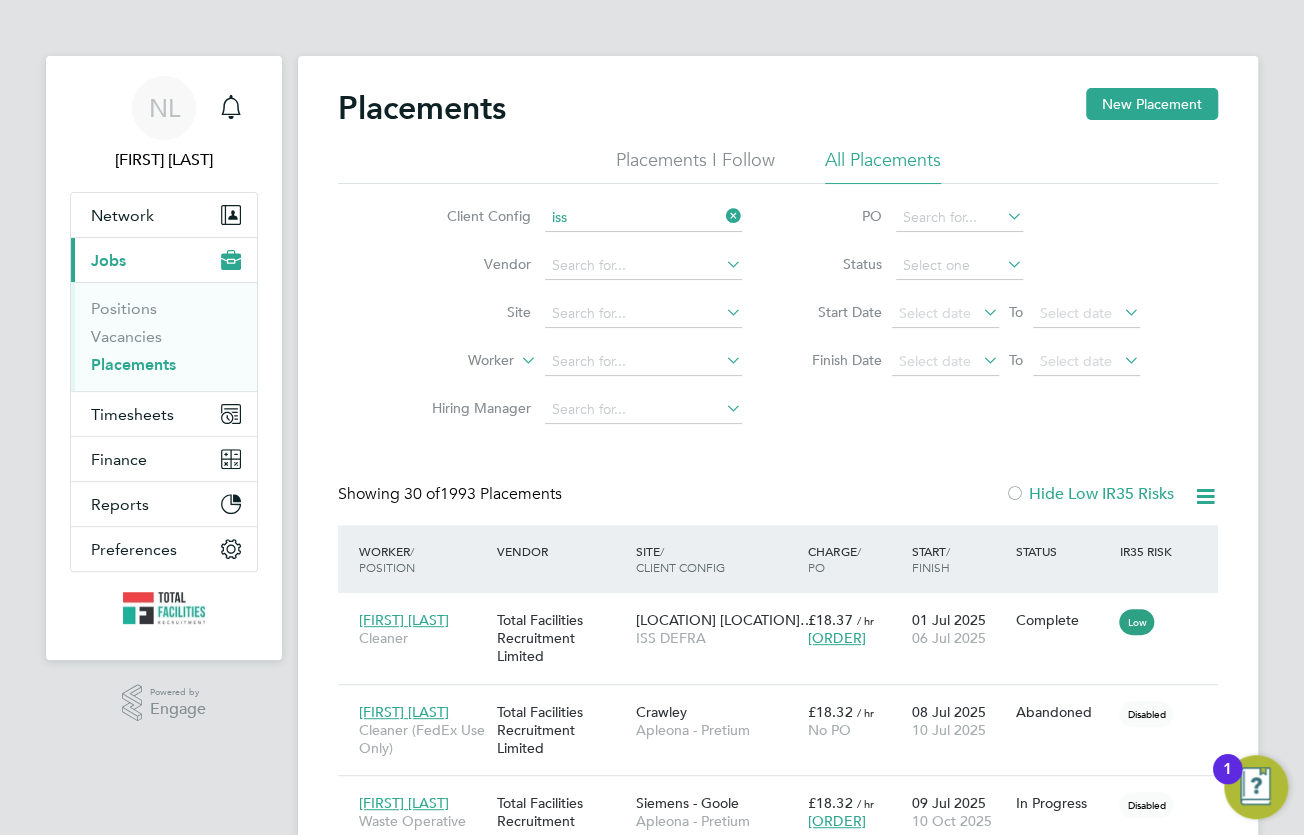 click on "ISS  DEFRA" 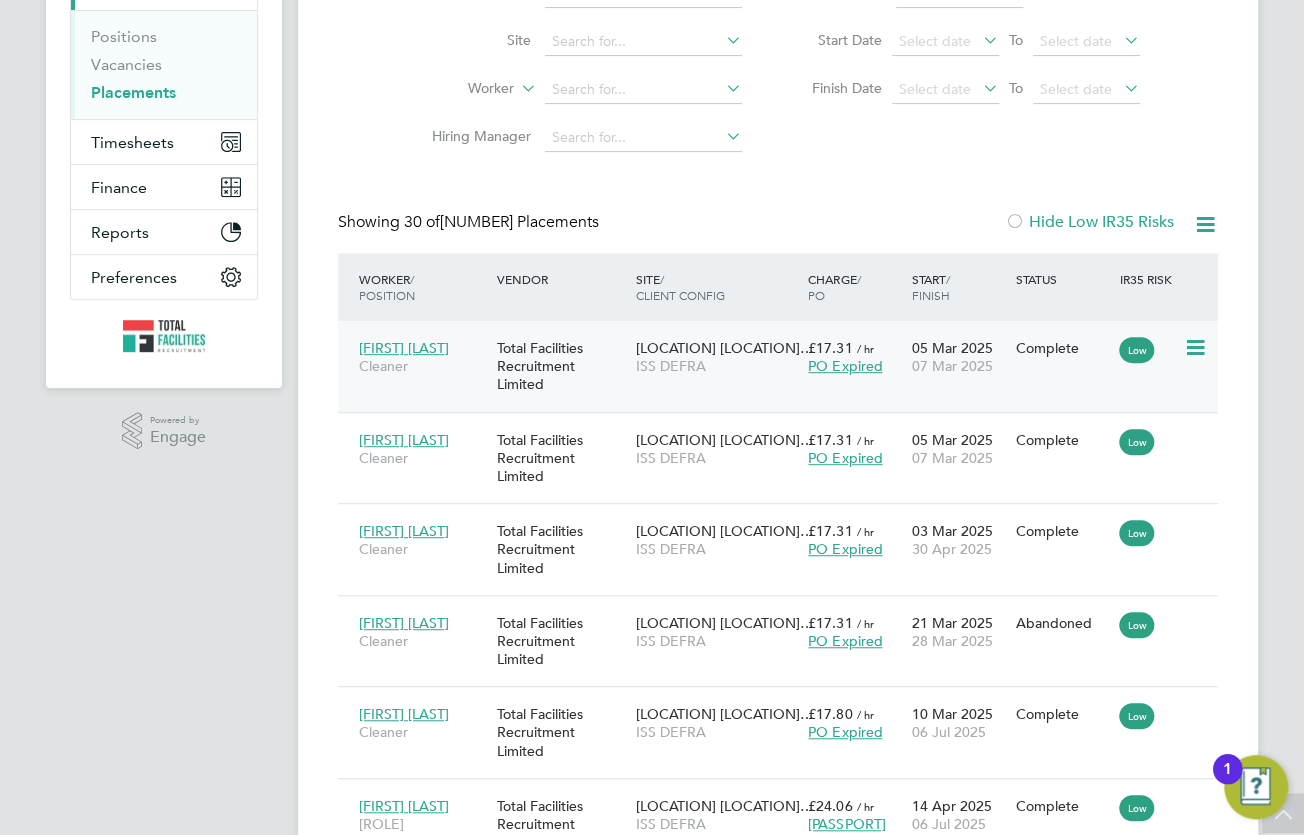 click on "Complete" 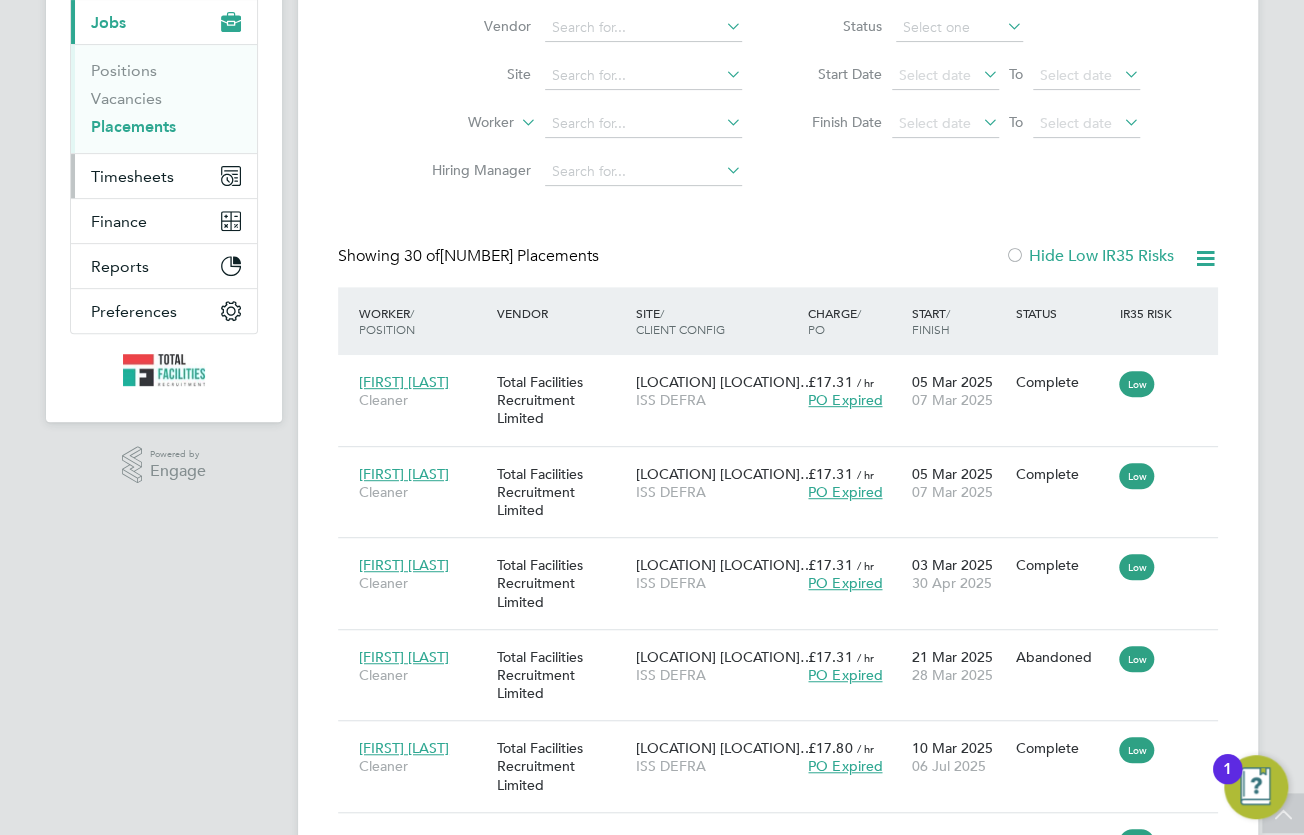 click on "Timesheets" at bounding box center [164, 176] 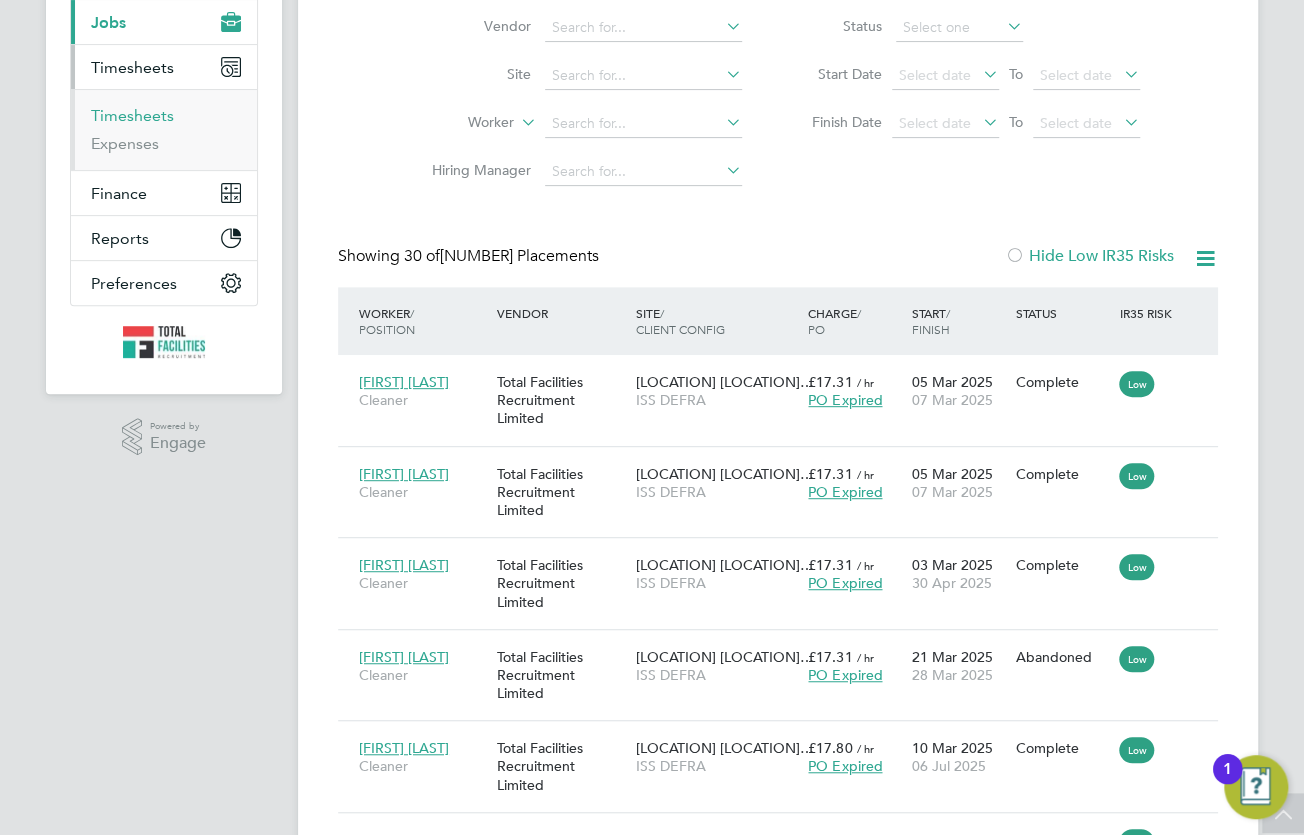 click on "Timesheets" at bounding box center (132, 115) 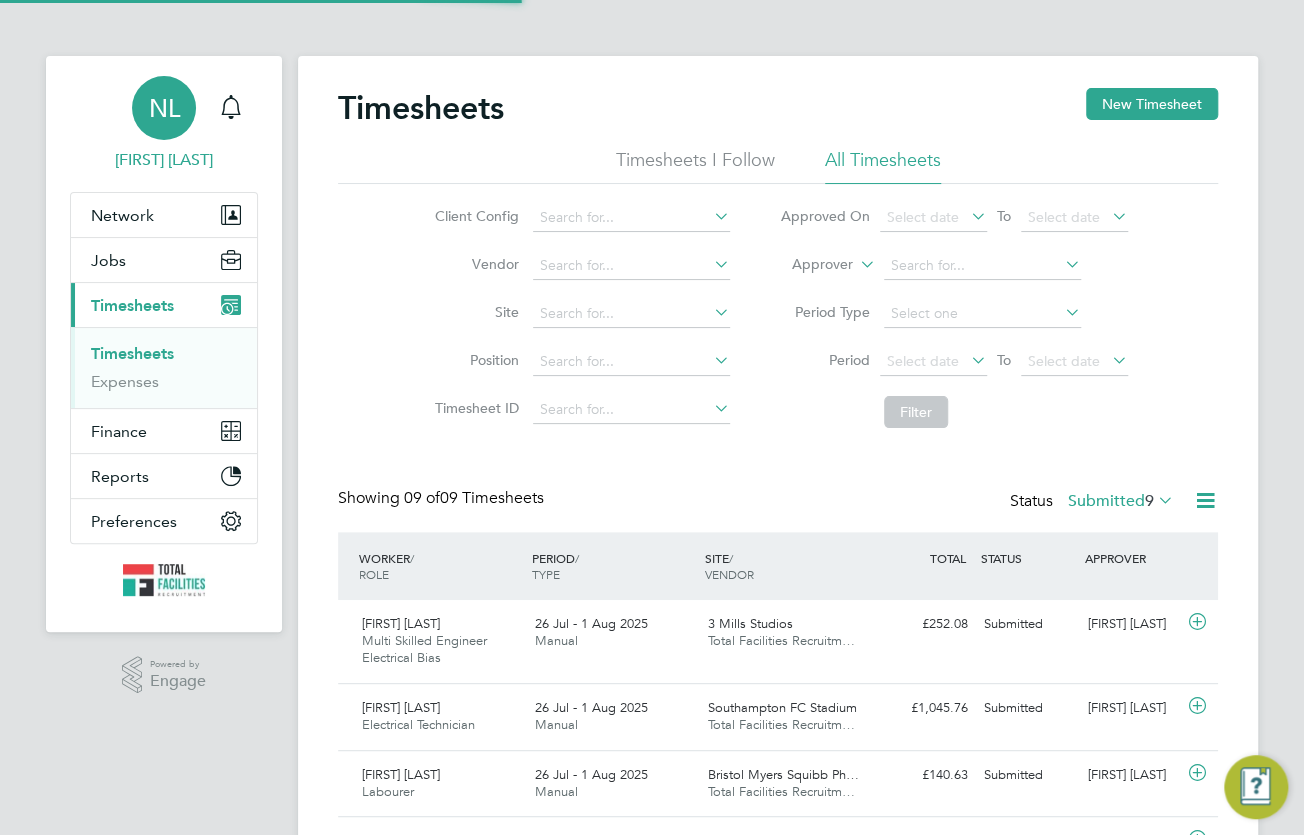 scroll, scrollTop: 10, scrollLeft: 10, axis: both 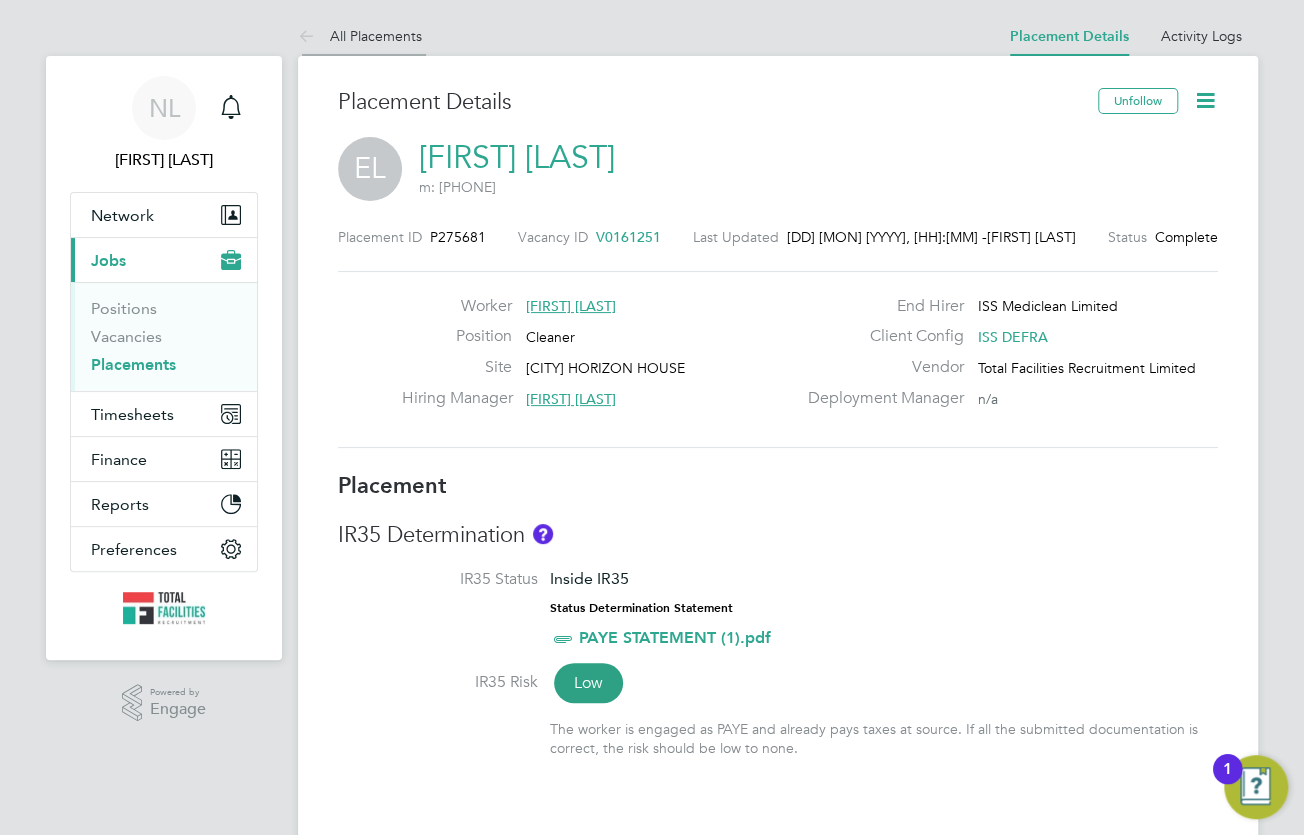 click on "All Placements" at bounding box center [360, 36] 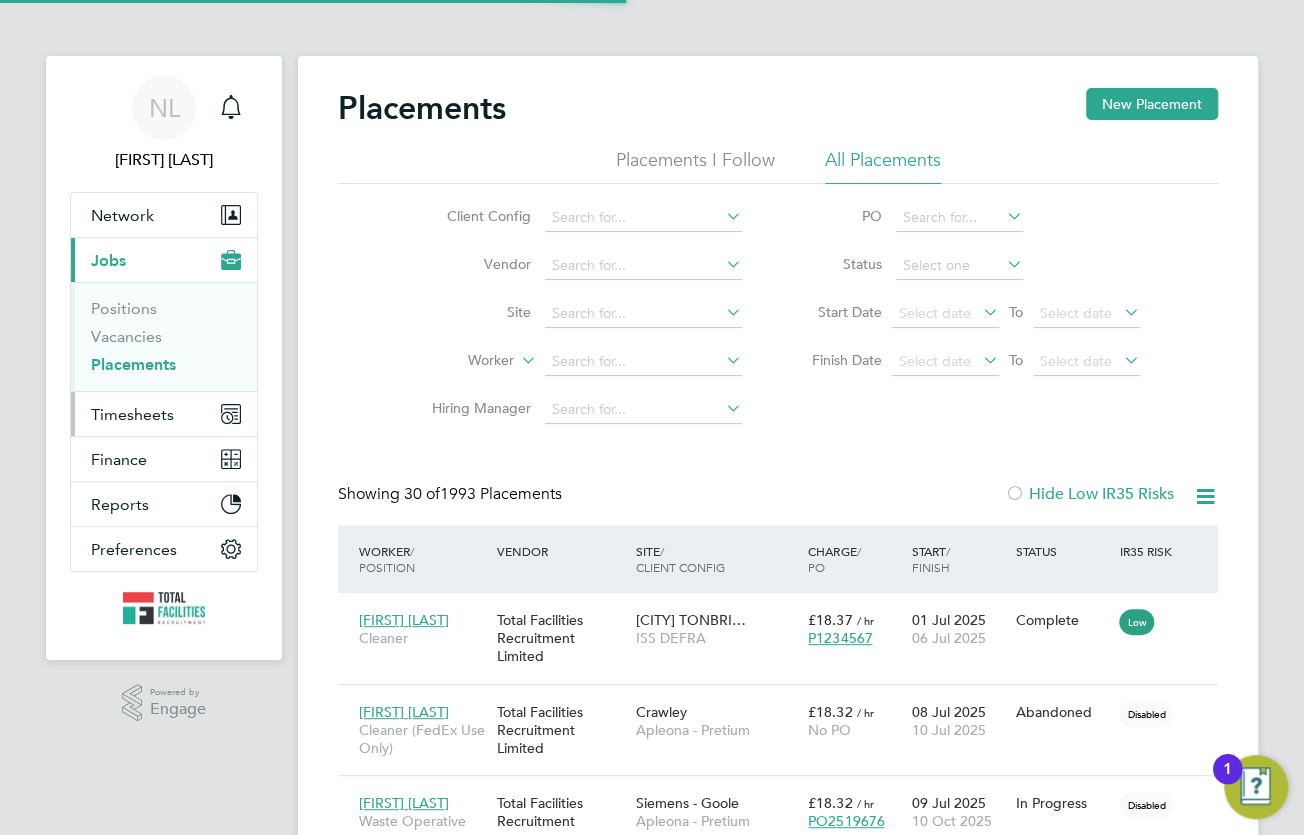 scroll, scrollTop: 10, scrollLeft: 10, axis: both 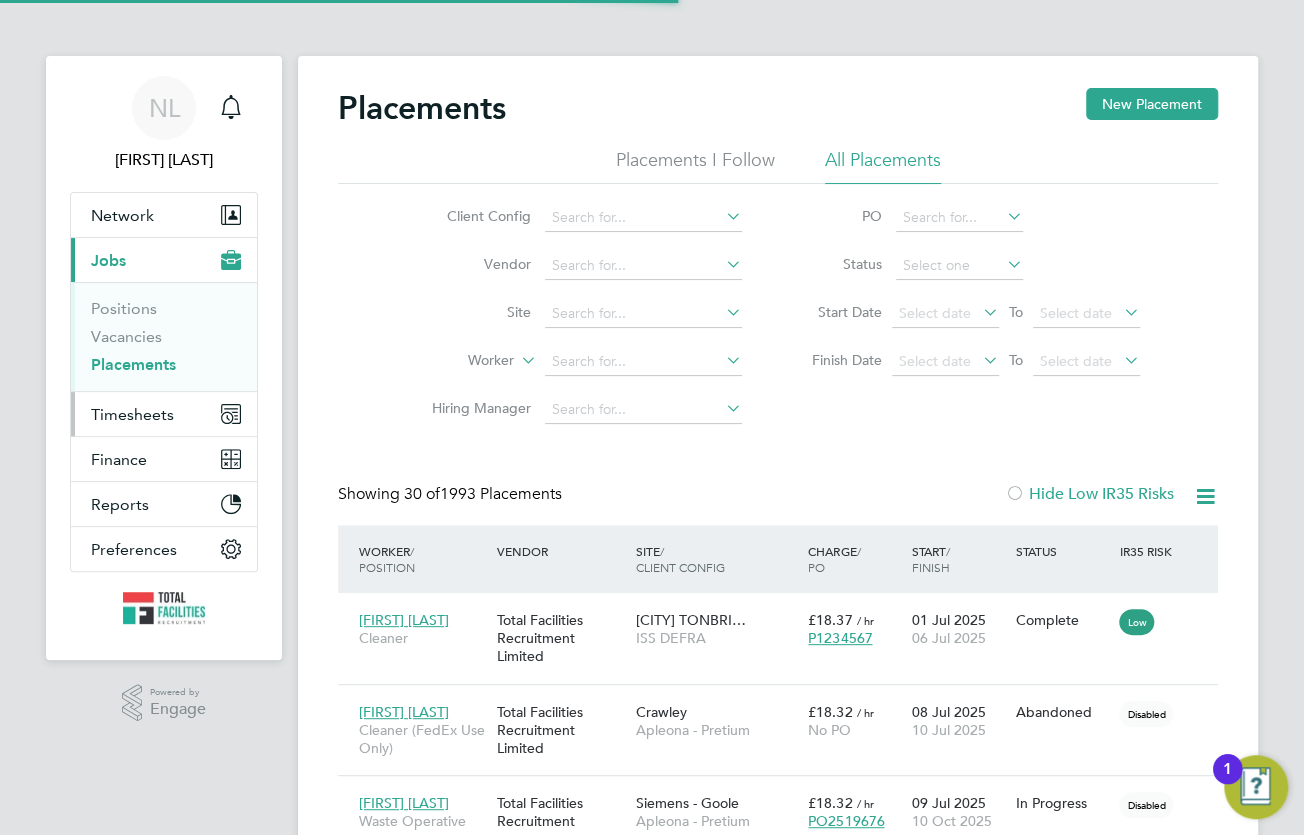 click on "Timesheets" at bounding box center [132, 414] 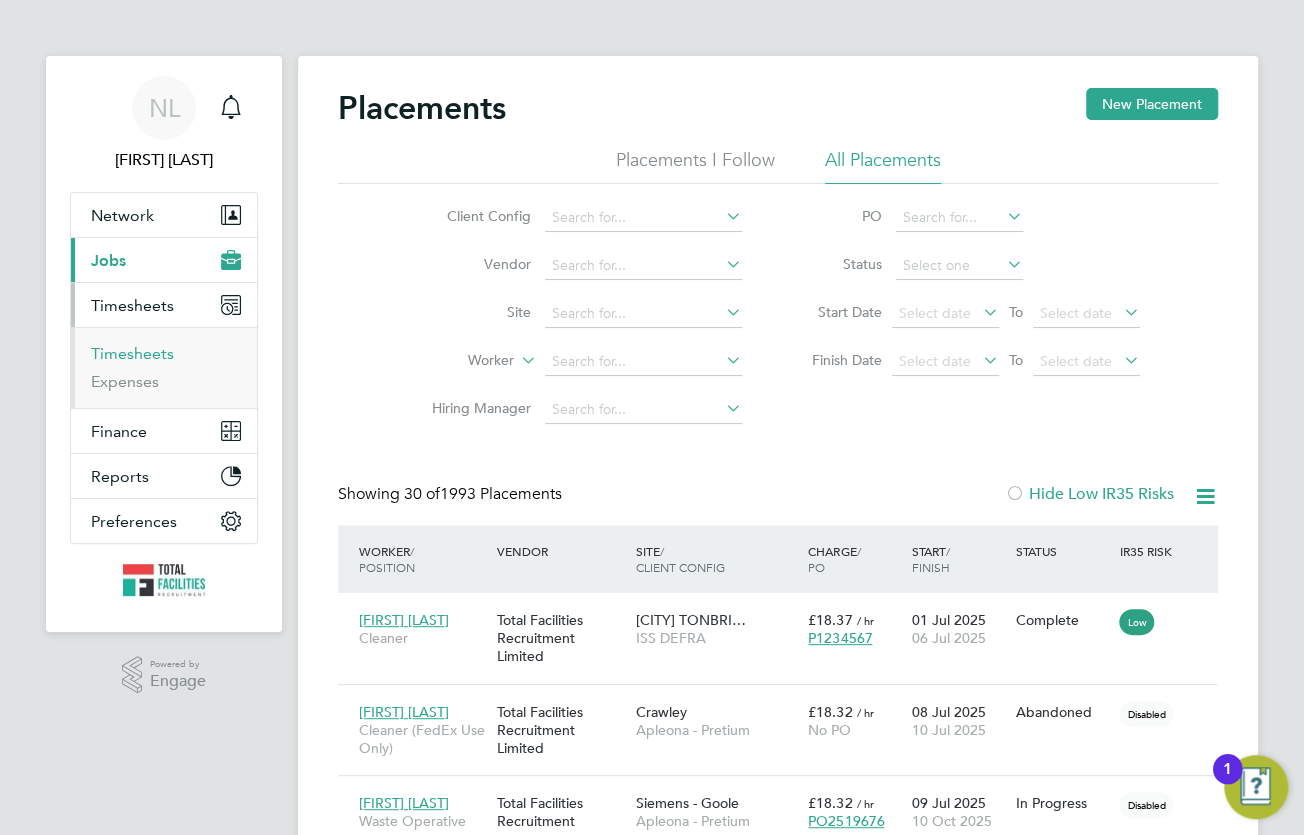 drag, startPoint x: 122, startPoint y: 335, endPoint x: 118, endPoint y: 346, distance: 11.7046995 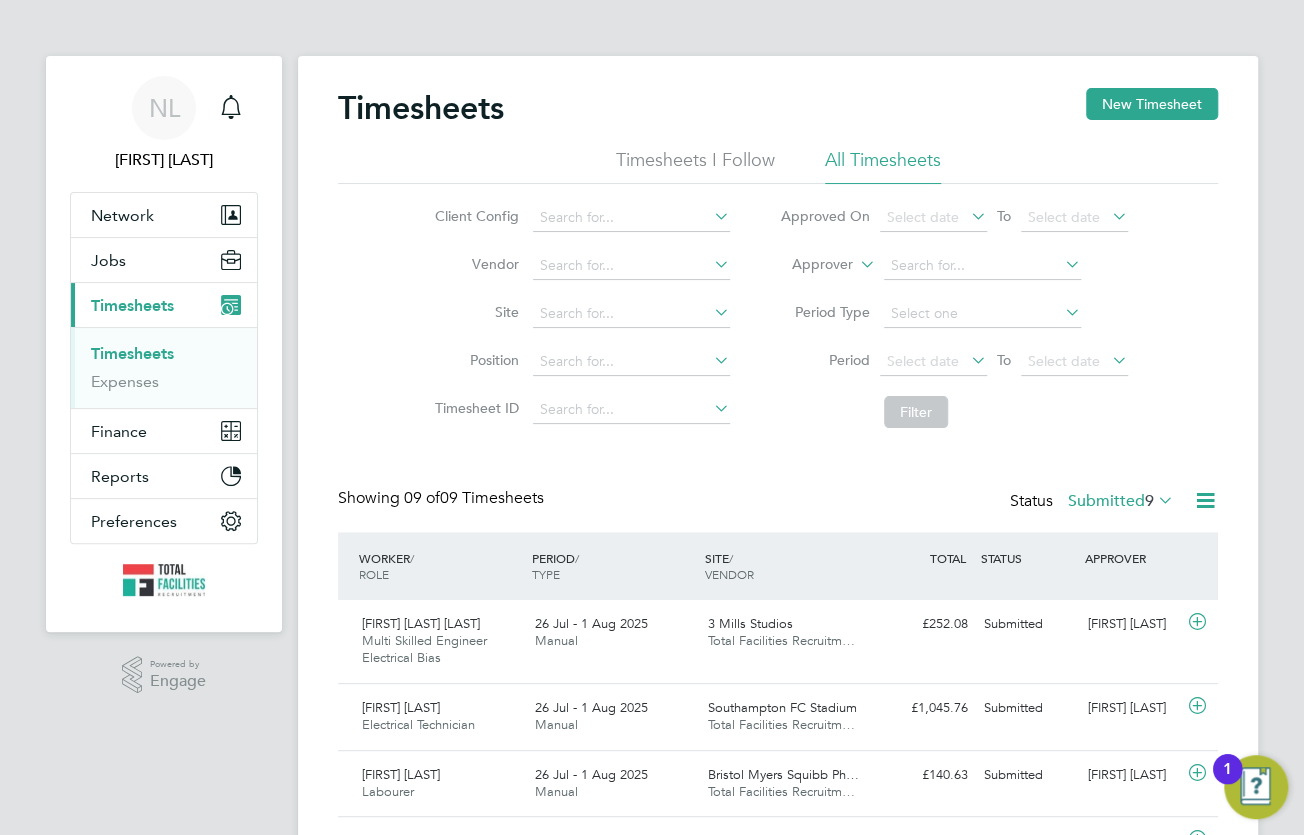 drag, startPoint x: 834, startPoint y: 131, endPoint x: 635, endPoint y: 124, distance: 199.12308 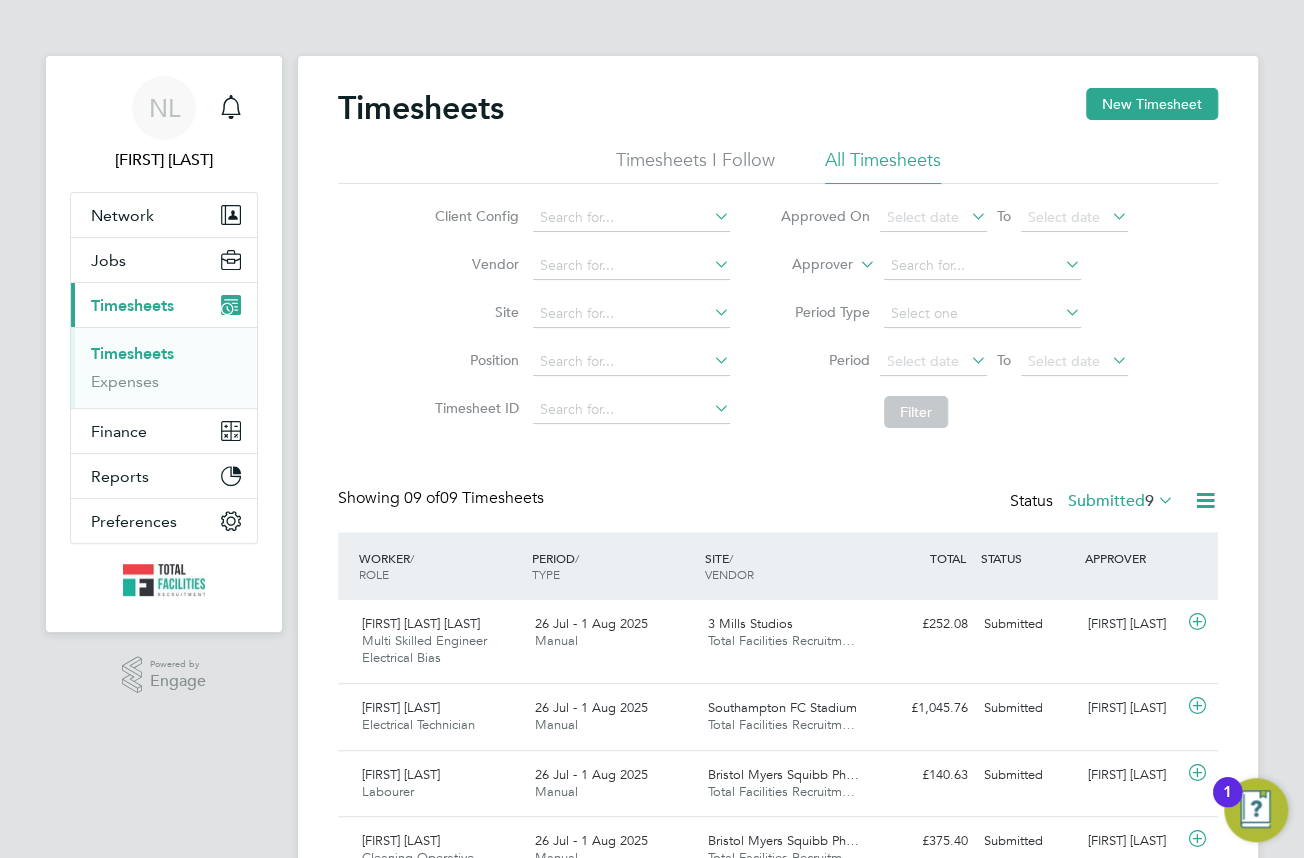 drag, startPoint x: 875, startPoint y: 167, endPoint x: 871, endPoint y: 183, distance: 16.492422 